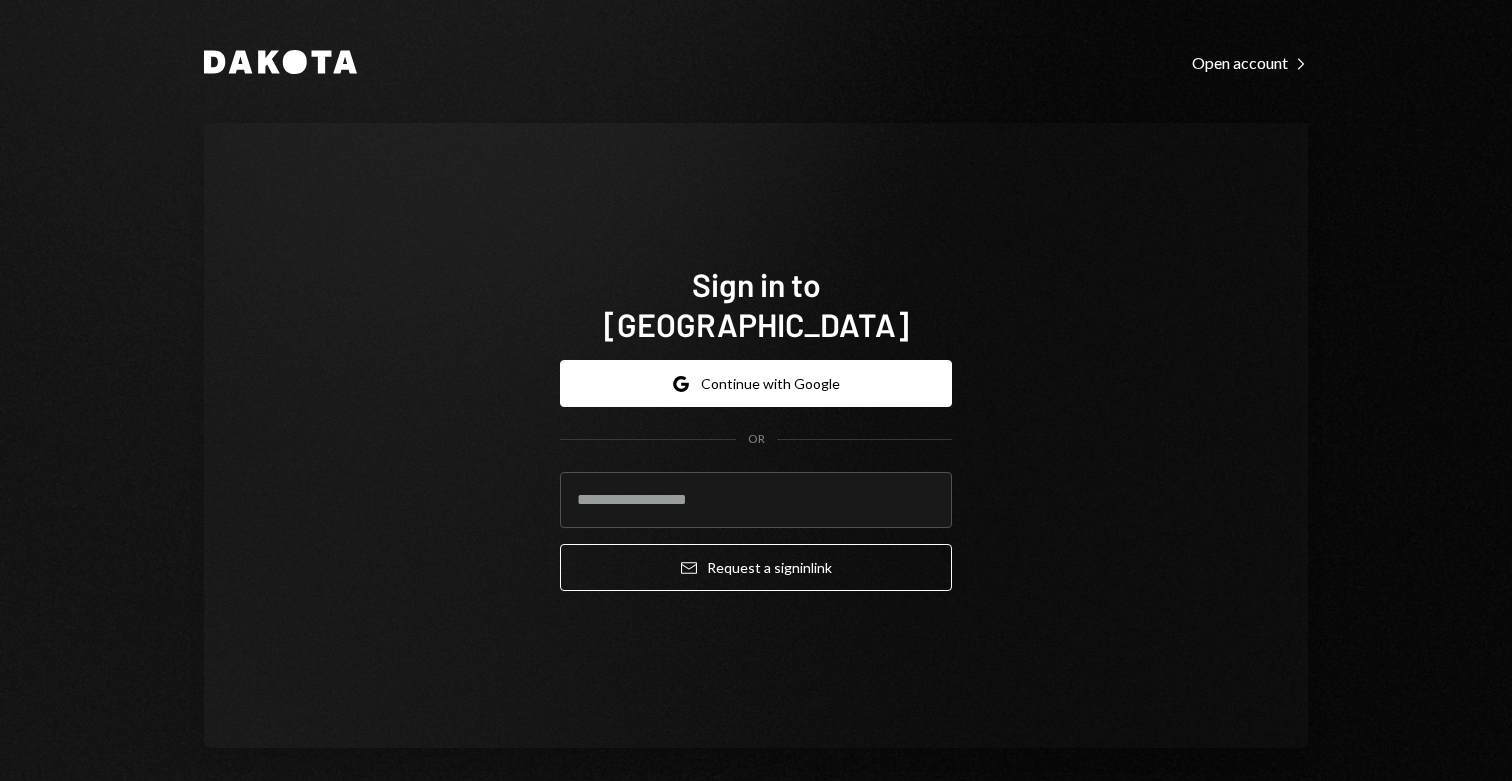 scroll, scrollTop: 0, scrollLeft: 0, axis: both 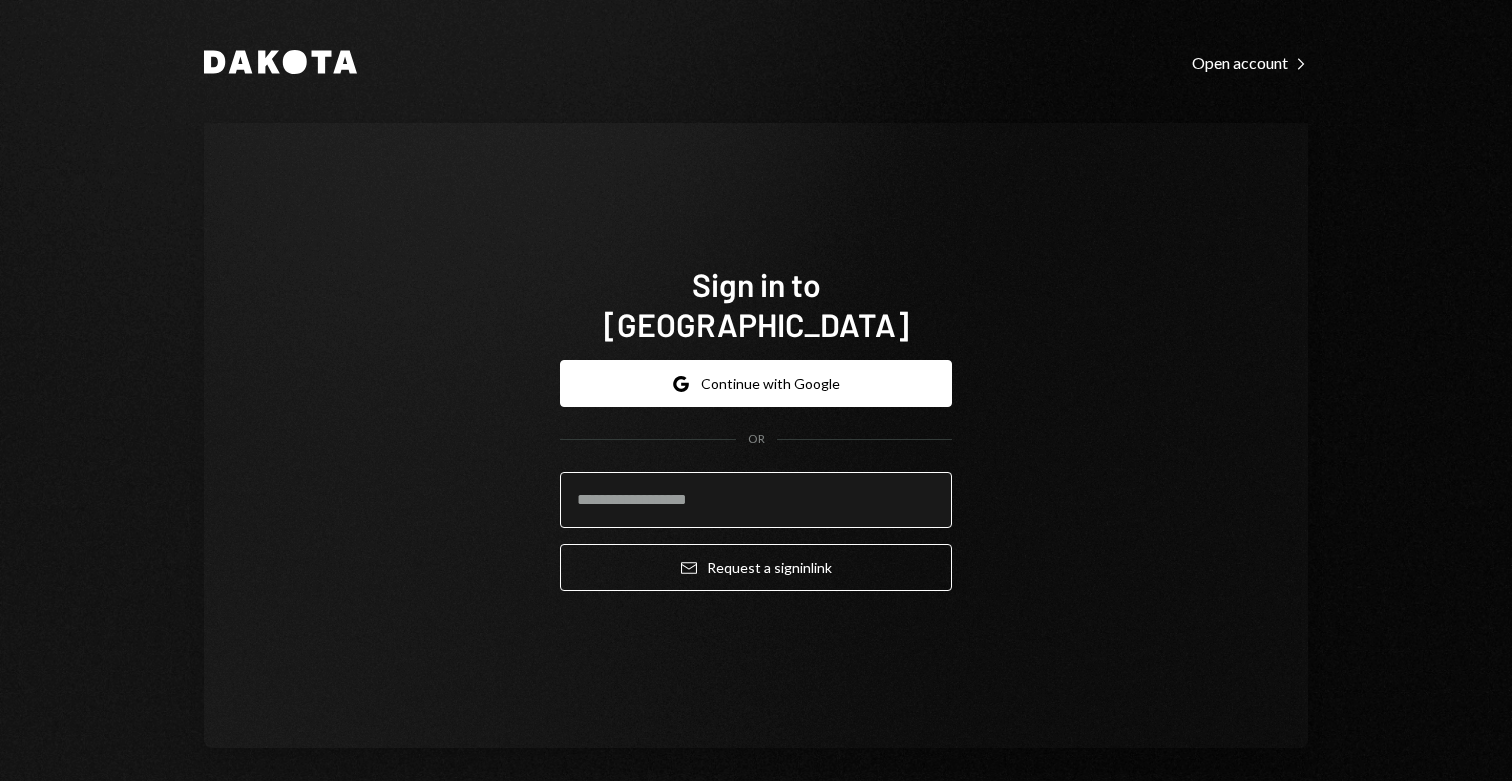 click at bounding box center [756, 500] 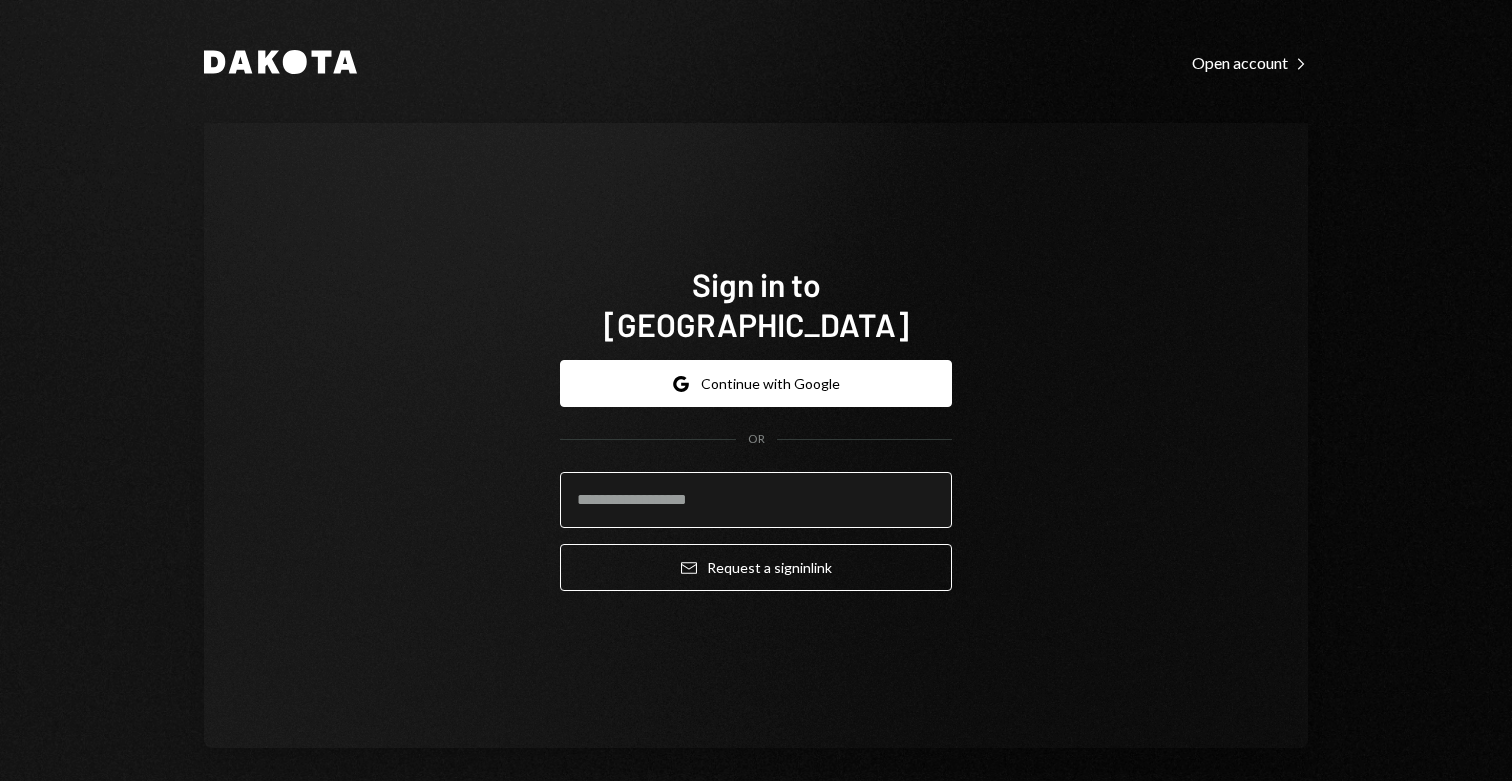 type on "**********" 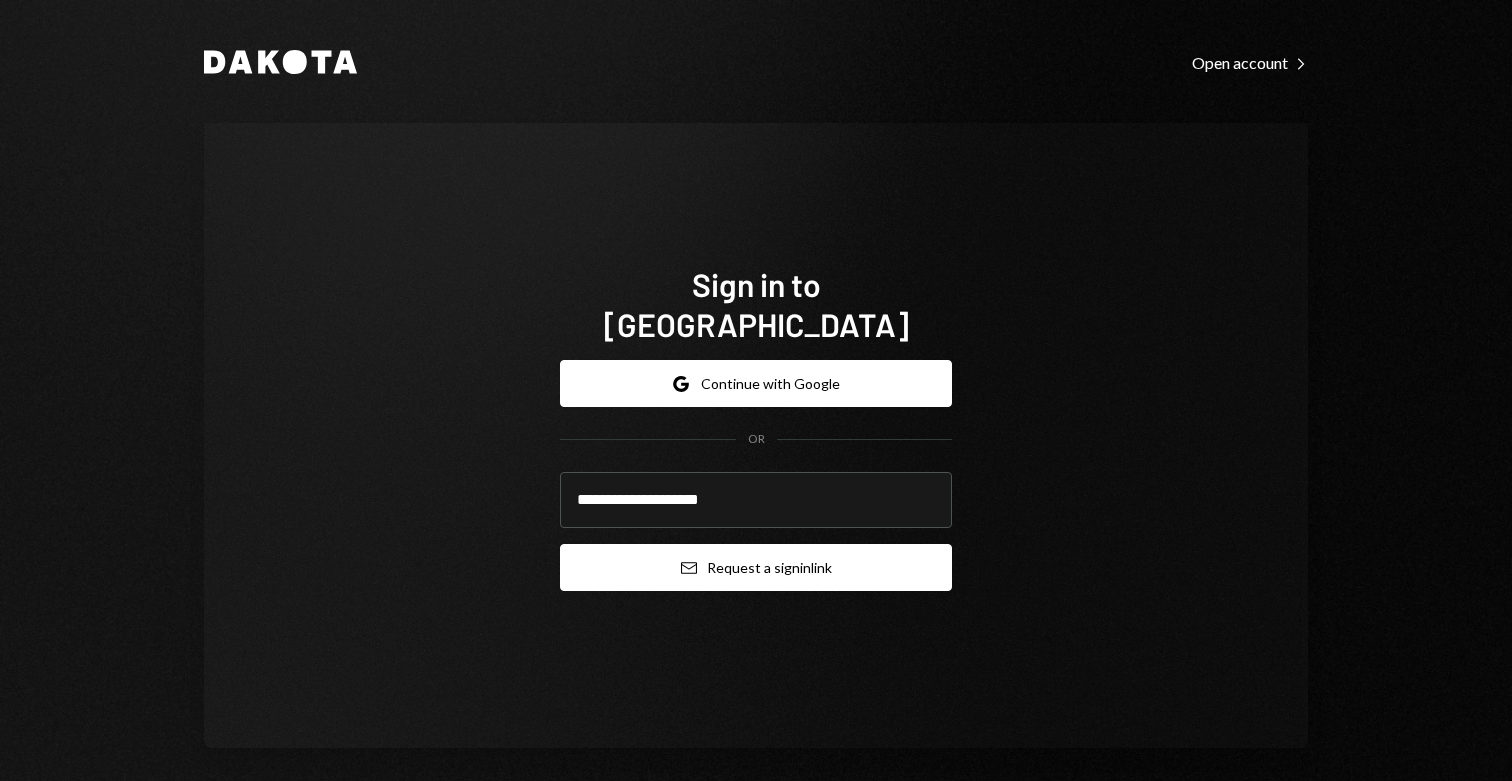click on "Email Request a sign  in  link" at bounding box center [756, 567] 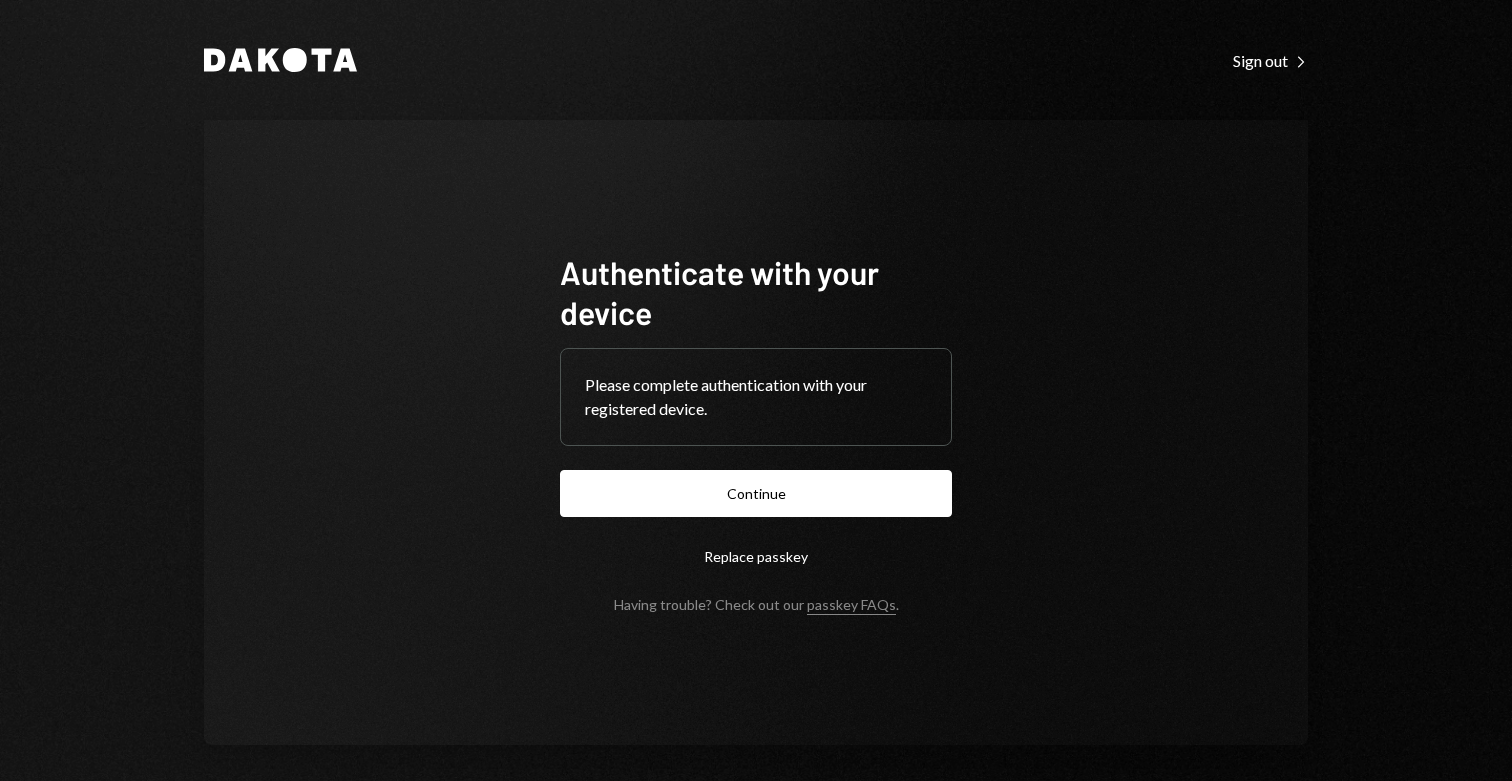 scroll, scrollTop: 0, scrollLeft: 0, axis: both 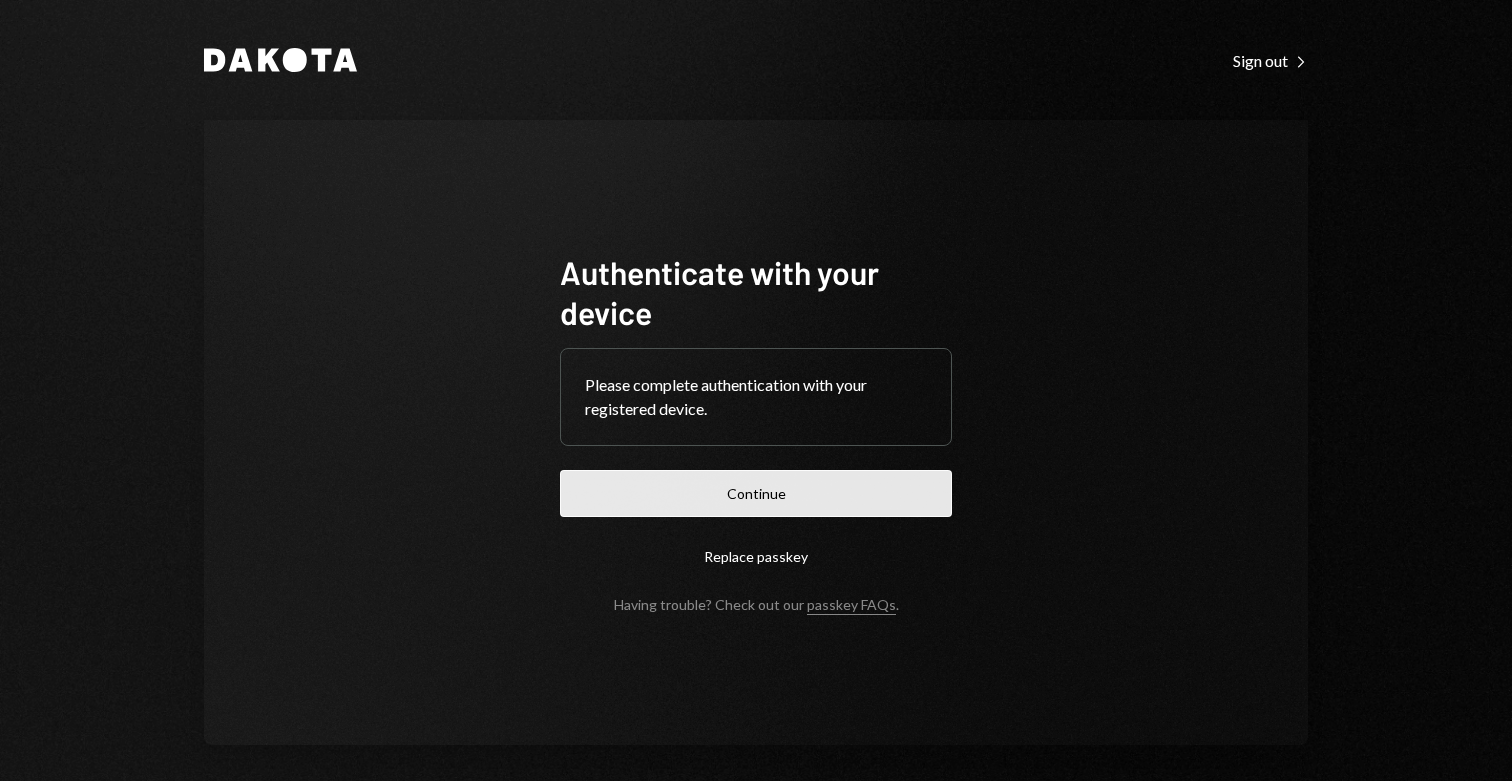 click on "Continue" at bounding box center [756, 493] 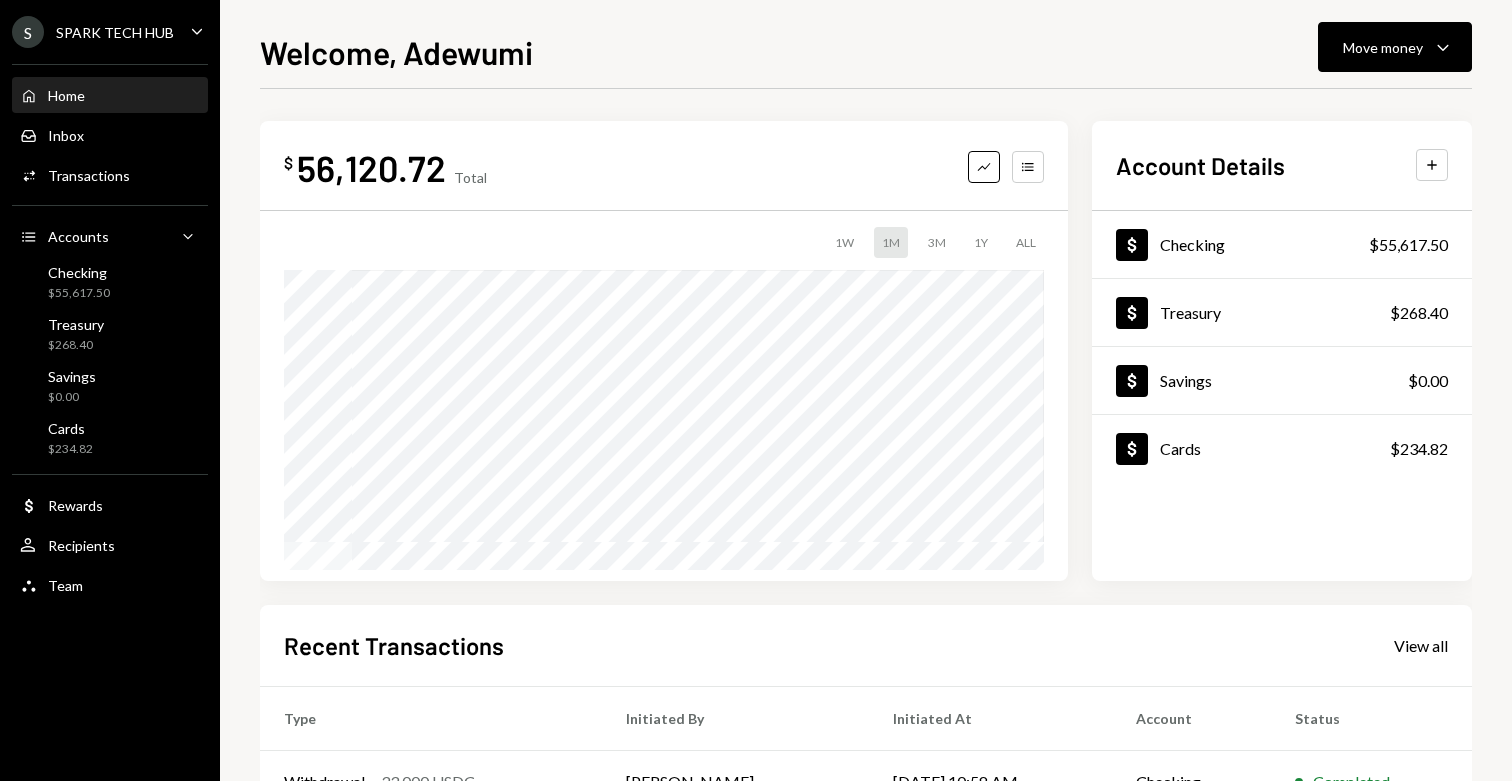 click on "Welcome, Adewumi Move money Caret Down" at bounding box center (866, 50) 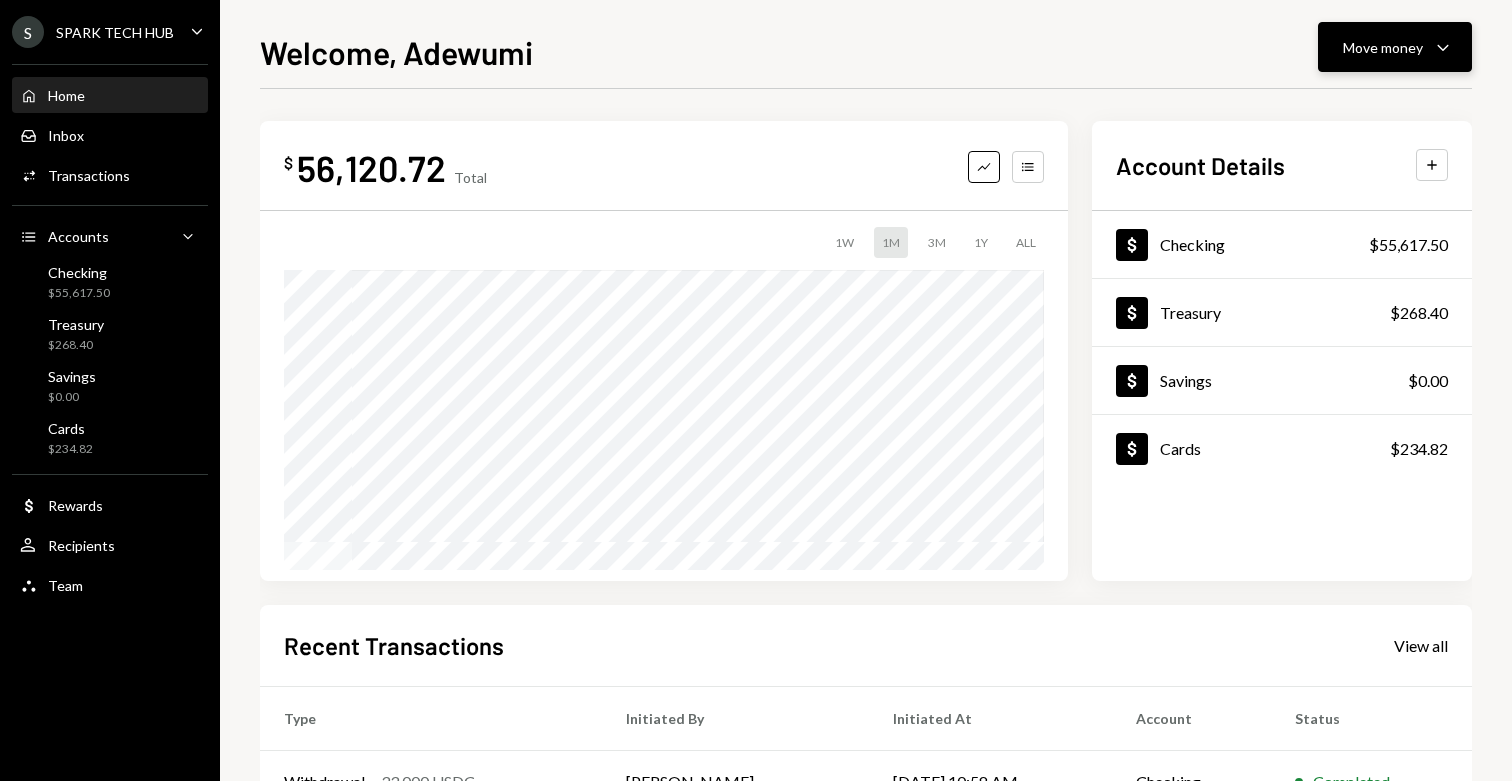 click on "Move money" at bounding box center [1383, 47] 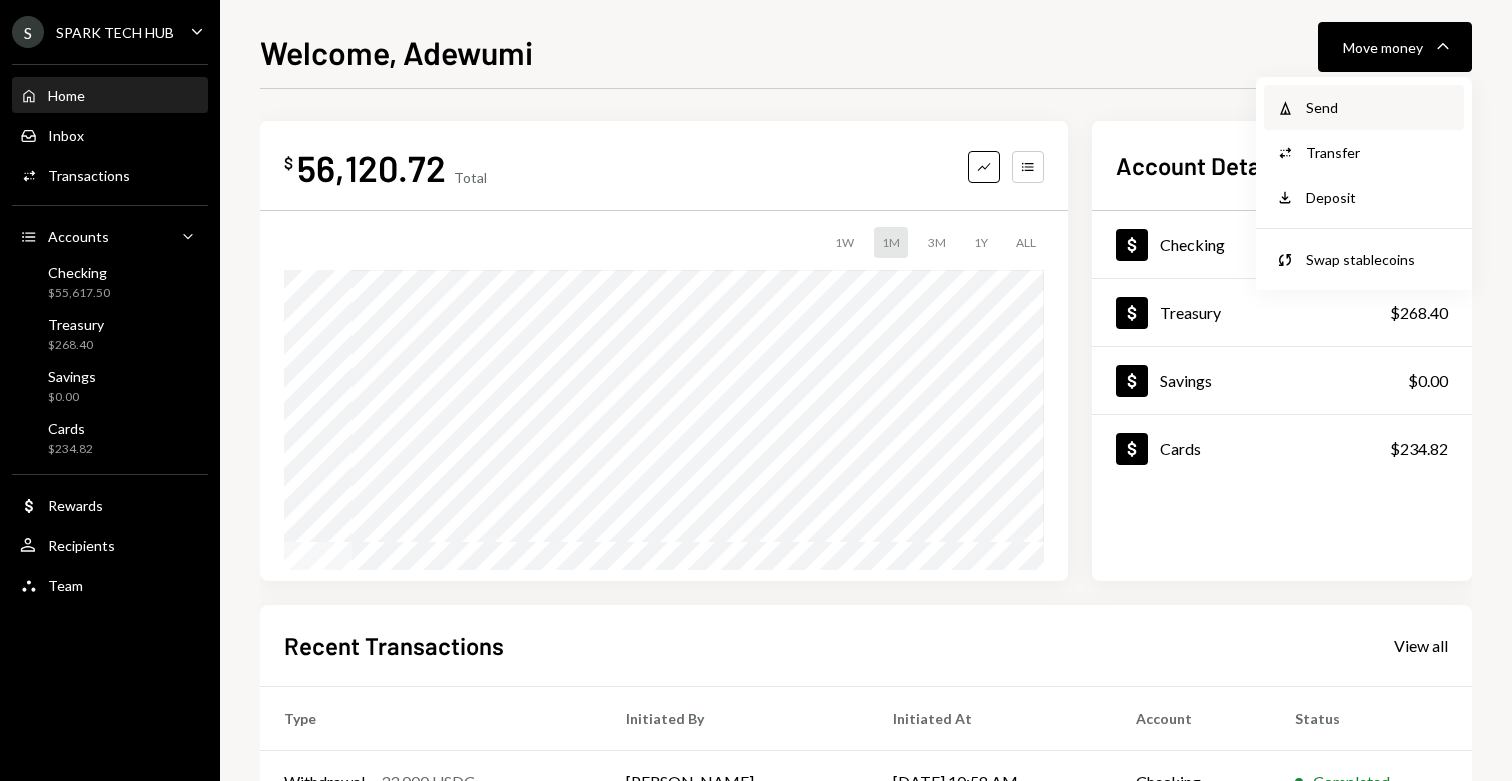 click on "Withdraw" 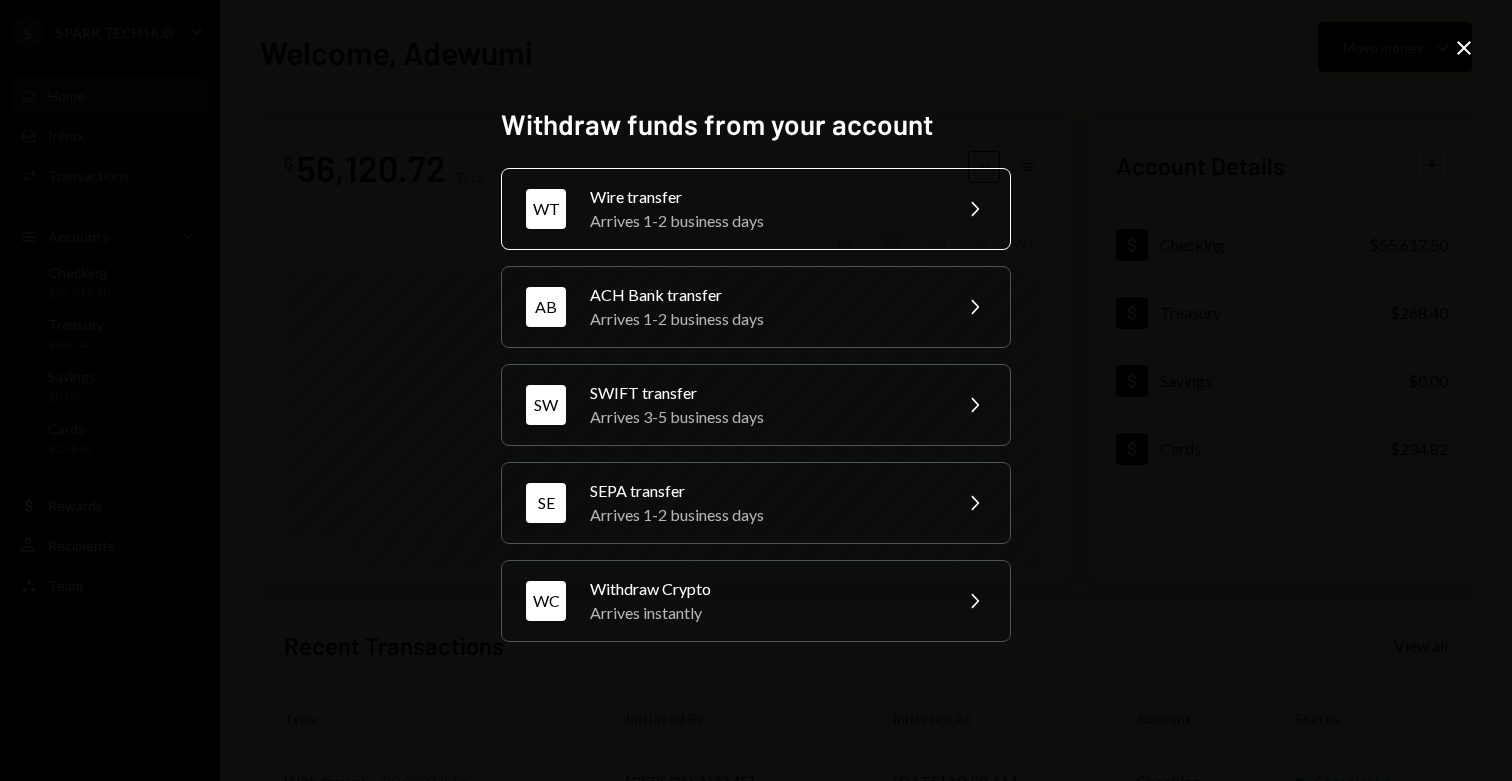 click on "WT Wire transfer Arrives 1-2 business days Chevron Right" at bounding box center [756, 209] 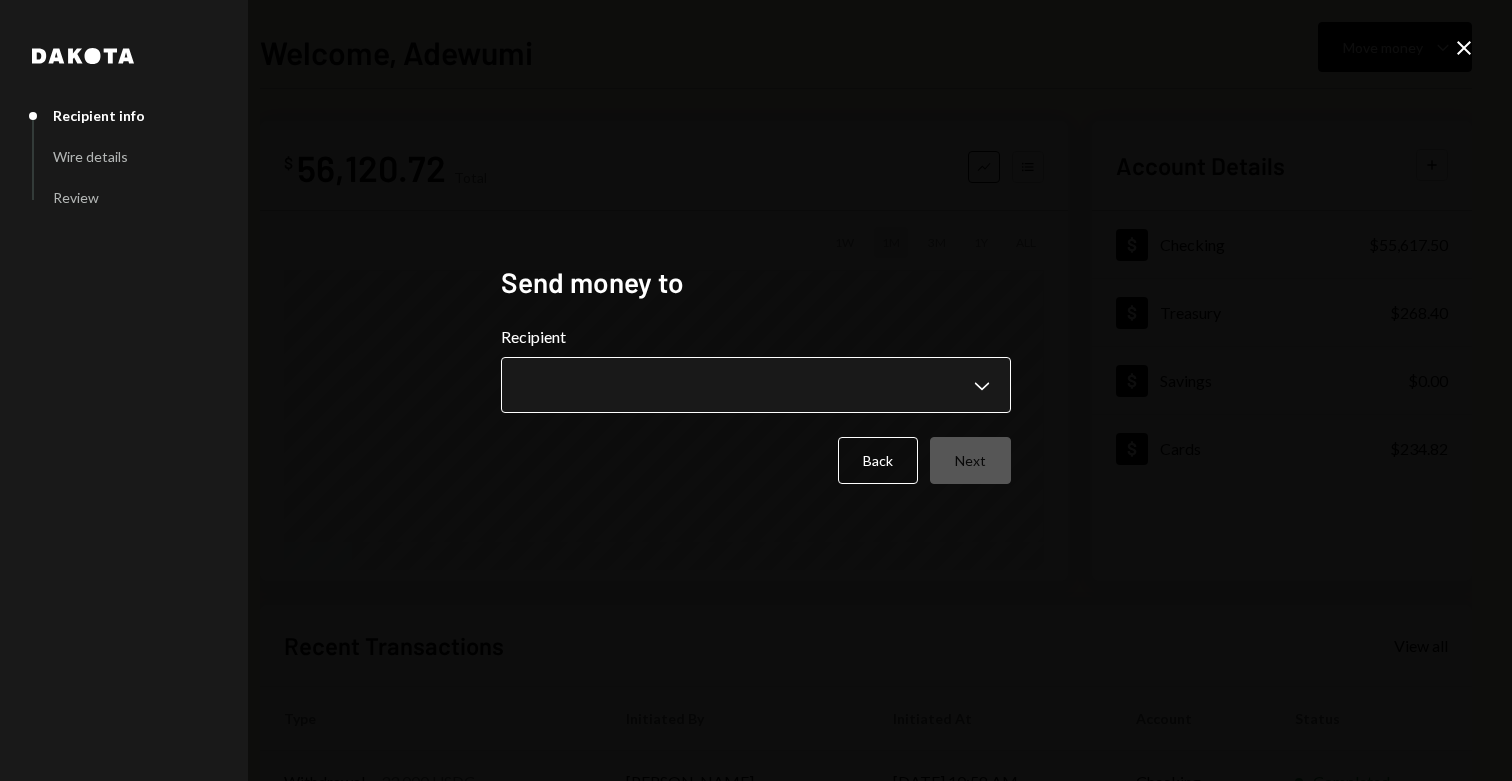 click on "**********" at bounding box center [756, 390] 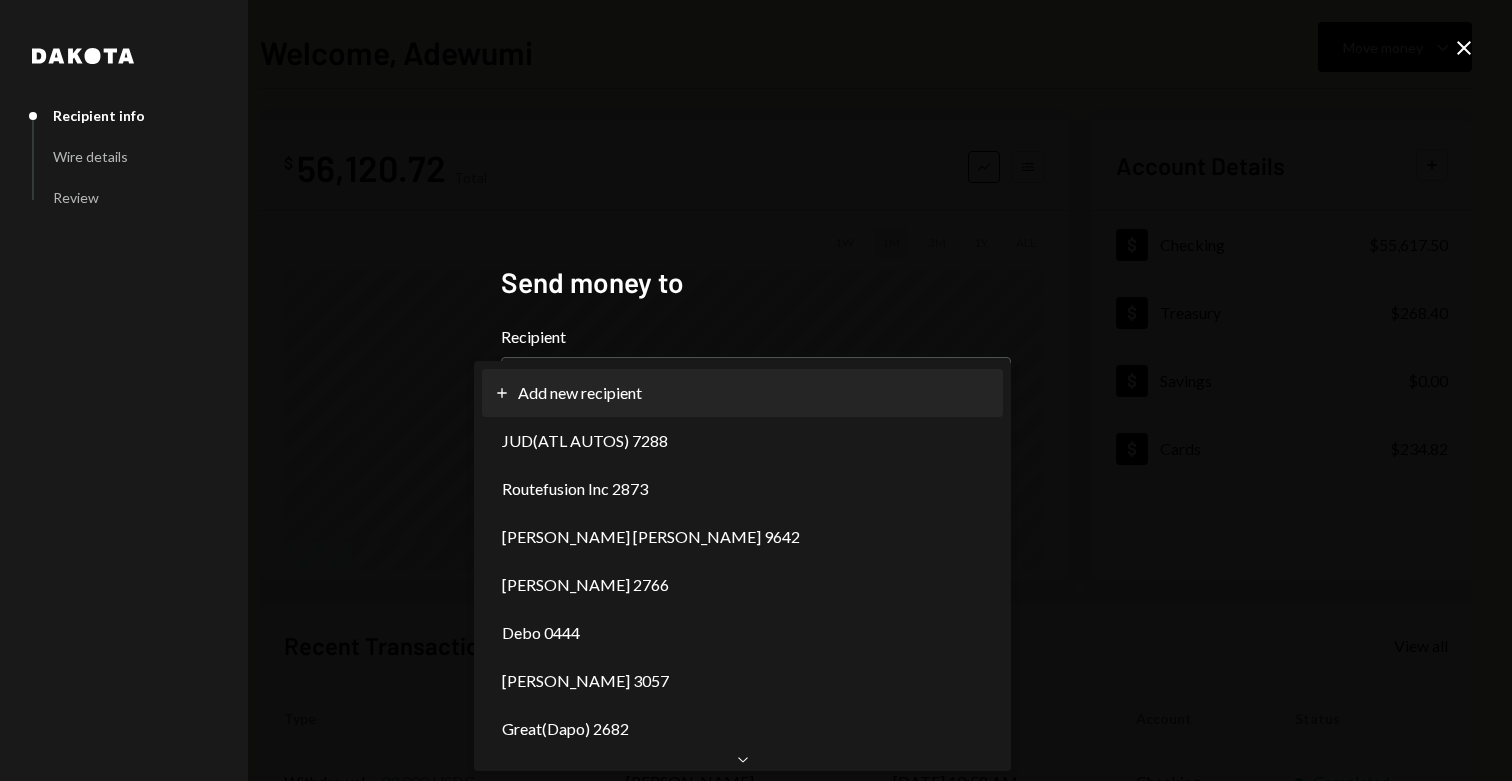 select on "**********" 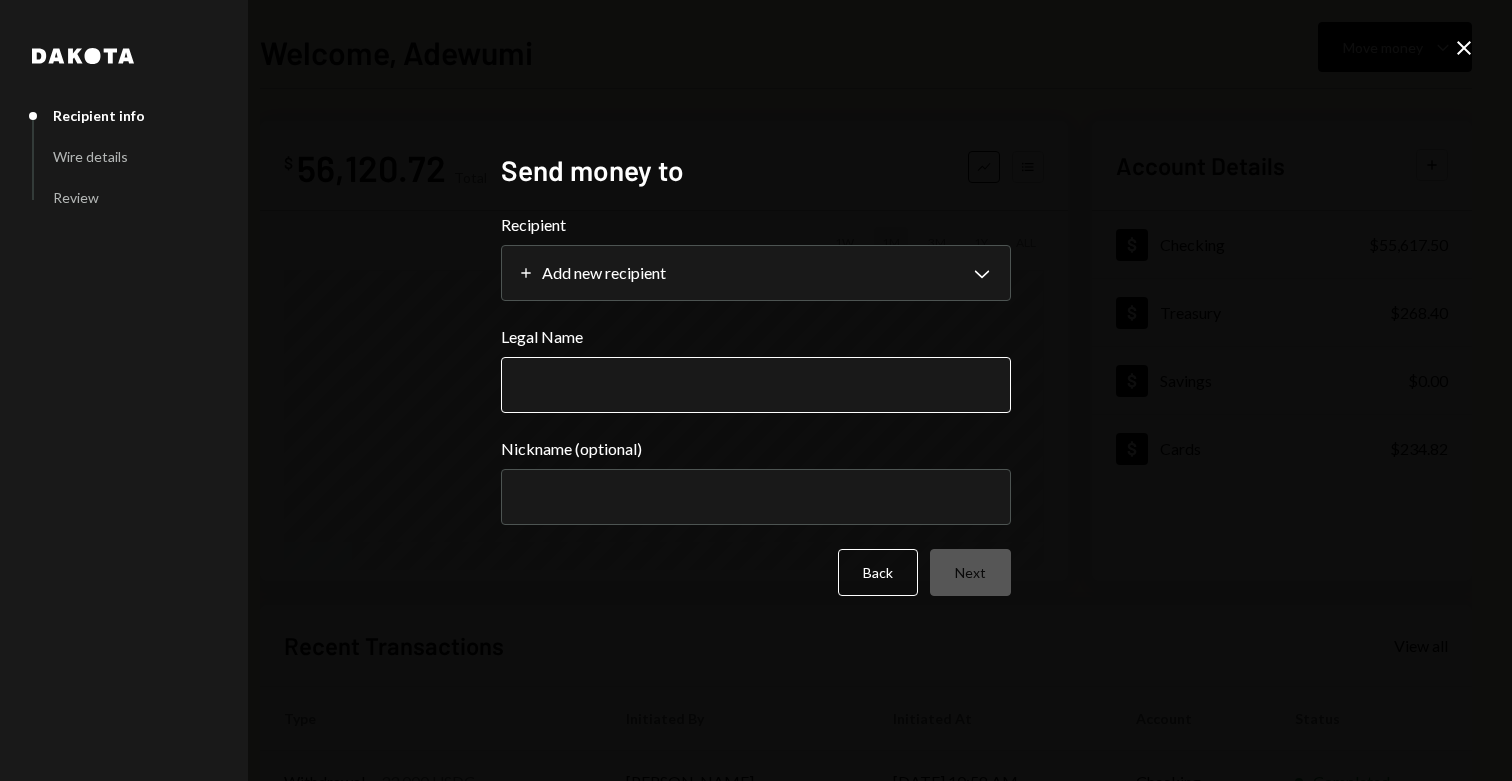 click on "Legal Name" at bounding box center (756, 385) 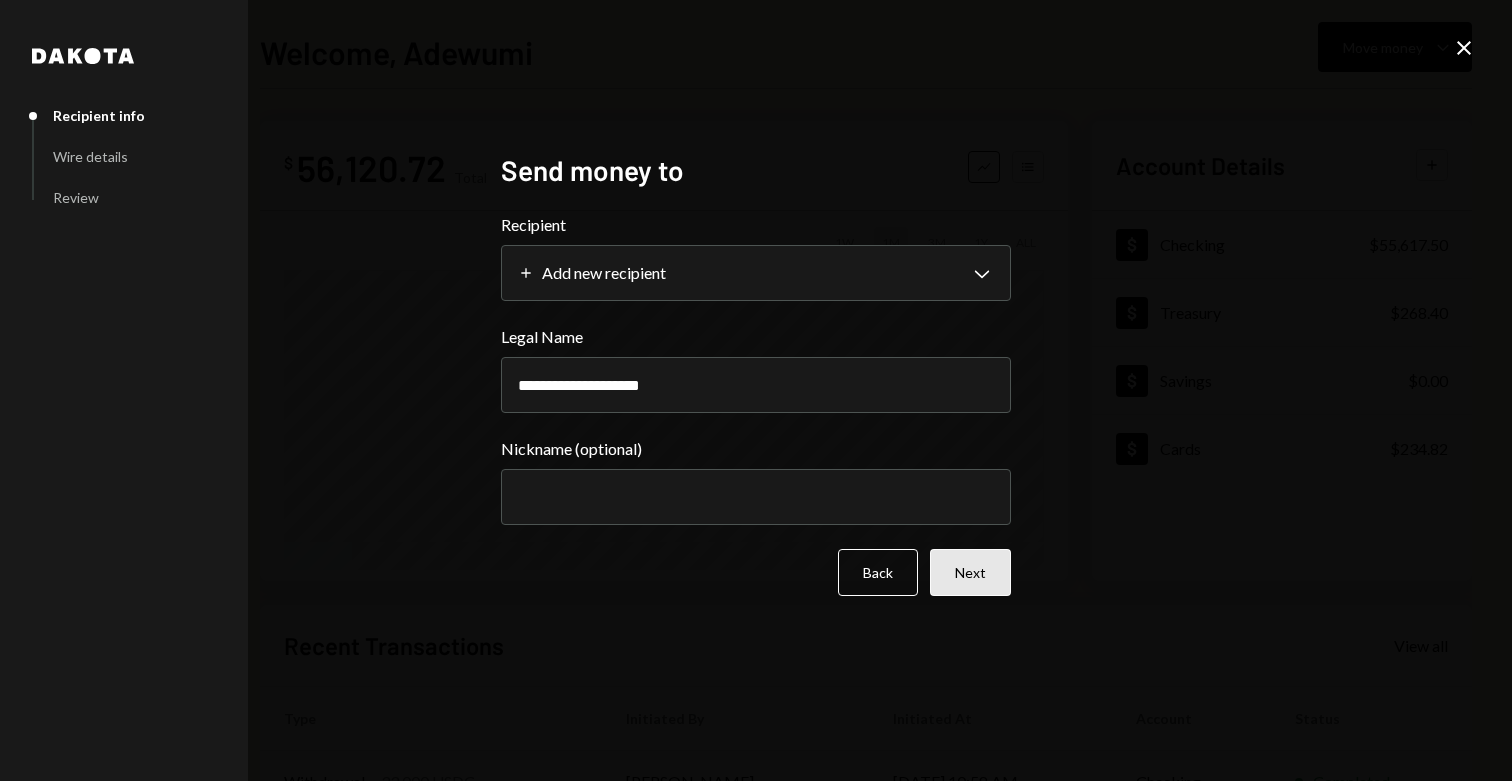 type on "**********" 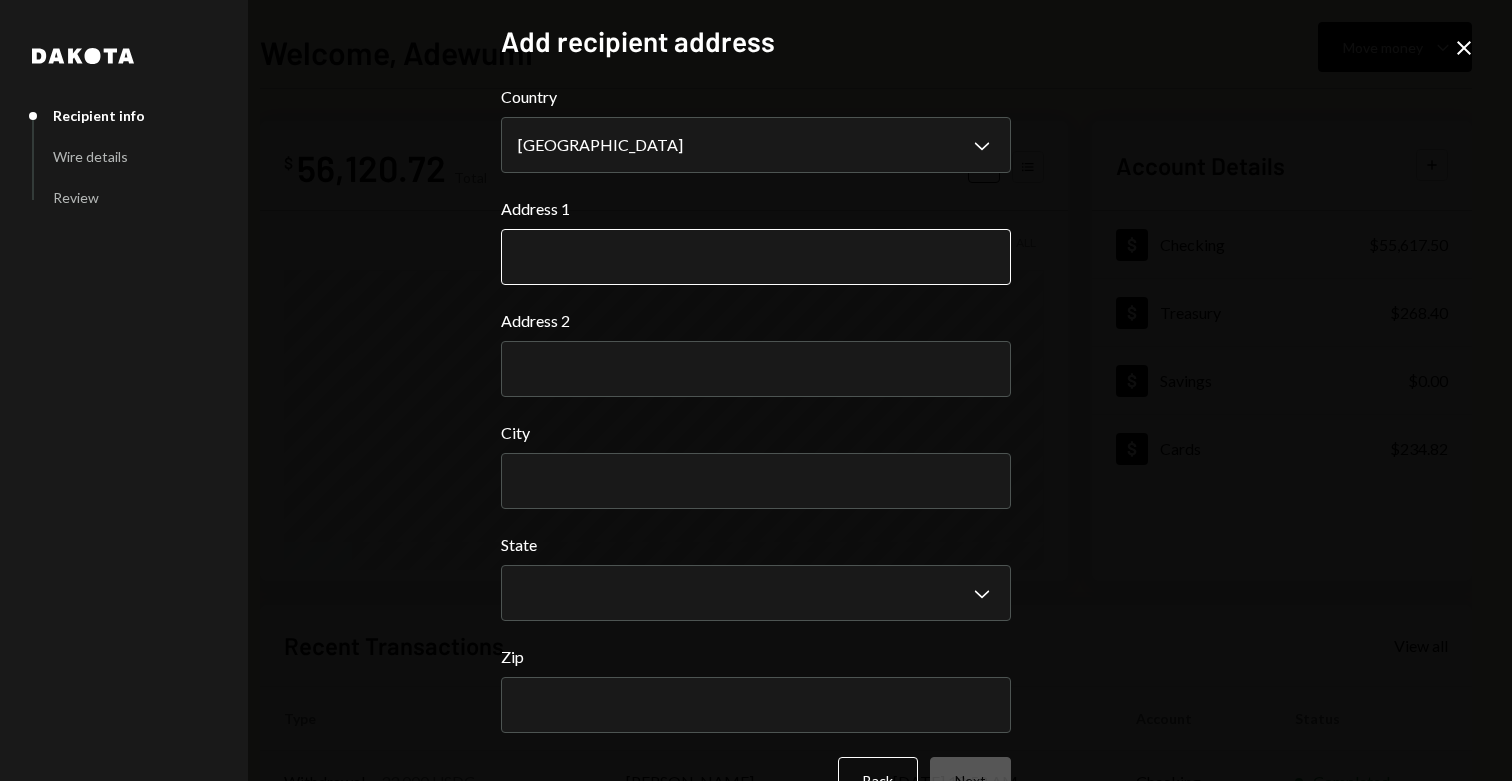 click on "Address 1" at bounding box center [756, 257] 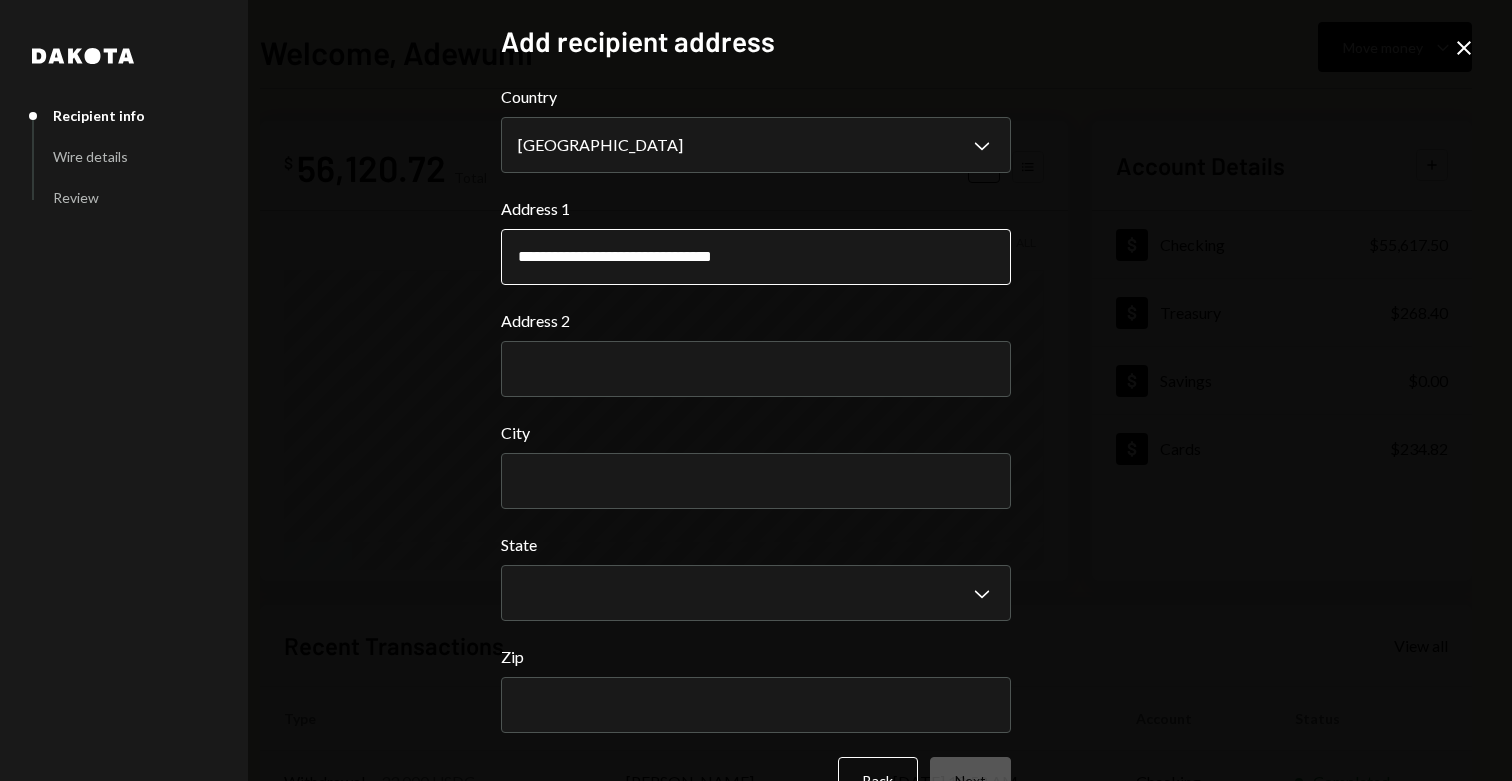 drag, startPoint x: 769, startPoint y: 264, endPoint x: 655, endPoint y: 266, distance: 114.01754 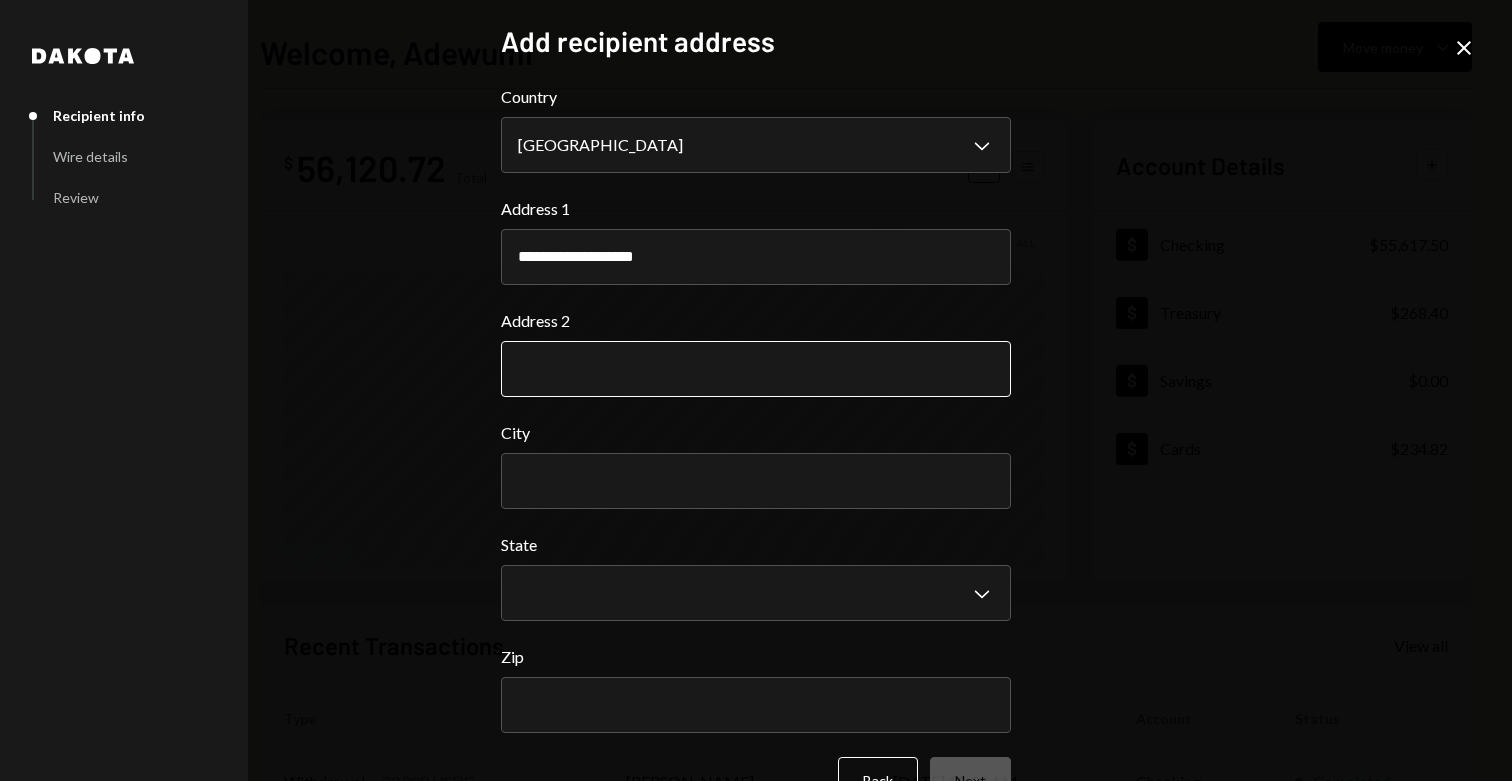 type on "**********" 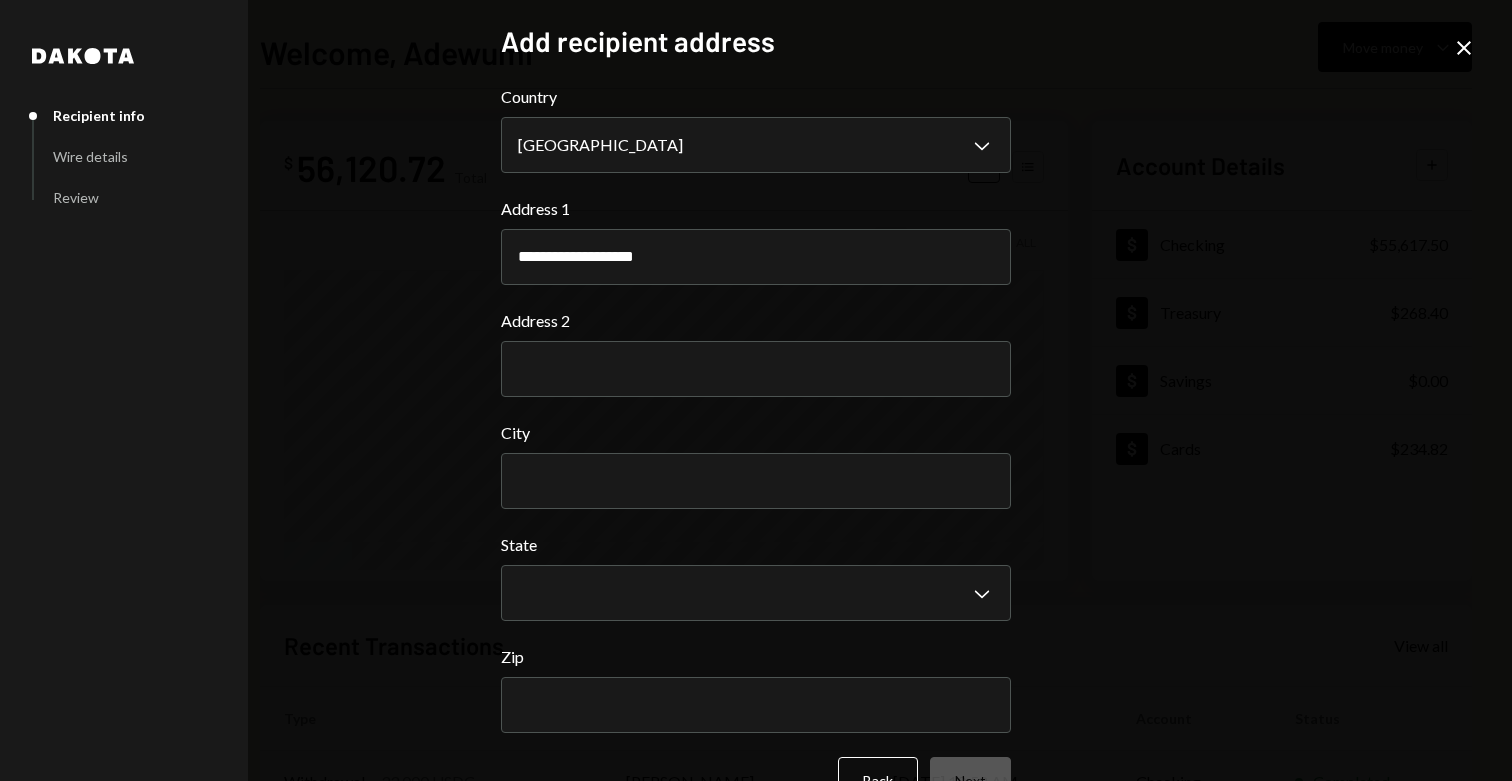 click on "City" at bounding box center (756, 465) 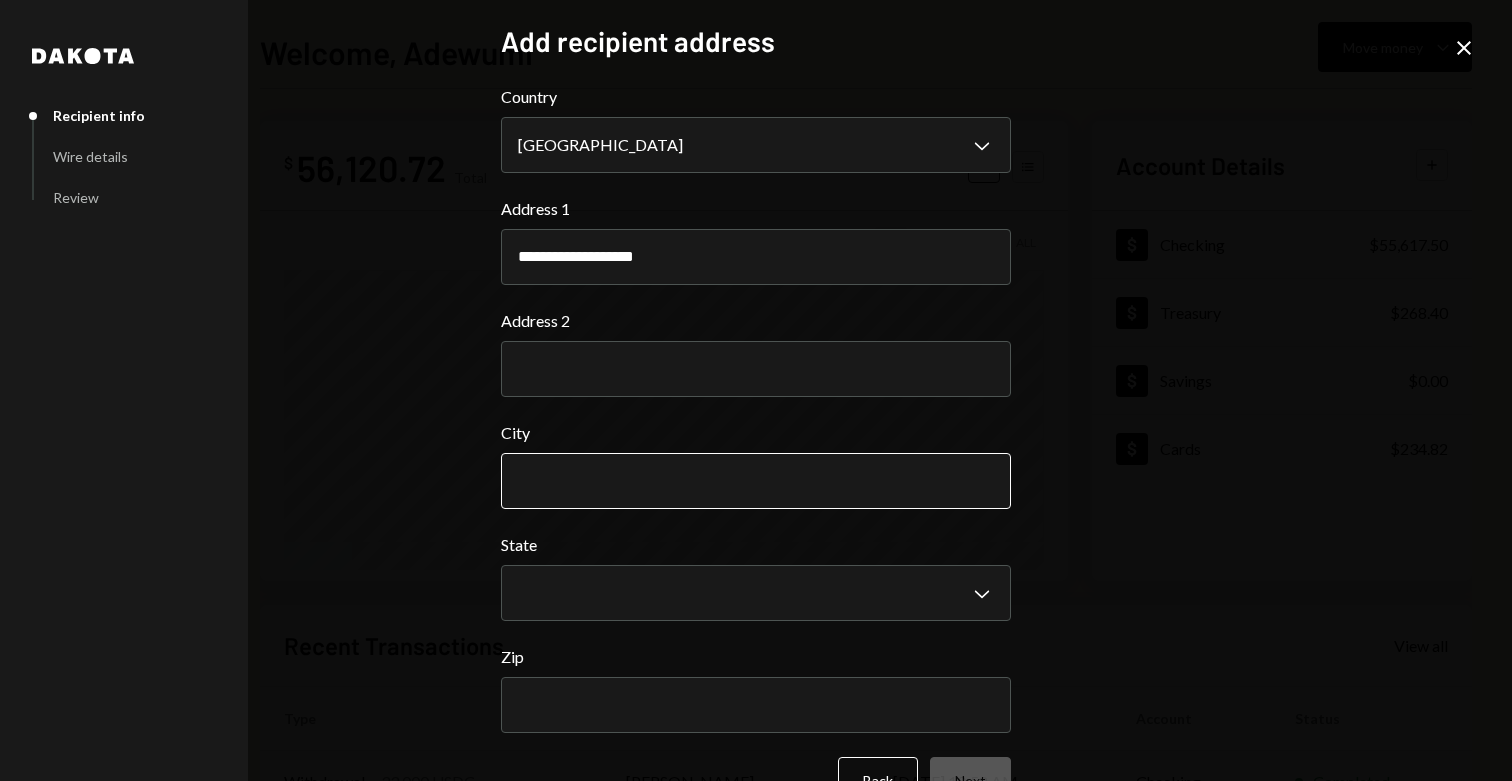 click on "City" at bounding box center (756, 481) 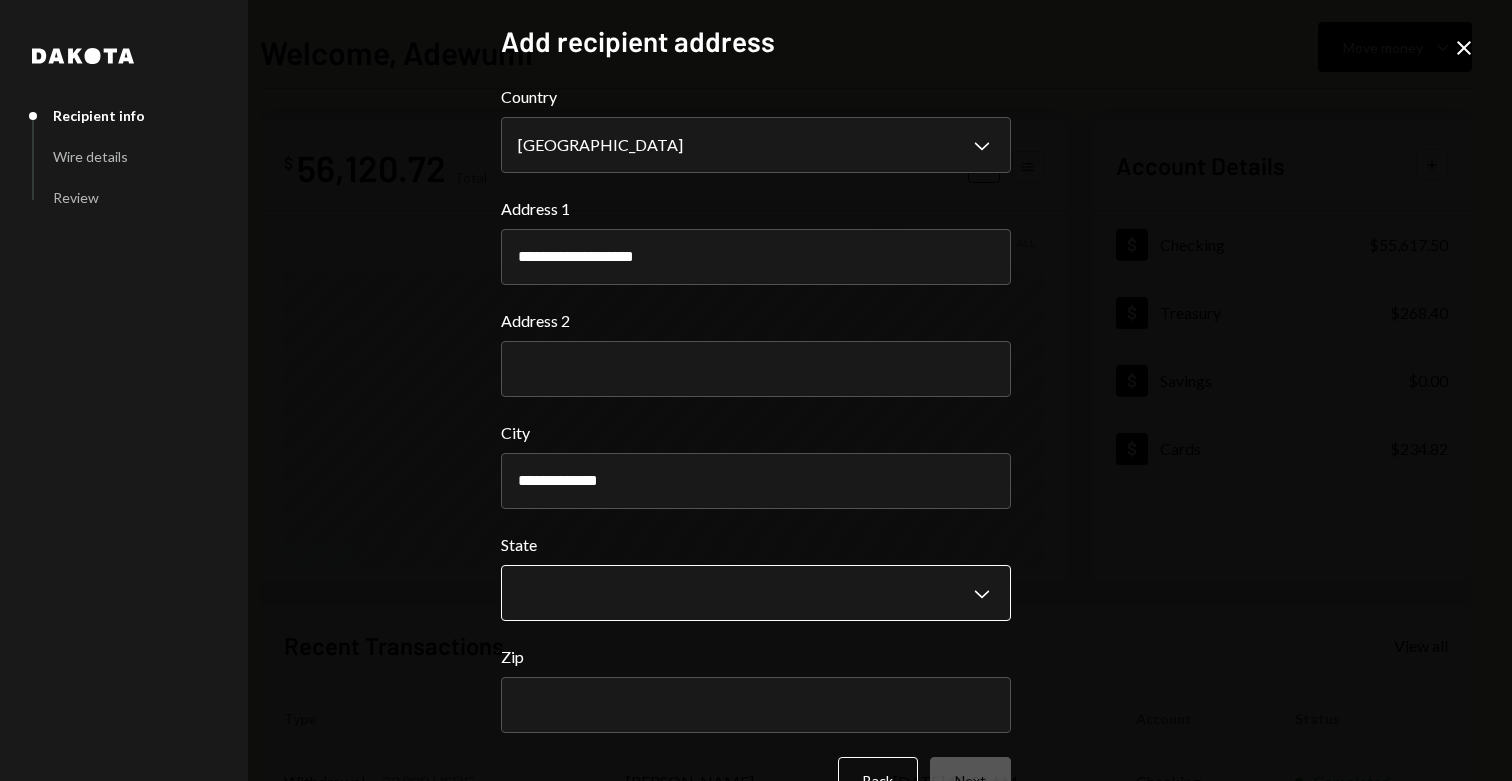 type on "**********" 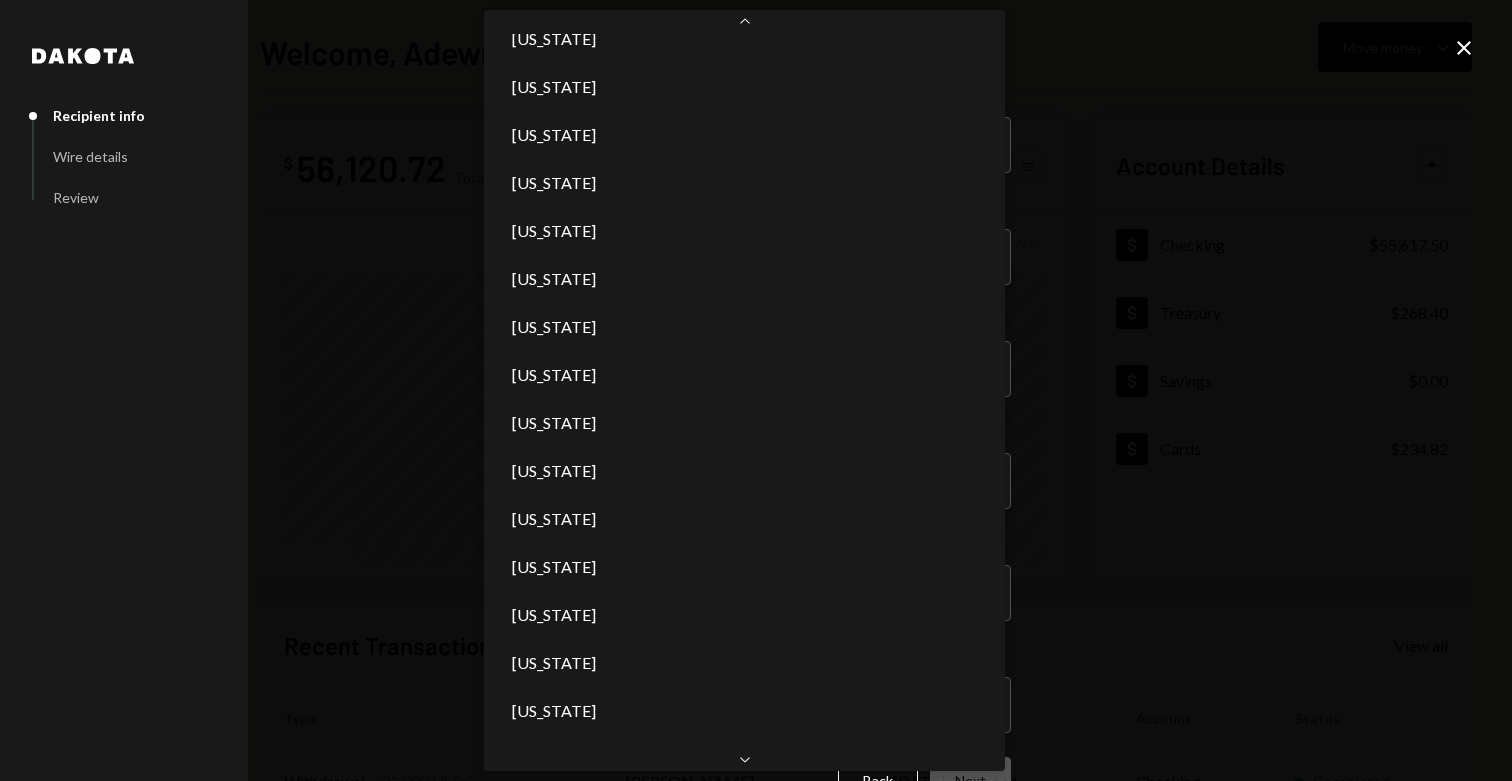 scroll, scrollTop: 423, scrollLeft: 0, axis: vertical 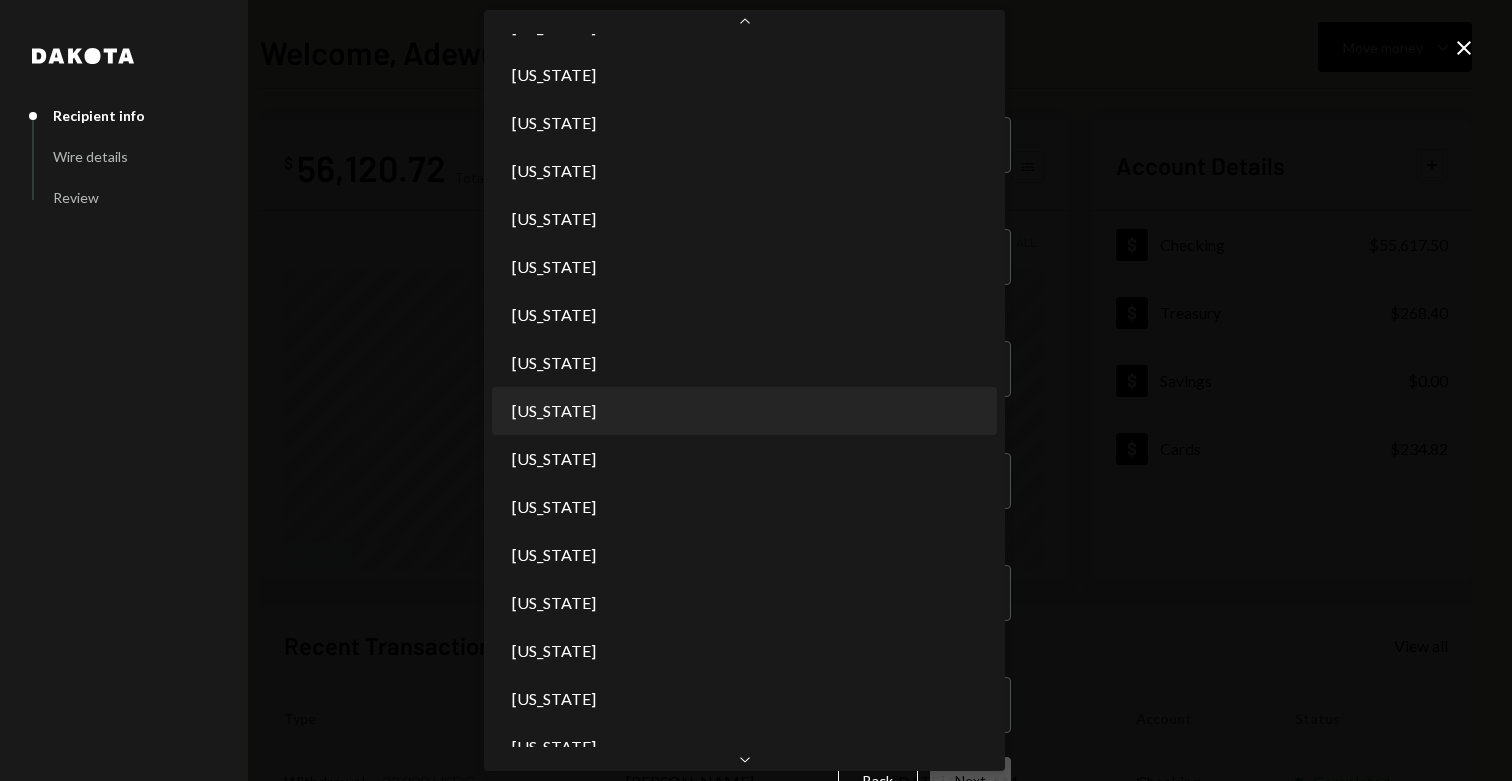 select on "**" 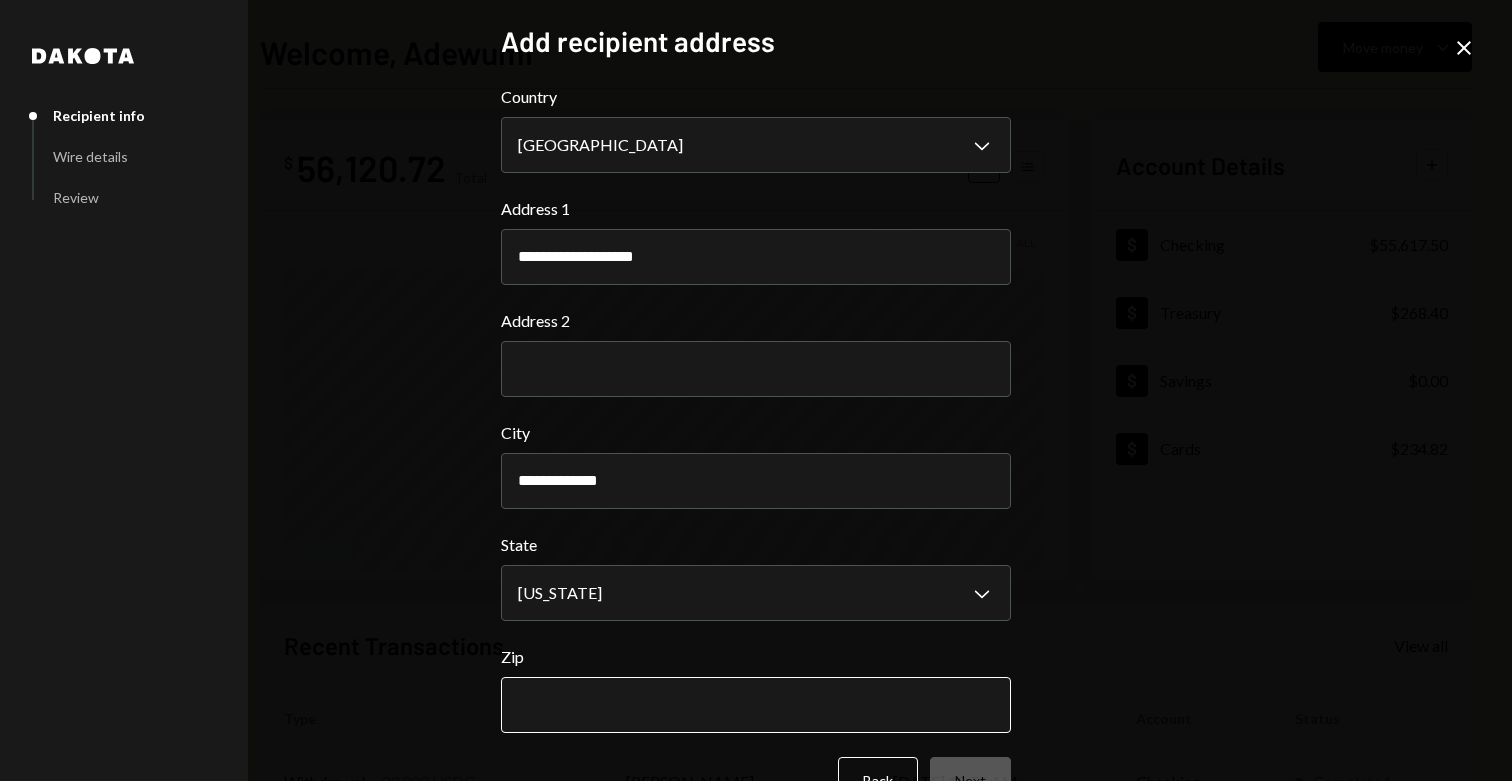 click on "Zip" at bounding box center (756, 705) 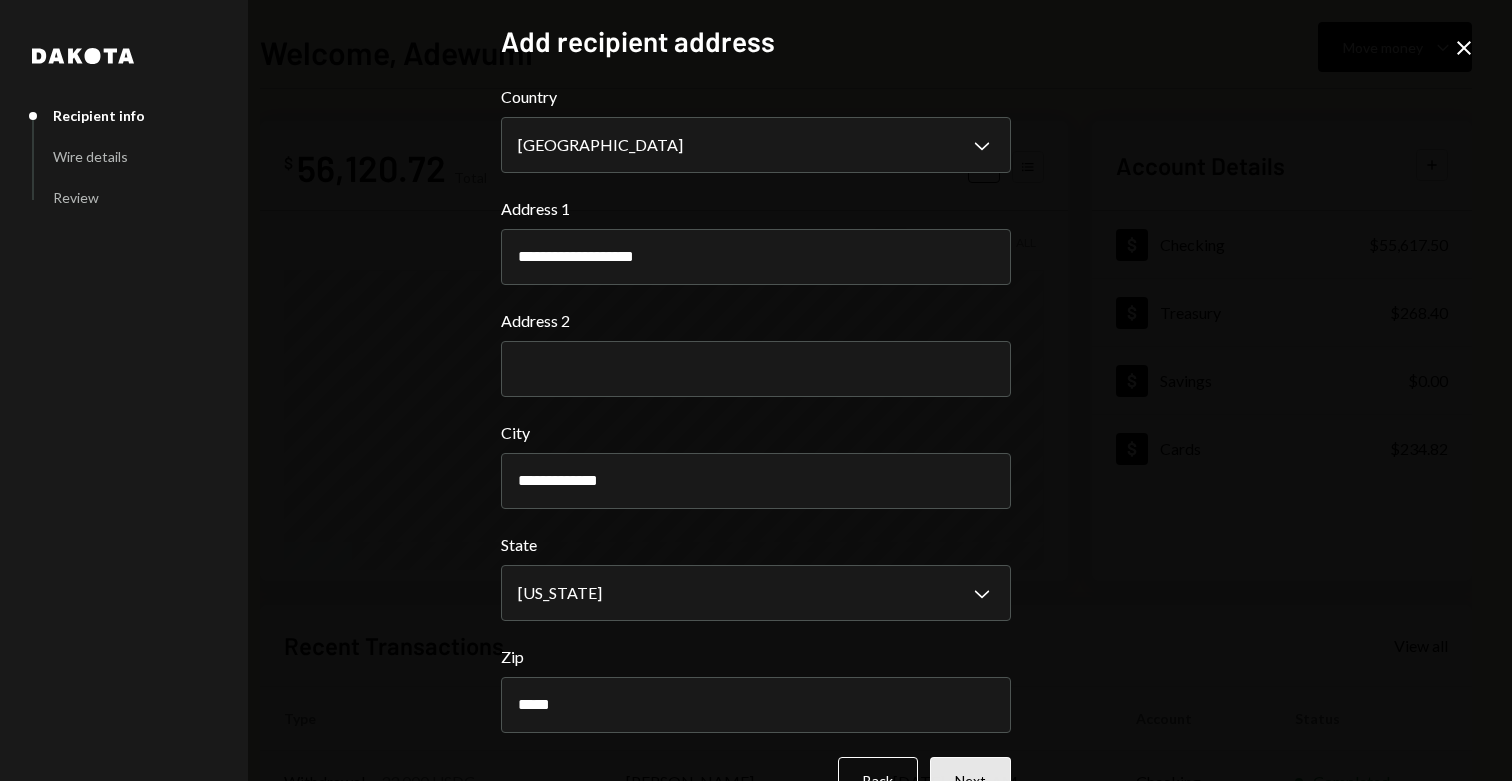 type on "*****" 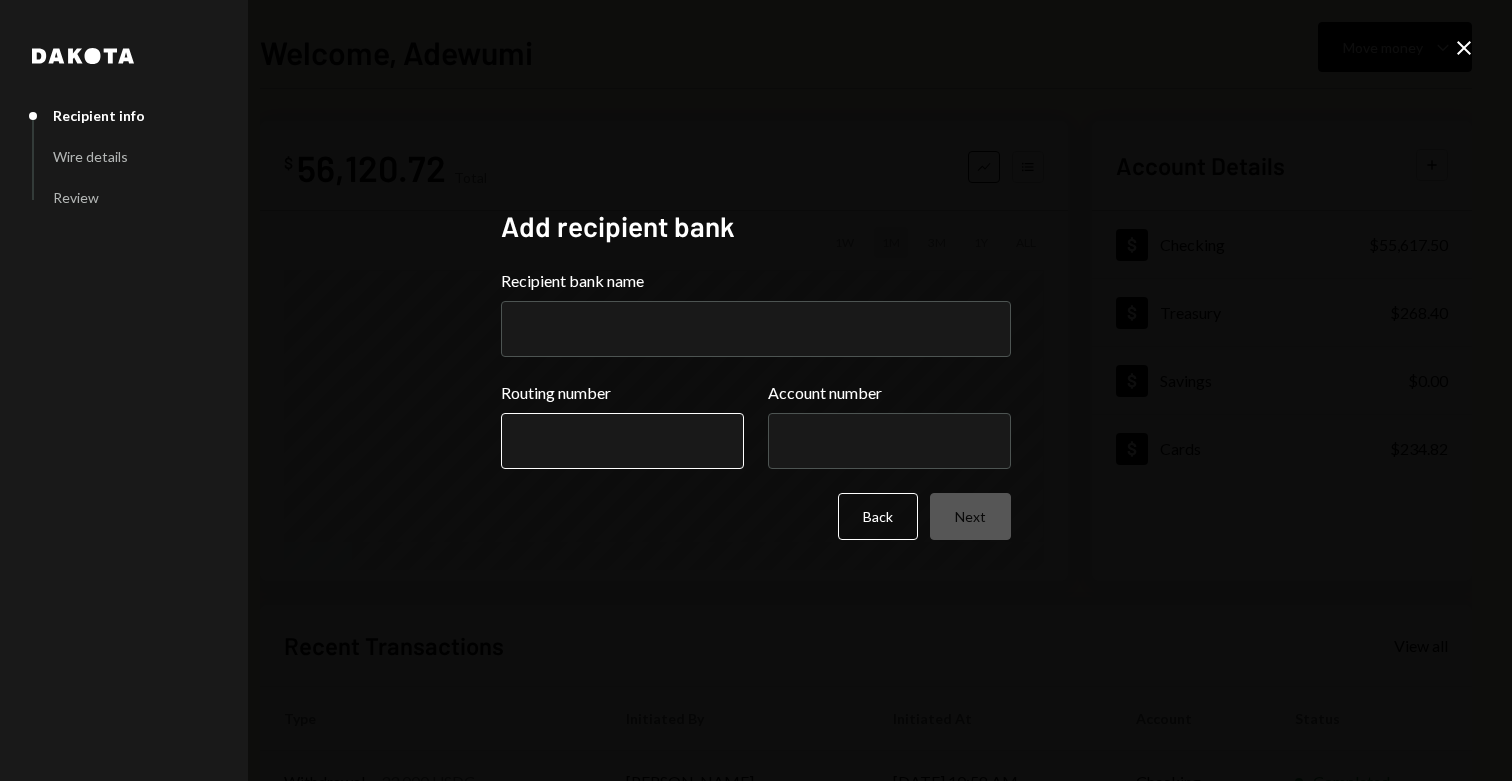 click on "Routing number" at bounding box center (622, 441) 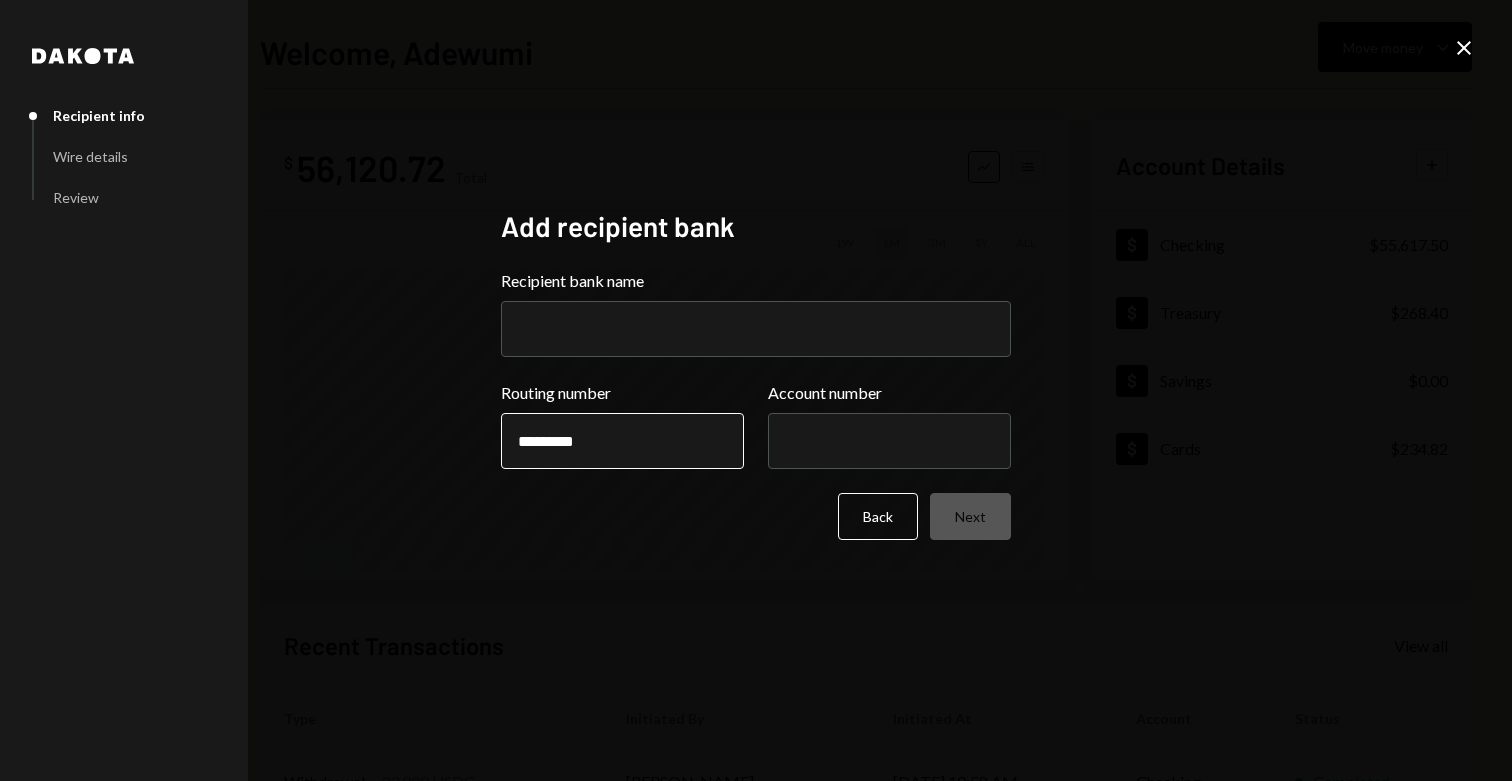 type on "*********" 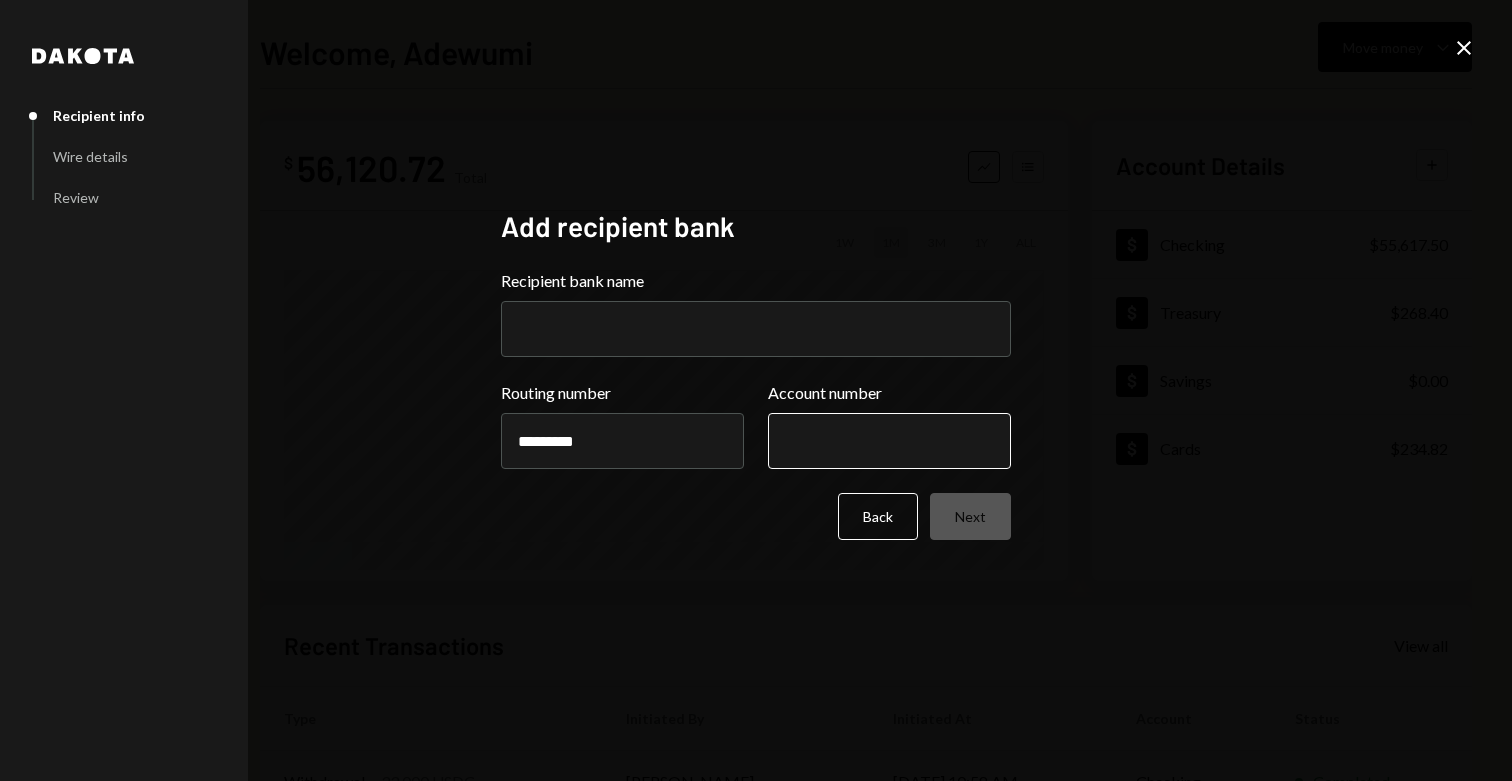 click on "Account number" at bounding box center [889, 441] 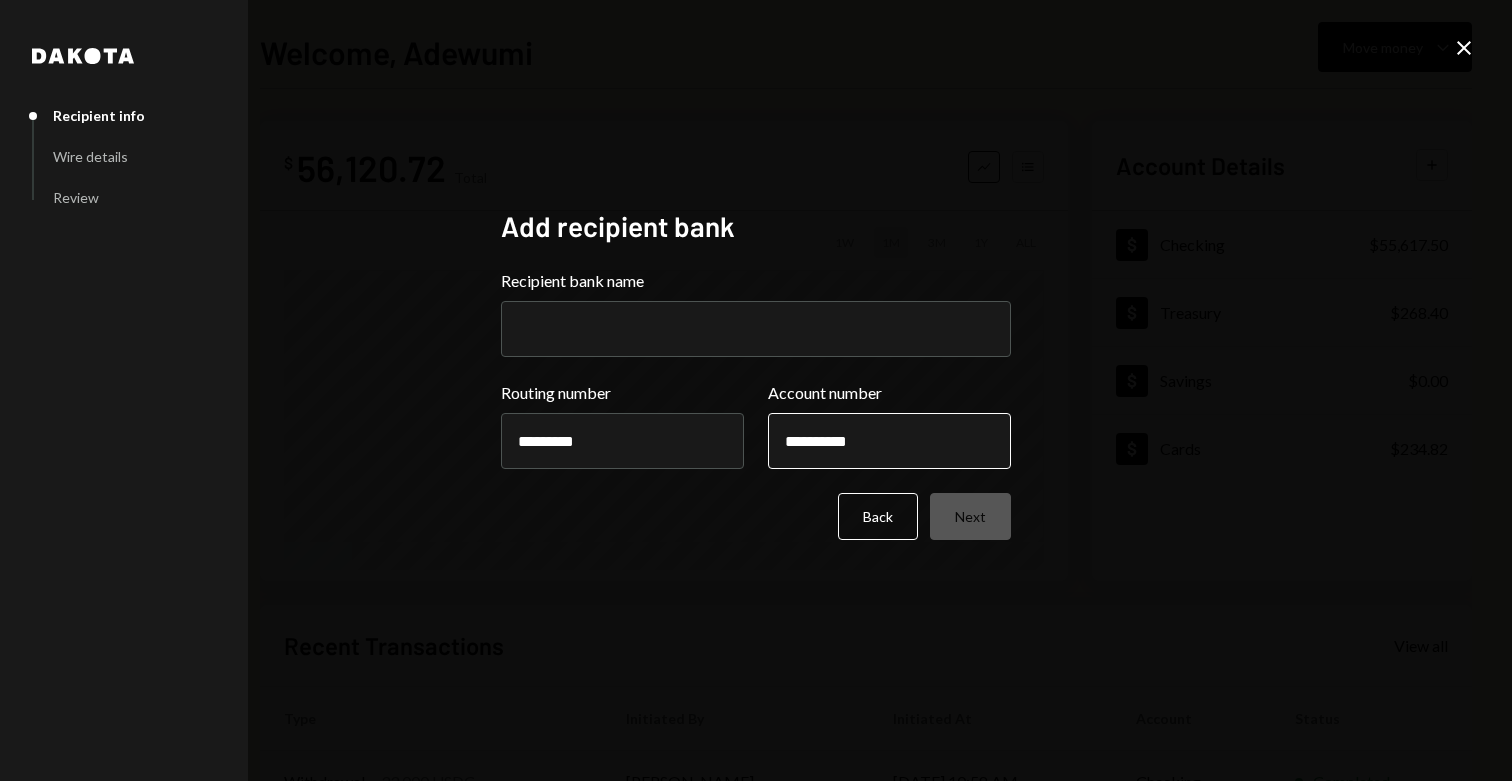 type on "**********" 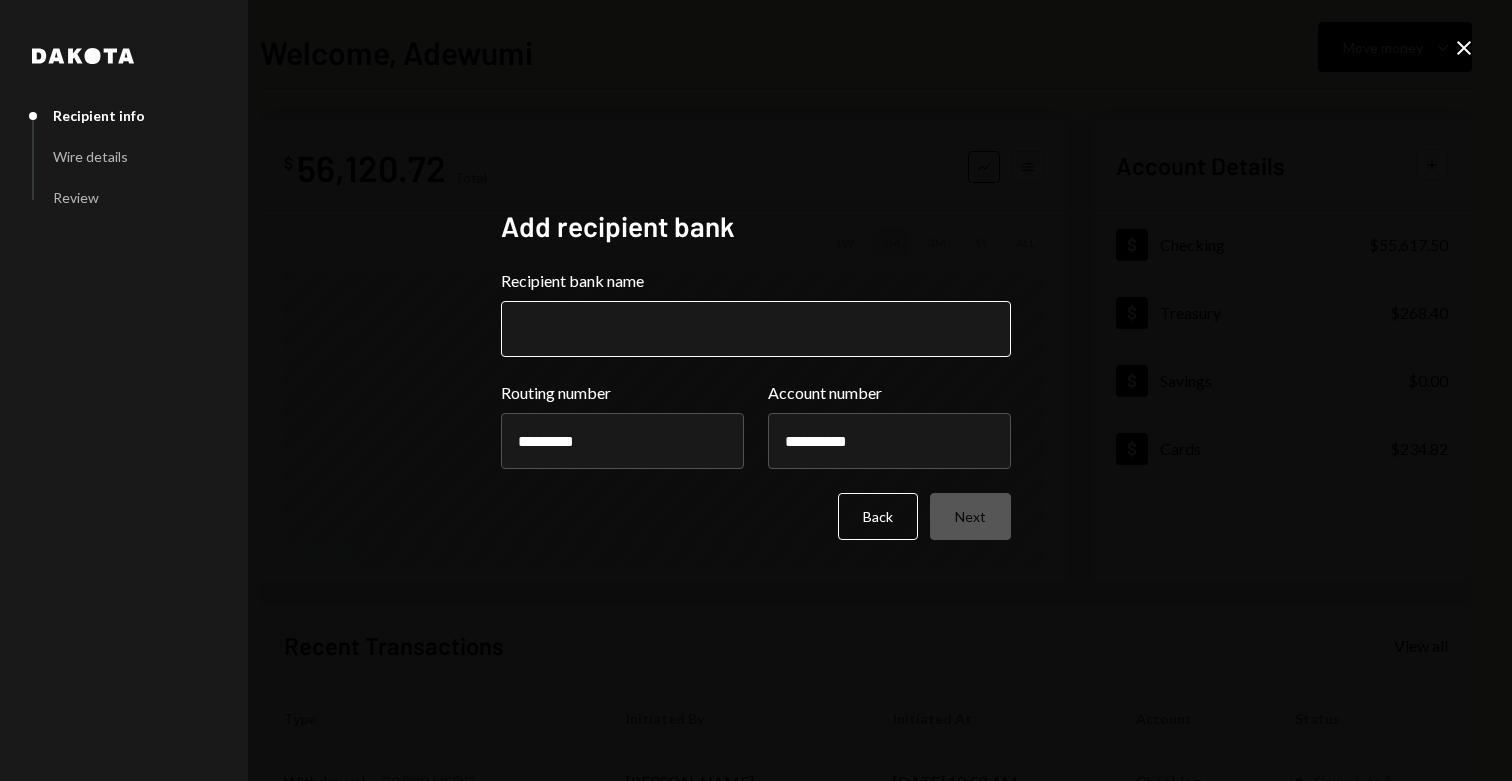 click on "Recipient bank name" at bounding box center (756, 329) 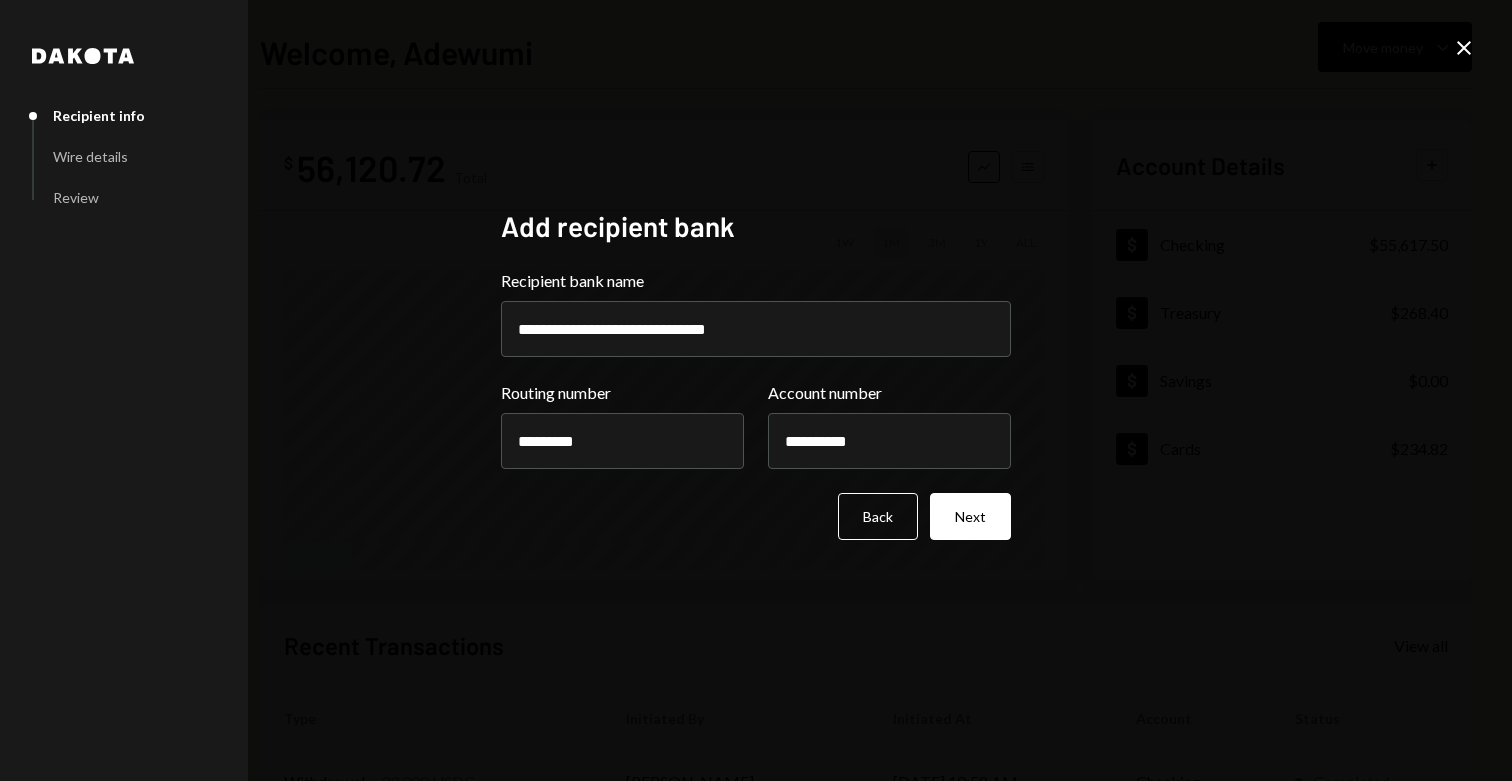 type on "**********" 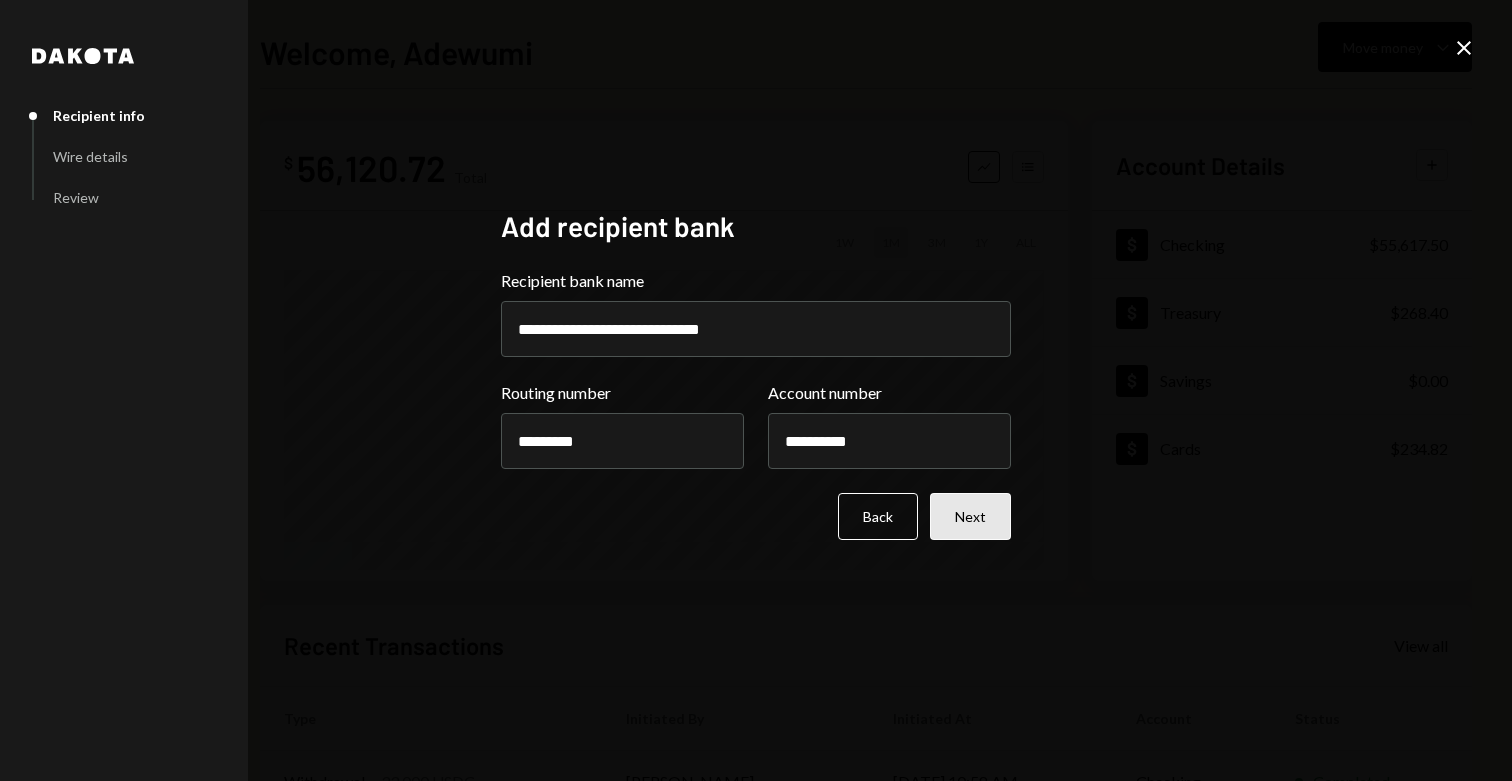 click on "Next" at bounding box center (970, 516) 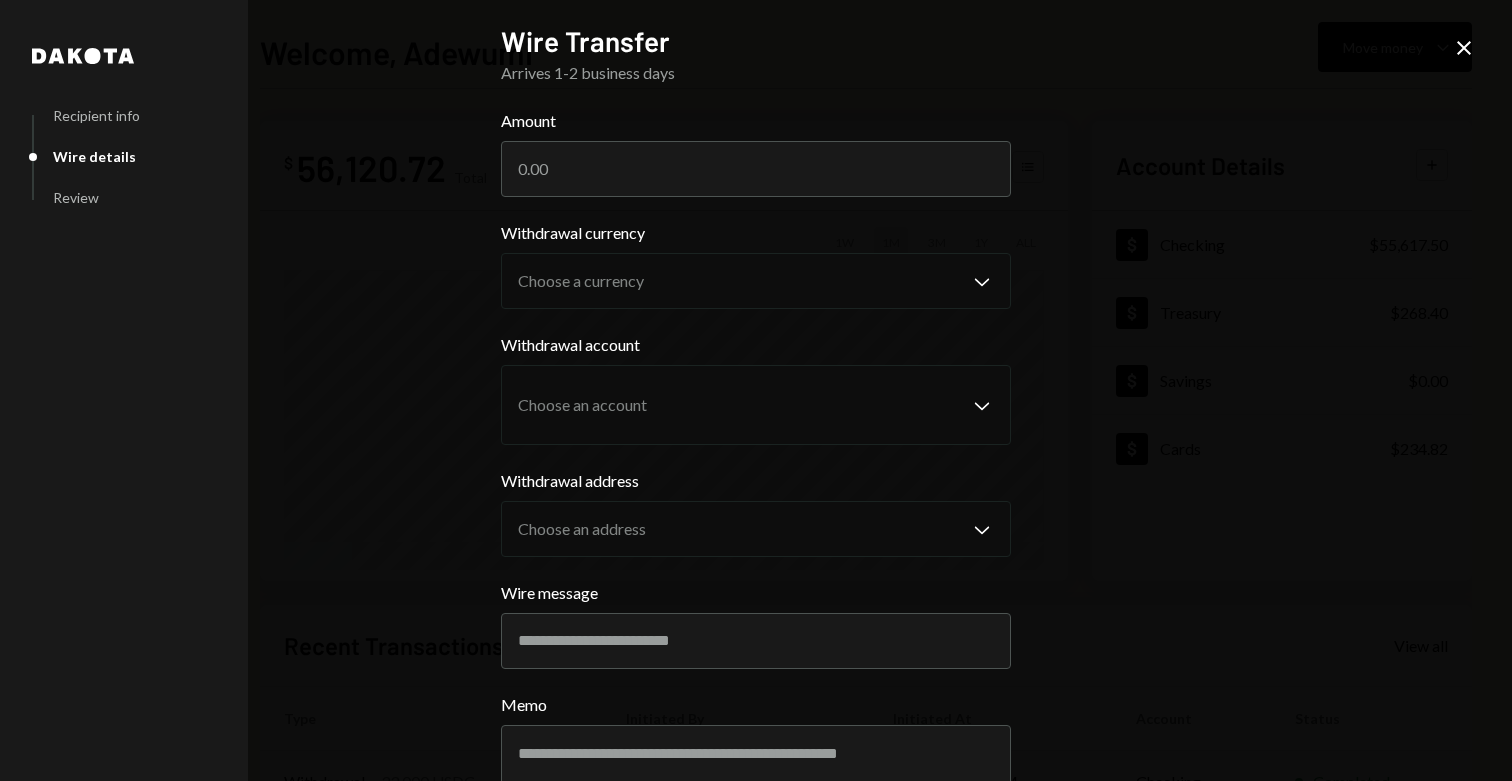 click on "Amount" at bounding box center [756, 121] 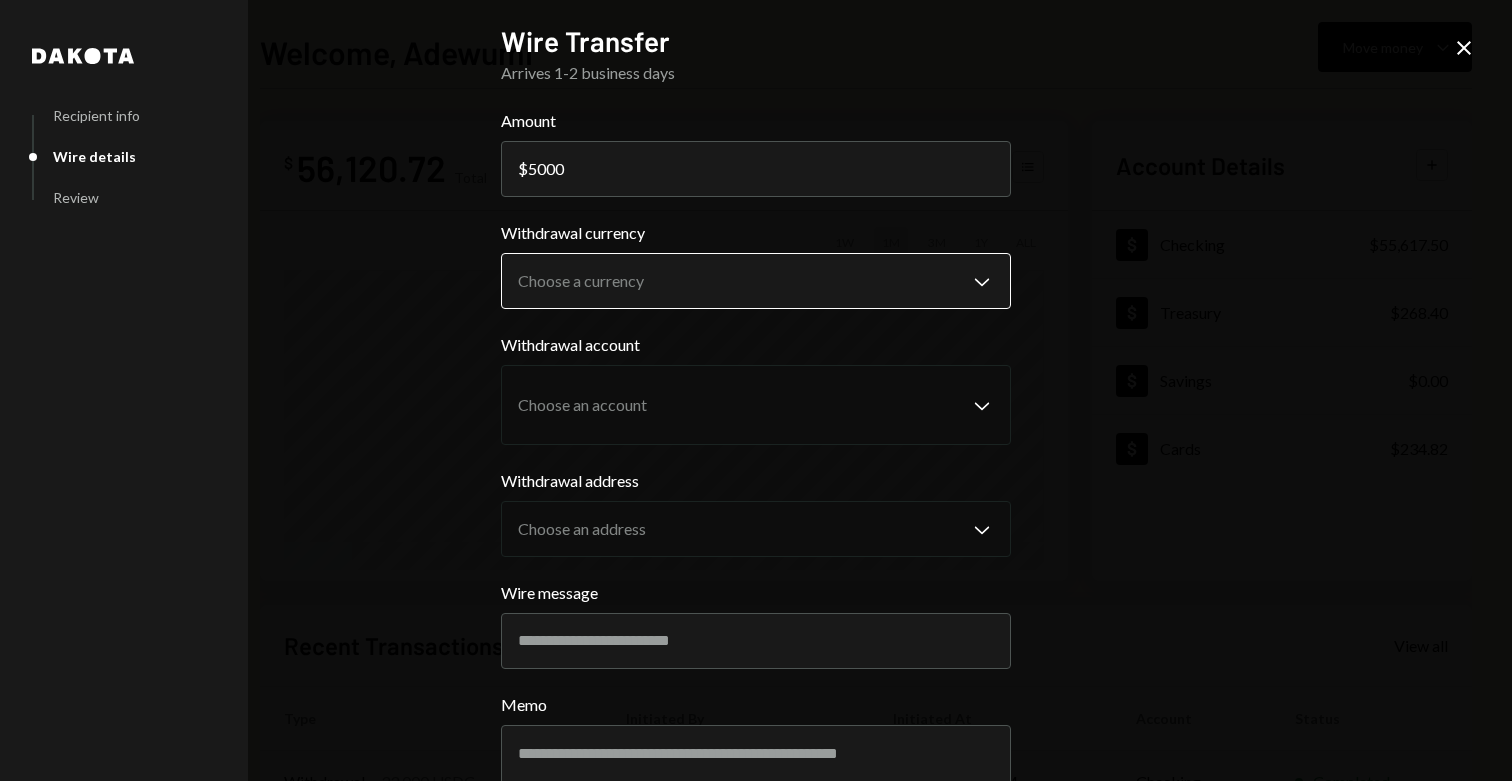 type on "5000" 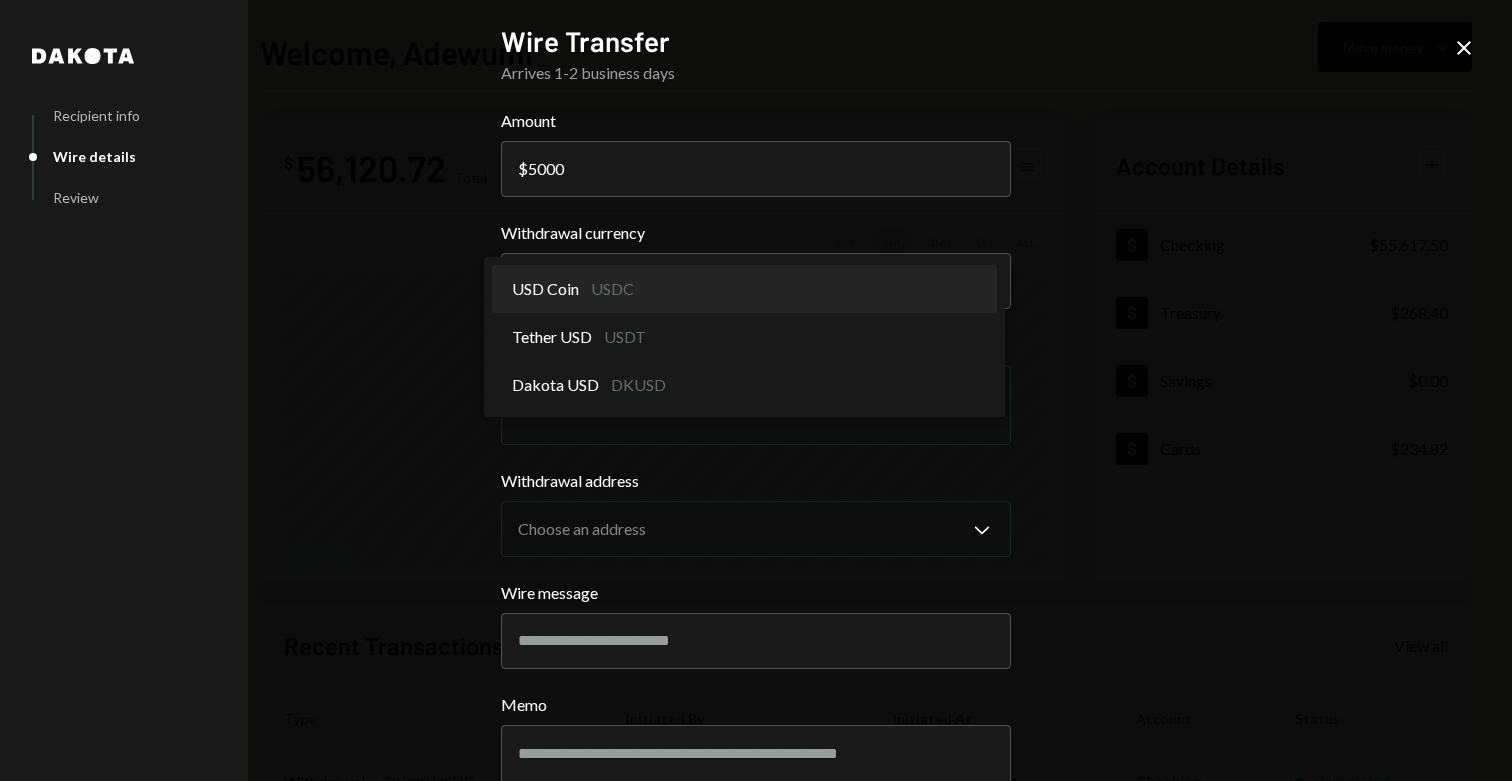 select on "****" 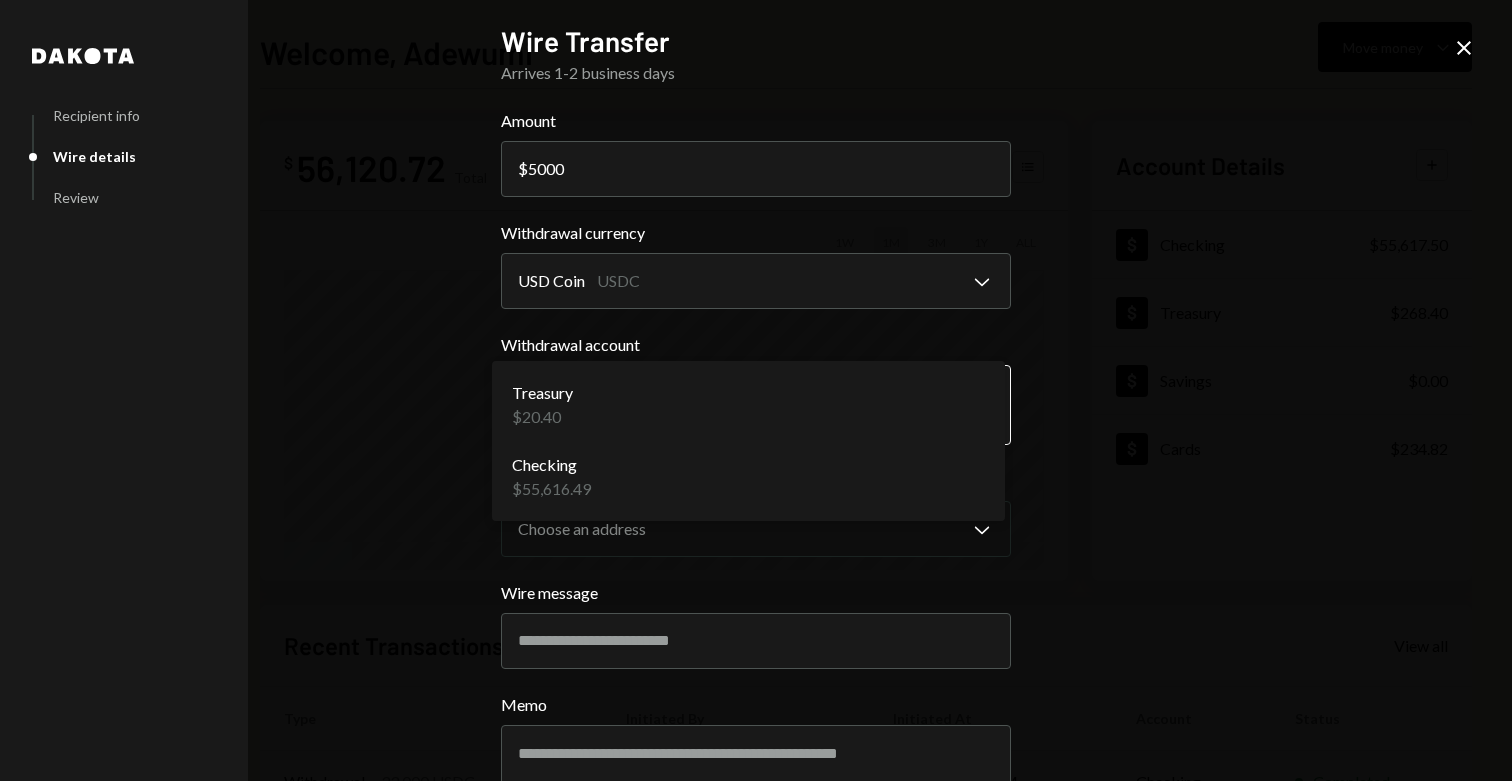 click on "S SPARK TECH HUB Caret Down Home Home Inbox Inbox Activities Transactions Accounts Accounts Caret Down Checking $55,617.50 Treasury $268.40 Savings $0.00 Cards $234.82 Dollar Rewards User Recipients Team Team Welcome, Adewumi Move money Caret Down $ 56,120.72 Total Graph Accounts 1W 1M 3M 1Y ALL Account Details Plus Dollar Checking $55,617.50 Dollar Treasury $268.40 Dollar Savings $0.00 Dollar Cards $234.82 Recent Transactions View all Type Initiated By Initiated At Account Status Withdrawal 33,000  USDC Adewumi Hammed 07/24/25 10:58 AM Checking Completed Deposit 54,986.571  USDC 0xAe4F...eF6Ab4 Copy 07/24/25 10:56 AM Checking Completed Bank Payment $3,498.49 Adewumi Hammed 07/24/25 10:48 AM Checking Completed Bank Payment $10,302.05 Adewumi Hammed 07/24/25 9:08 AM Checking Completed Bank Payment $3,130.12 Adewumi Hammed 07/24/25 8:27 AM Checking Completed /dashboard Dakota Recipient info Wire details Review Wire Transfer Arrives 1-2 business days Amount $ 5000 Withdrawal currency USD Coin USDC Chevron Down" at bounding box center (756, 390) 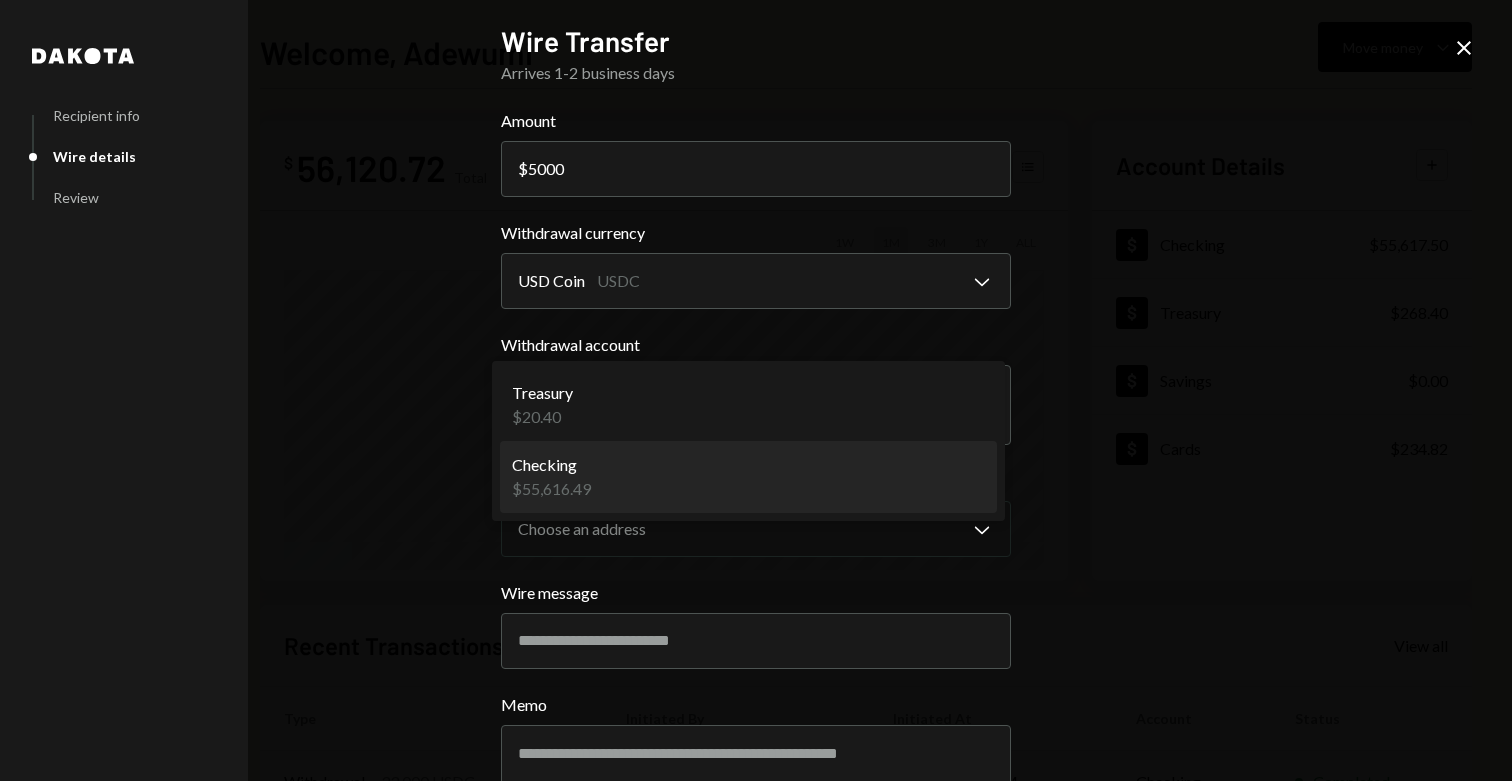 select on "**********" 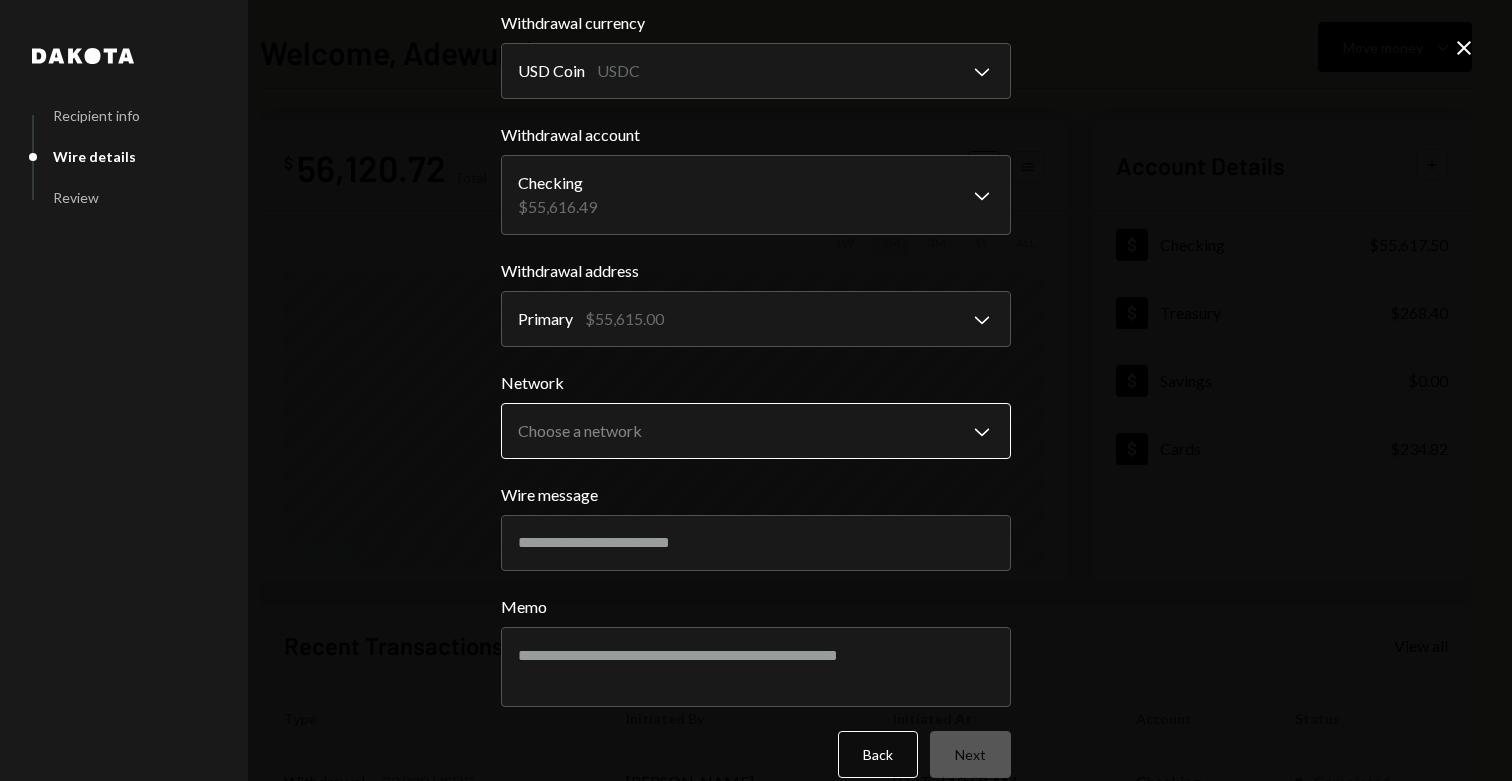 scroll, scrollTop: 238, scrollLeft: 0, axis: vertical 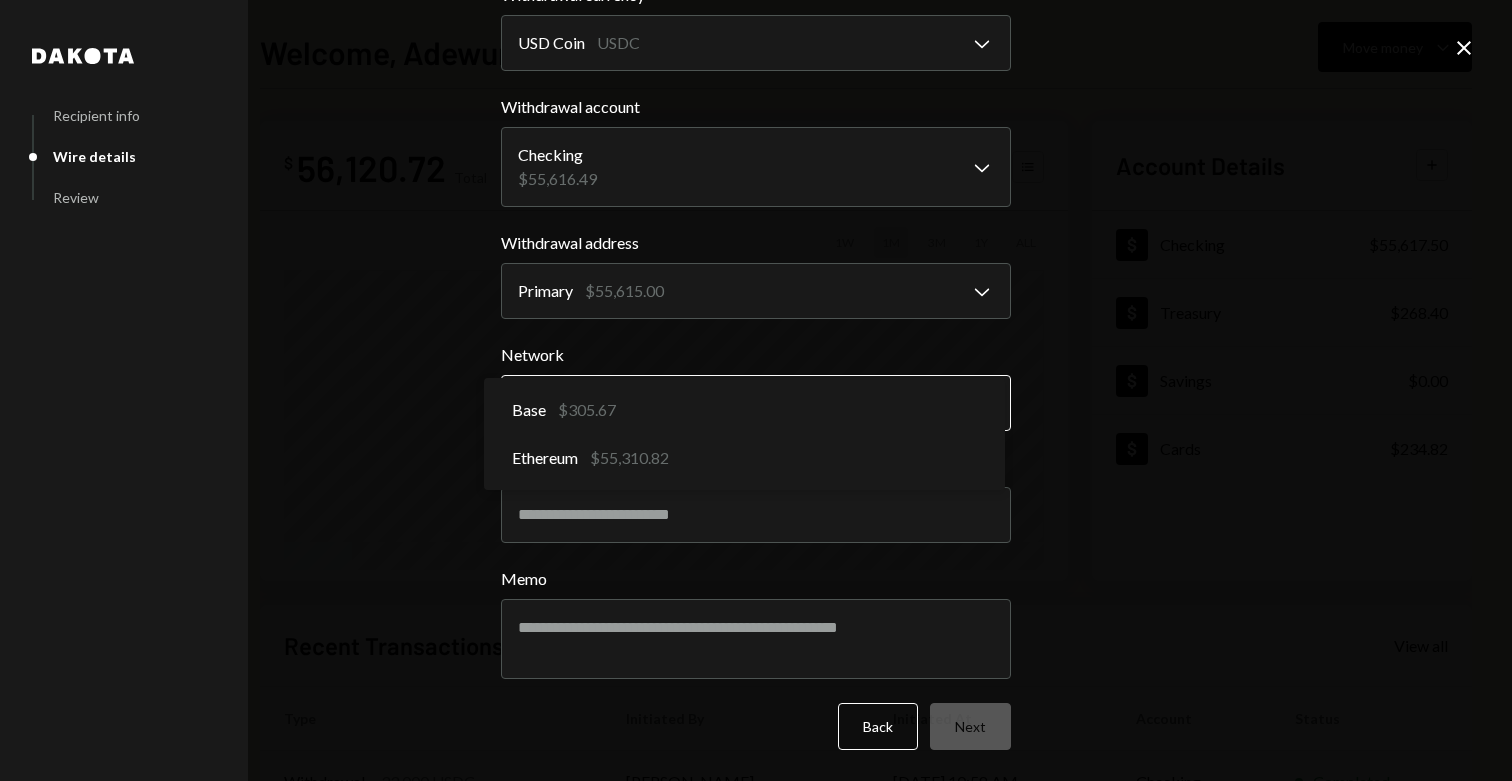 click on "S SPARK TECH HUB Caret Down Home Home Inbox Inbox Activities Transactions Accounts Accounts Caret Down Checking $55,617.50 Treasury $268.40 Savings $0.00 Cards $234.82 Dollar Rewards User Recipients Team Team Welcome, Adewumi Move money Caret Down $ 56,120.72 Total Graph Accounts 1W 1M 3M 1Y ALL Account Details Plus Dollar Checking $55,617.50 Dollar Treasury $268.40 Dollar Savings $0.00 Dollar Cards $234.82 Recent Transactions View all Type Initiated By Initiated At Account Status Withdrawal 33,000  USDC Adewumi Hammed 07/24/25 10:58 AM Checking Completed Deposit 54,986.571  USDC 0xAe4F...eF6Ab4 Copy 07/24/25 10:56 AM Checking Completed Bank Payment $3,498.49 Adewumi Hammed 07/24/25 10:48 AM Checking Completed Bank Payment $10,302.05 Adewumi Hammed 07/24/25 9:08 AM Checking Completed Bank Payment $3,130.12 Adewumi Hammed 07/24/25 8:27 AM Checking Completed /dashboard Dakota Recipient info Wire details Review Wire Transfer Arrives 1-2 business days Amount $ 5000 Withdrawal currency USD Coin USDC Chevron Down" at bounding box center (756, 390) 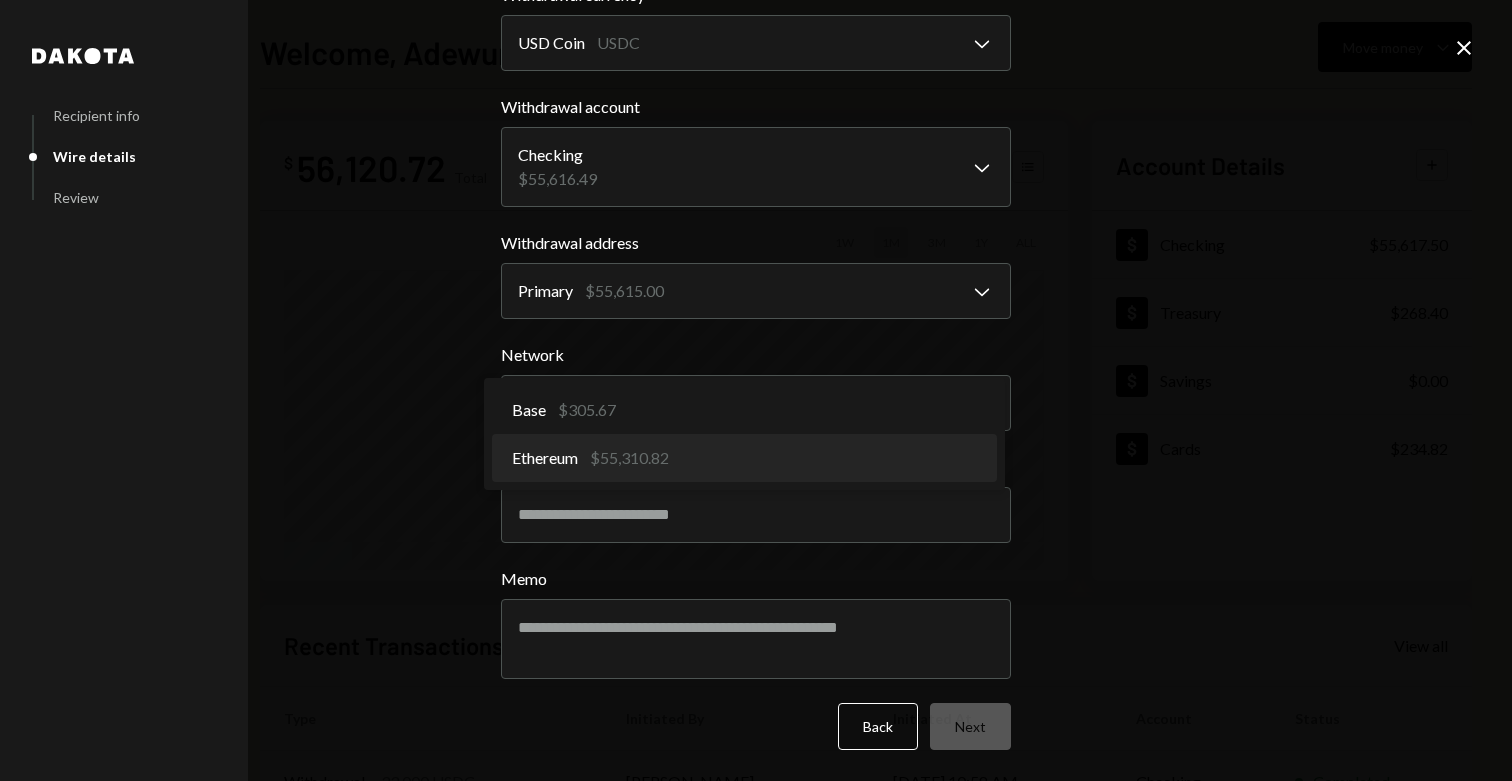 select on "**********" 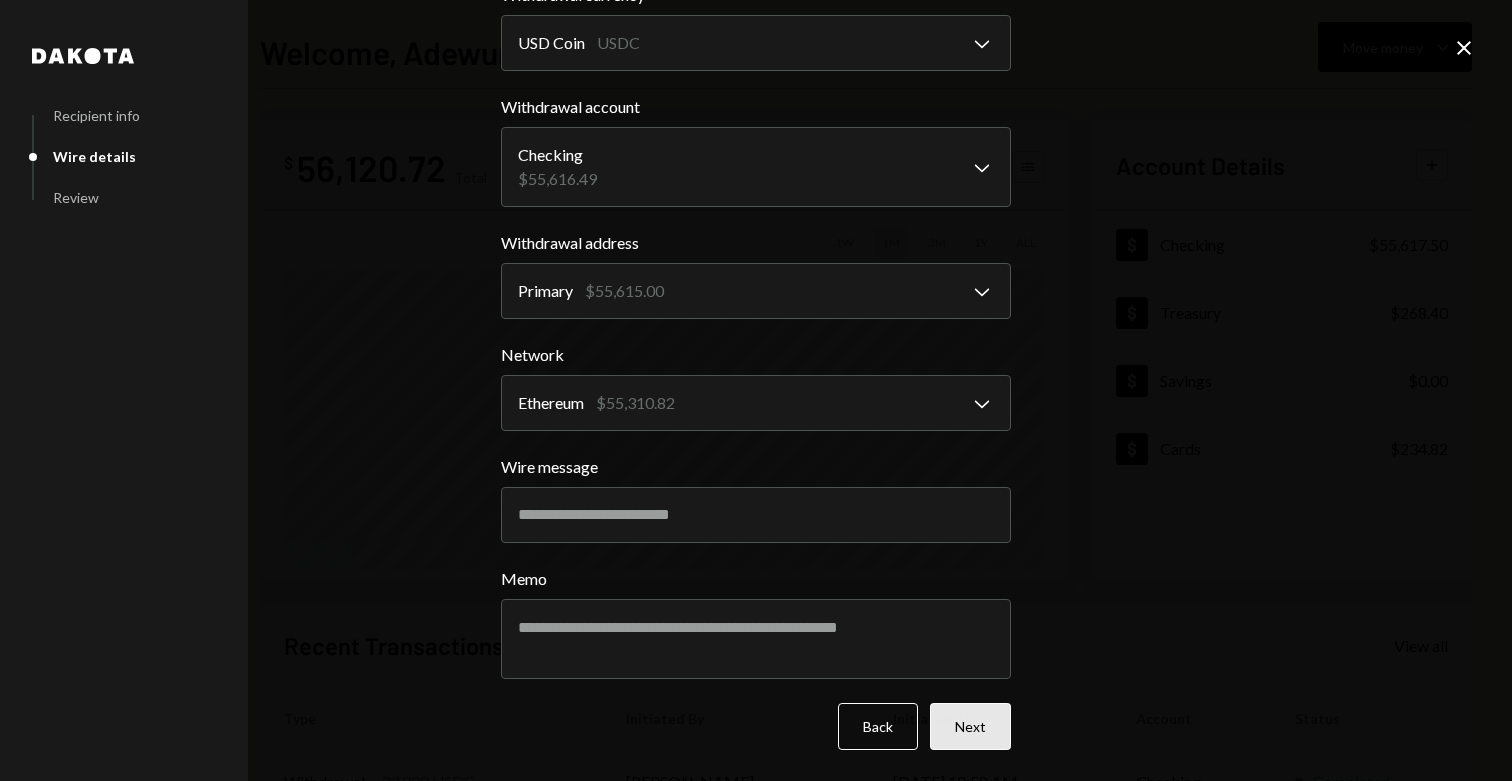 click on "Next" at bounding box center [970, 726] 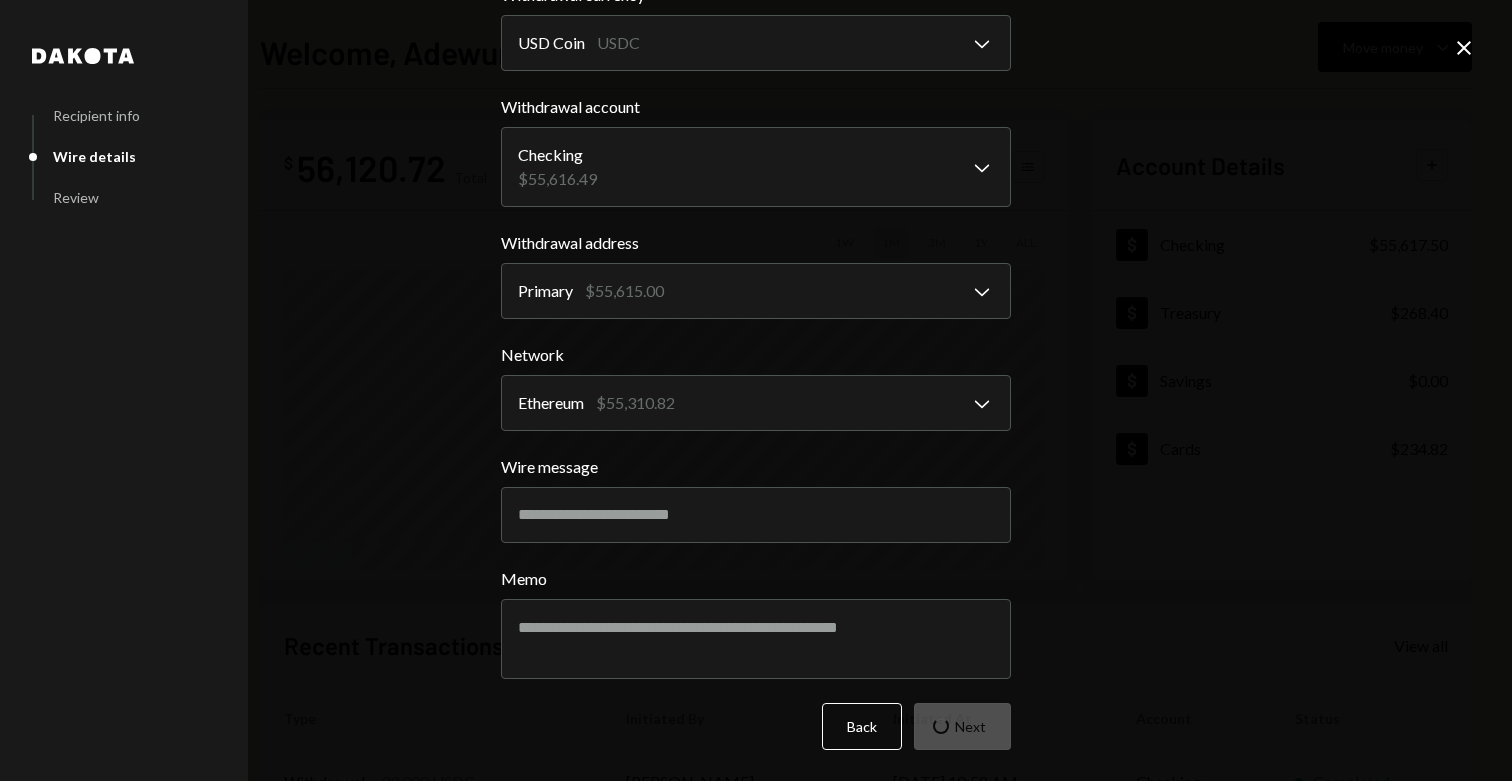 scroll, scrollTop: 0, scrollLeft: 0, axis: both 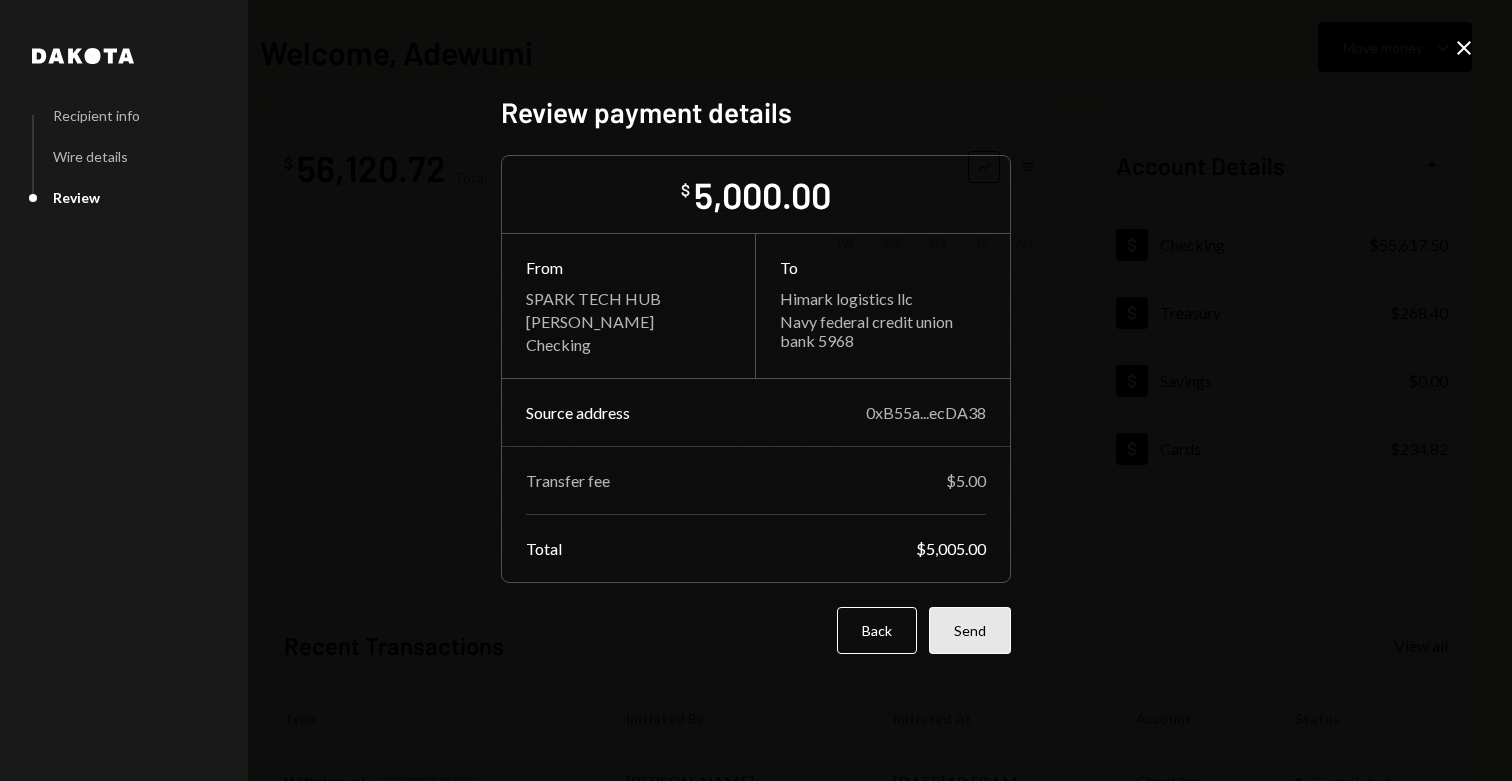 click on "Send" at bounding box center (970, 630) 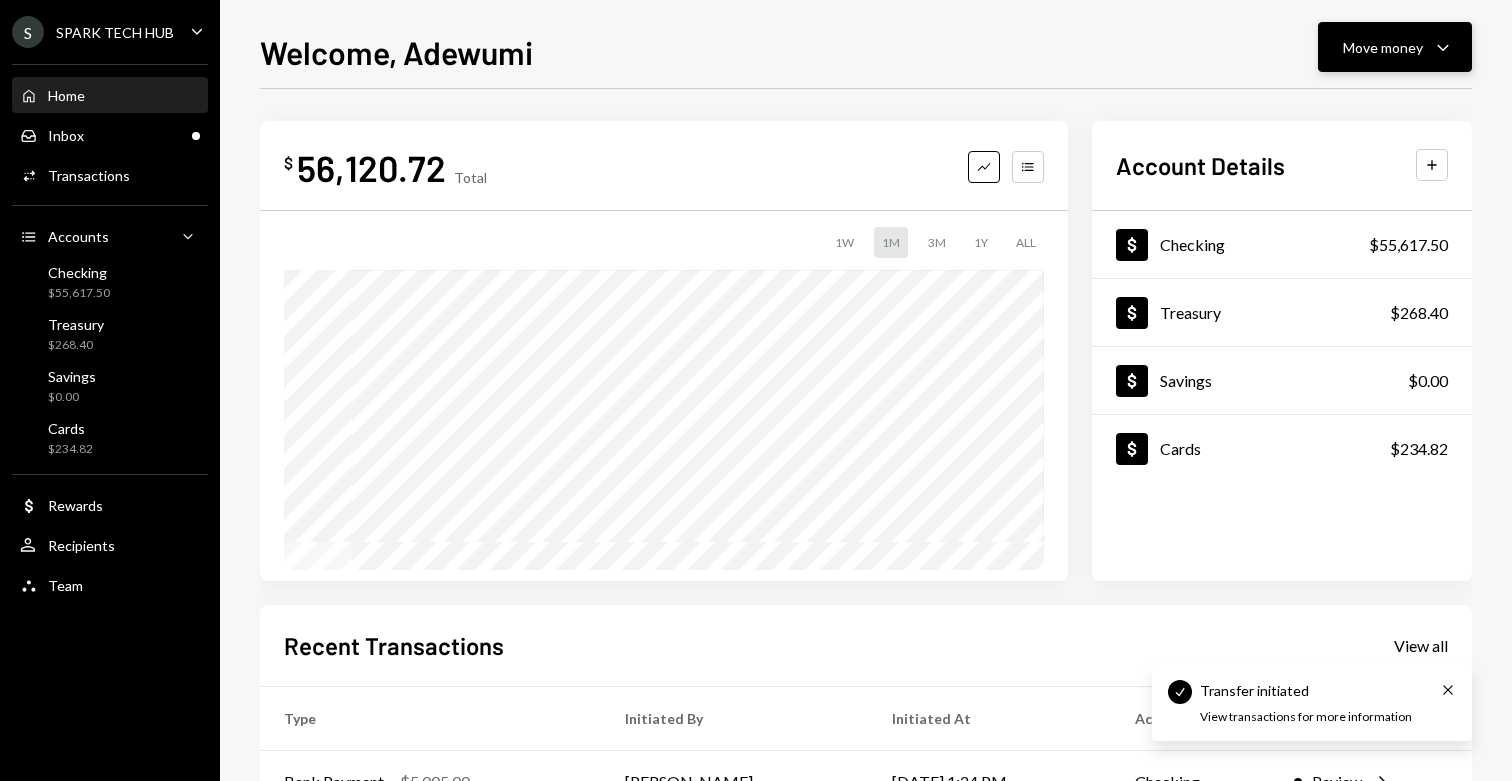 click on "Move money" at bounding box center (1383, 47) 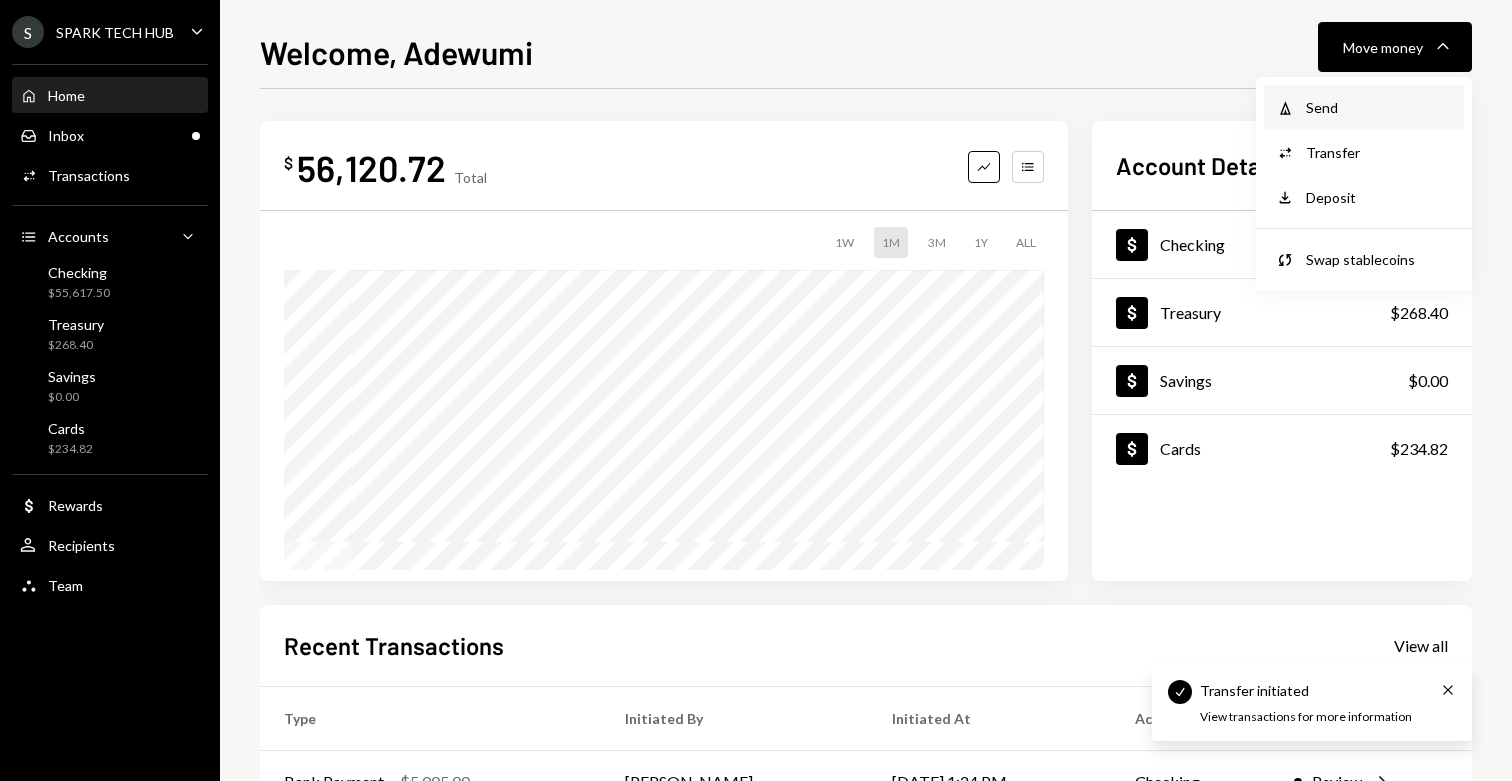 click on "Withdraw Send" at bounding box center (1364, 107) 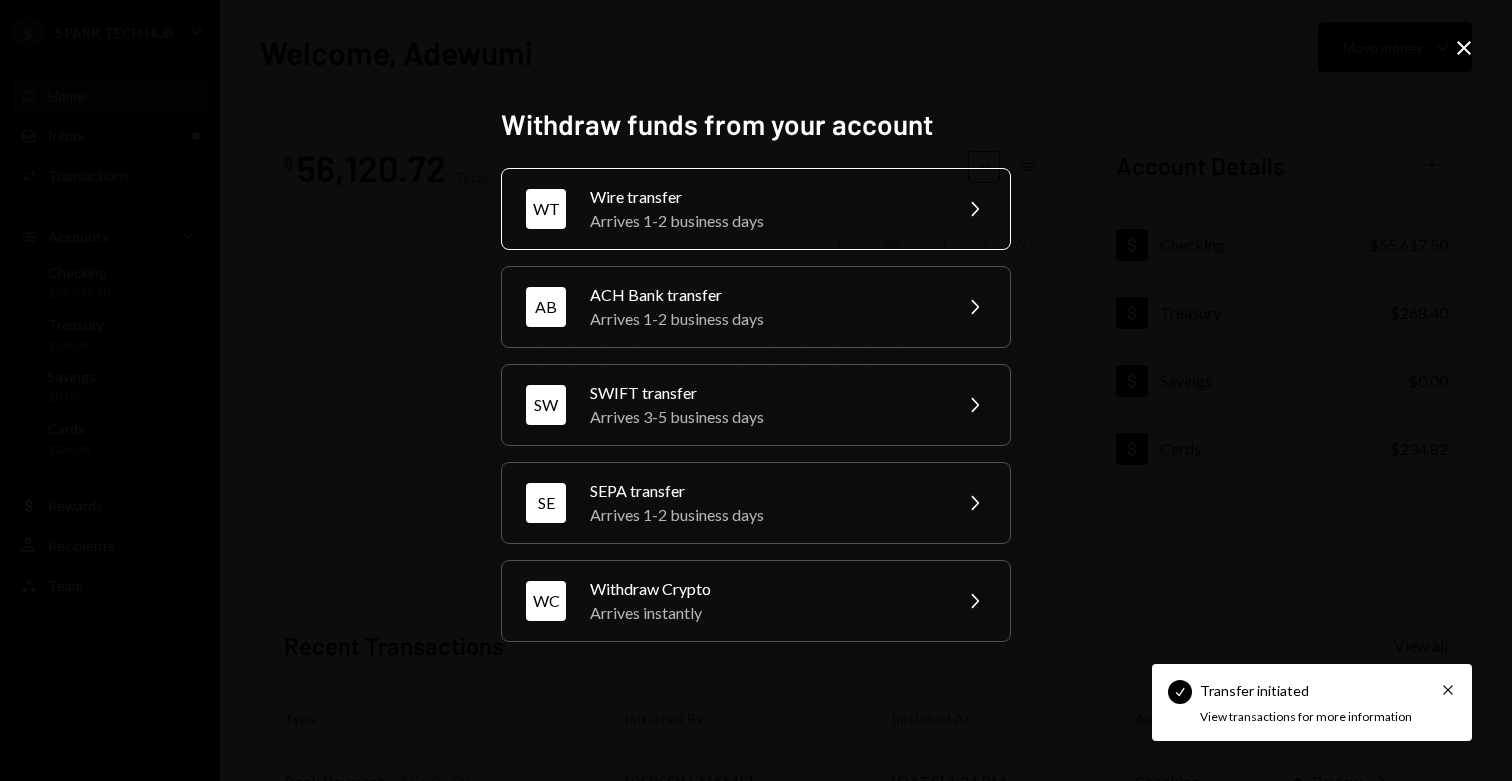 click on "WT Wire transfer Arrives 1-2 business days Chevron Right" at bounding box center [756, 209] 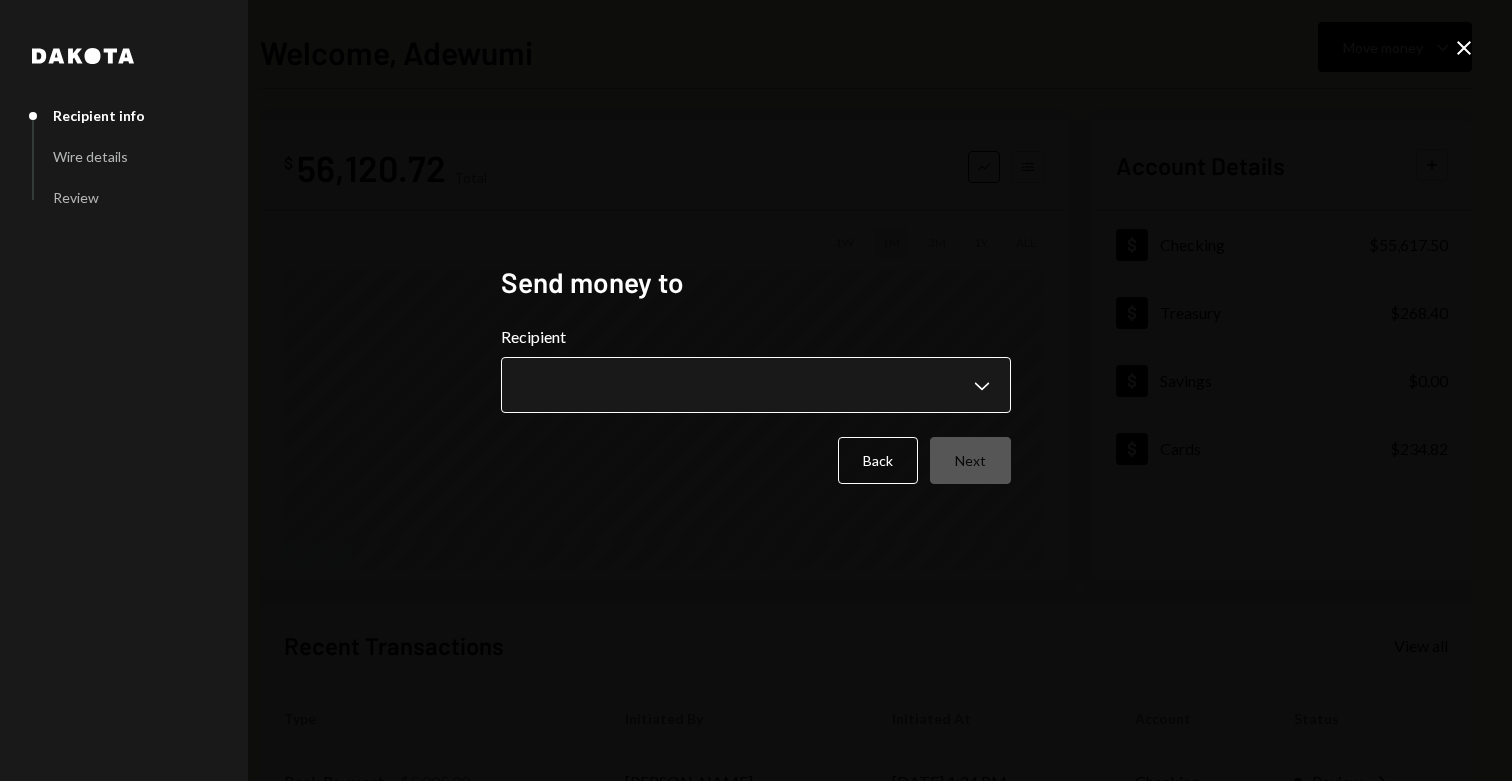 click on "**********" at bounding box center (756, 390) 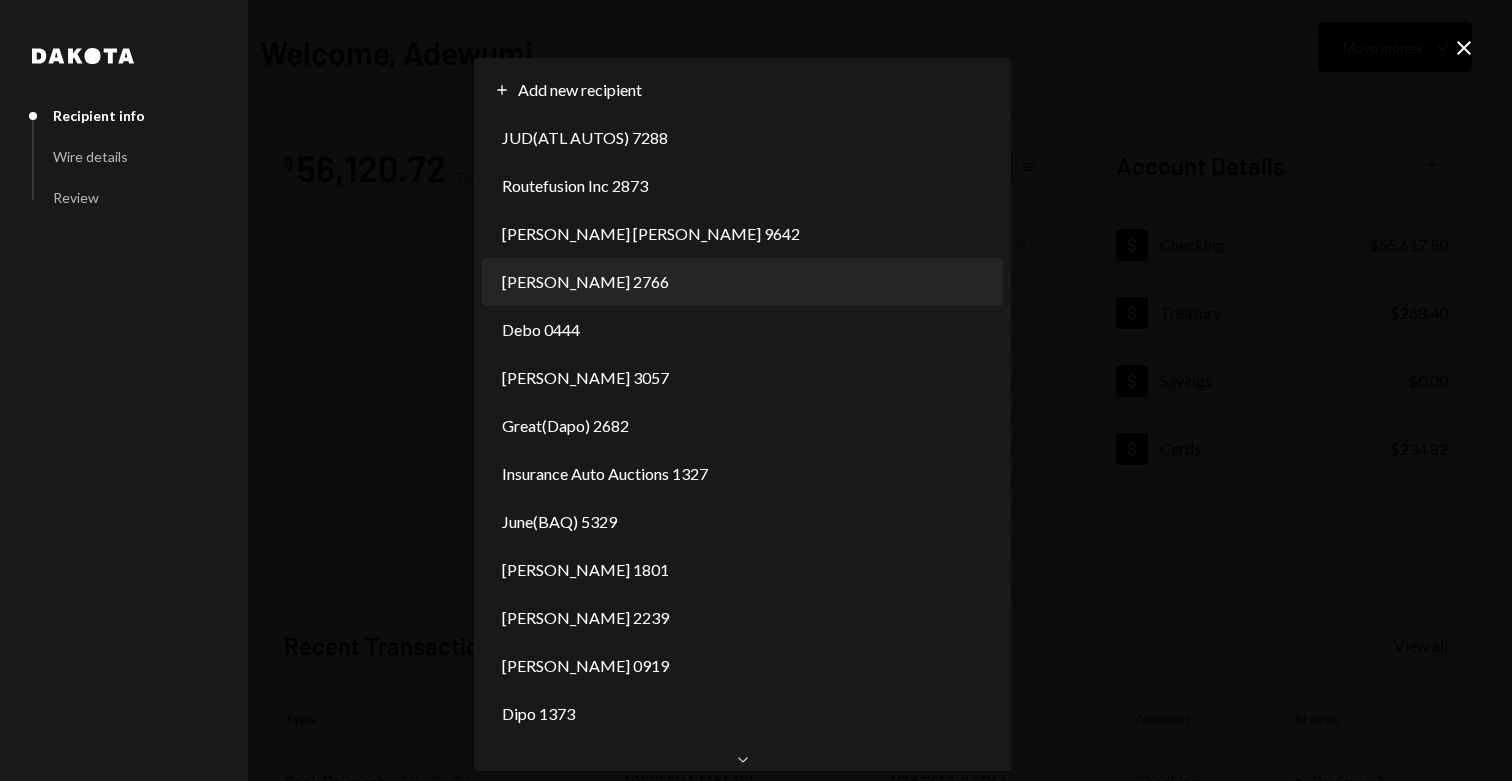 scroll, scrollTop: 38, scrollLeft: 0, axis: vertical 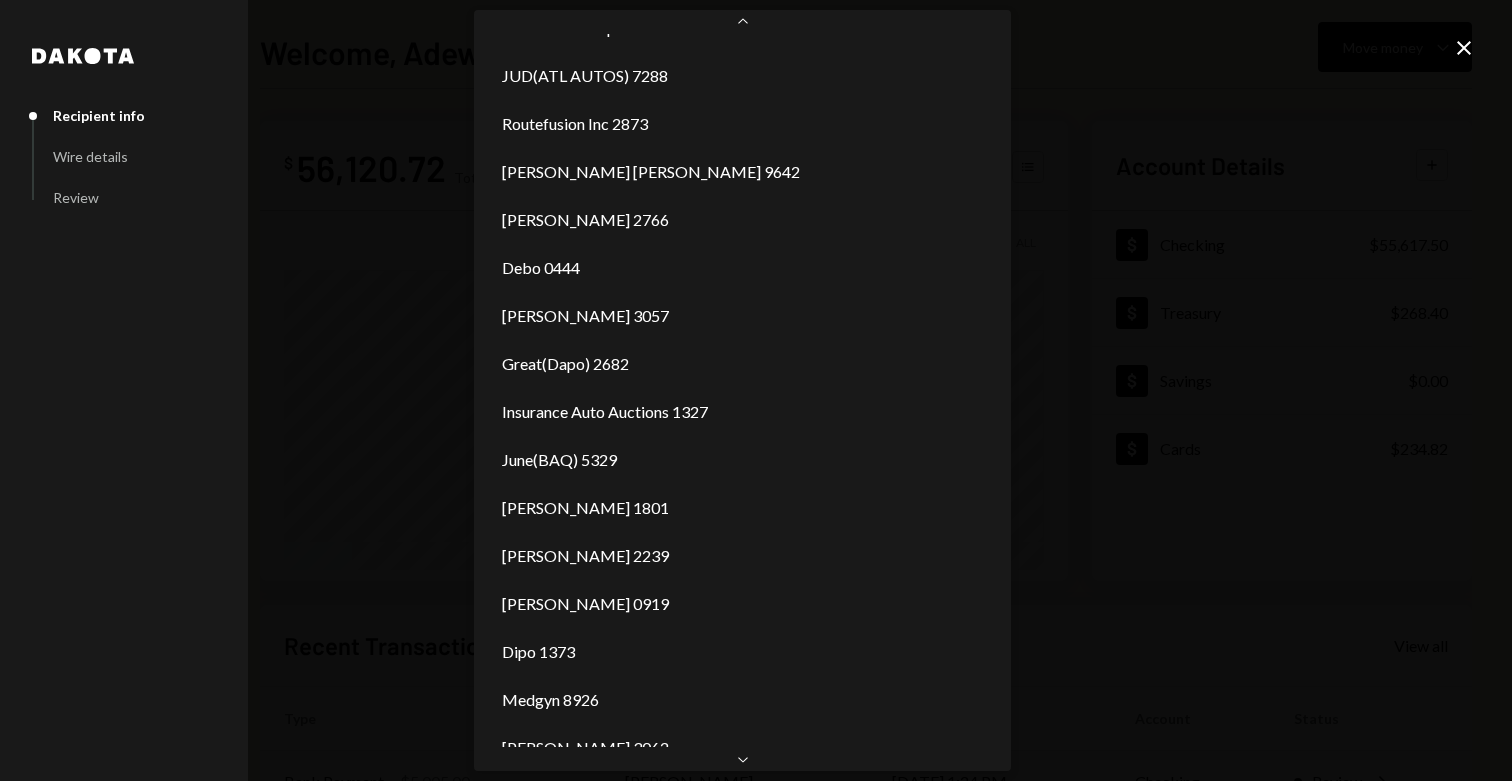 click on "**********" at bounding box center (756, 390) 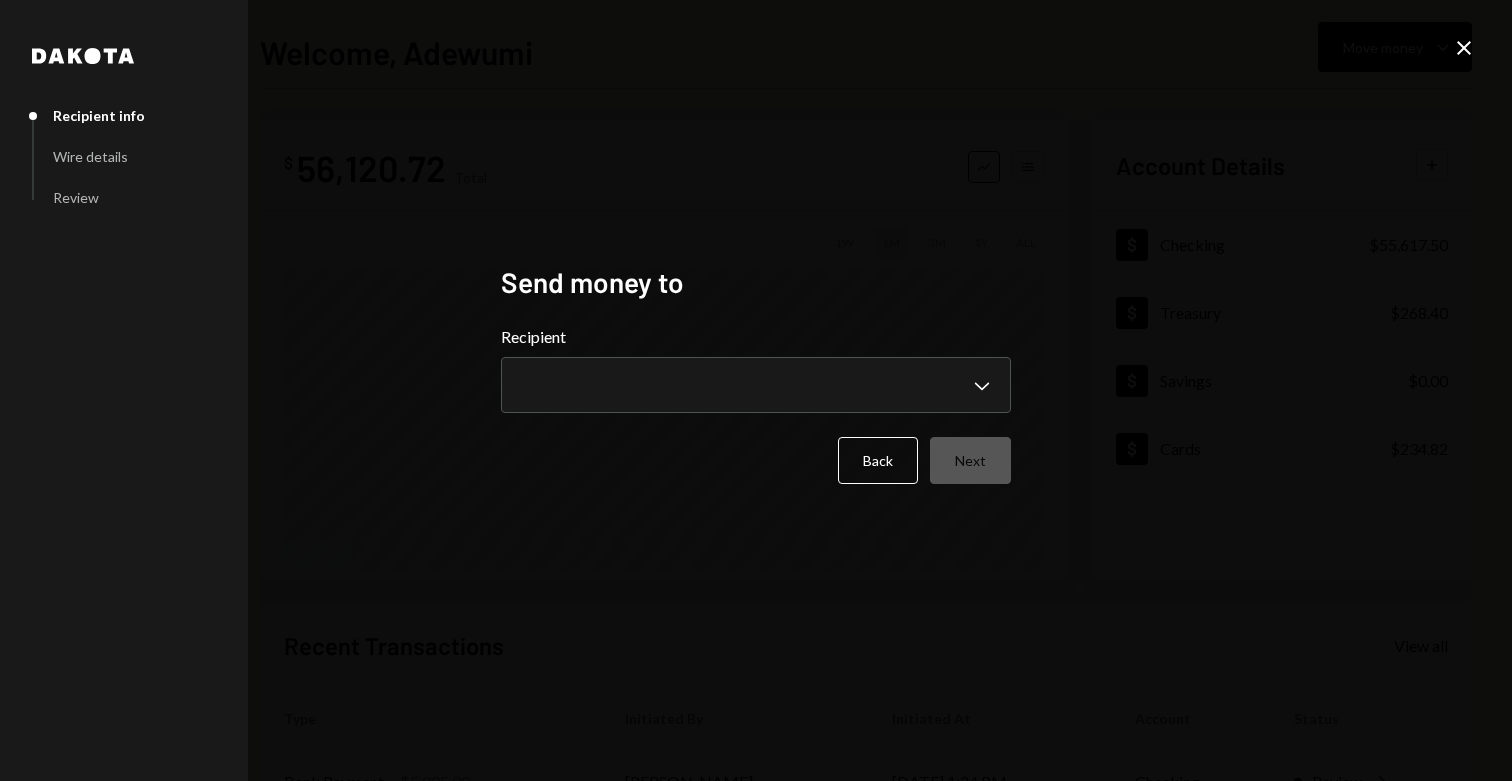 click on "**********" at bounding box center (756, 390) 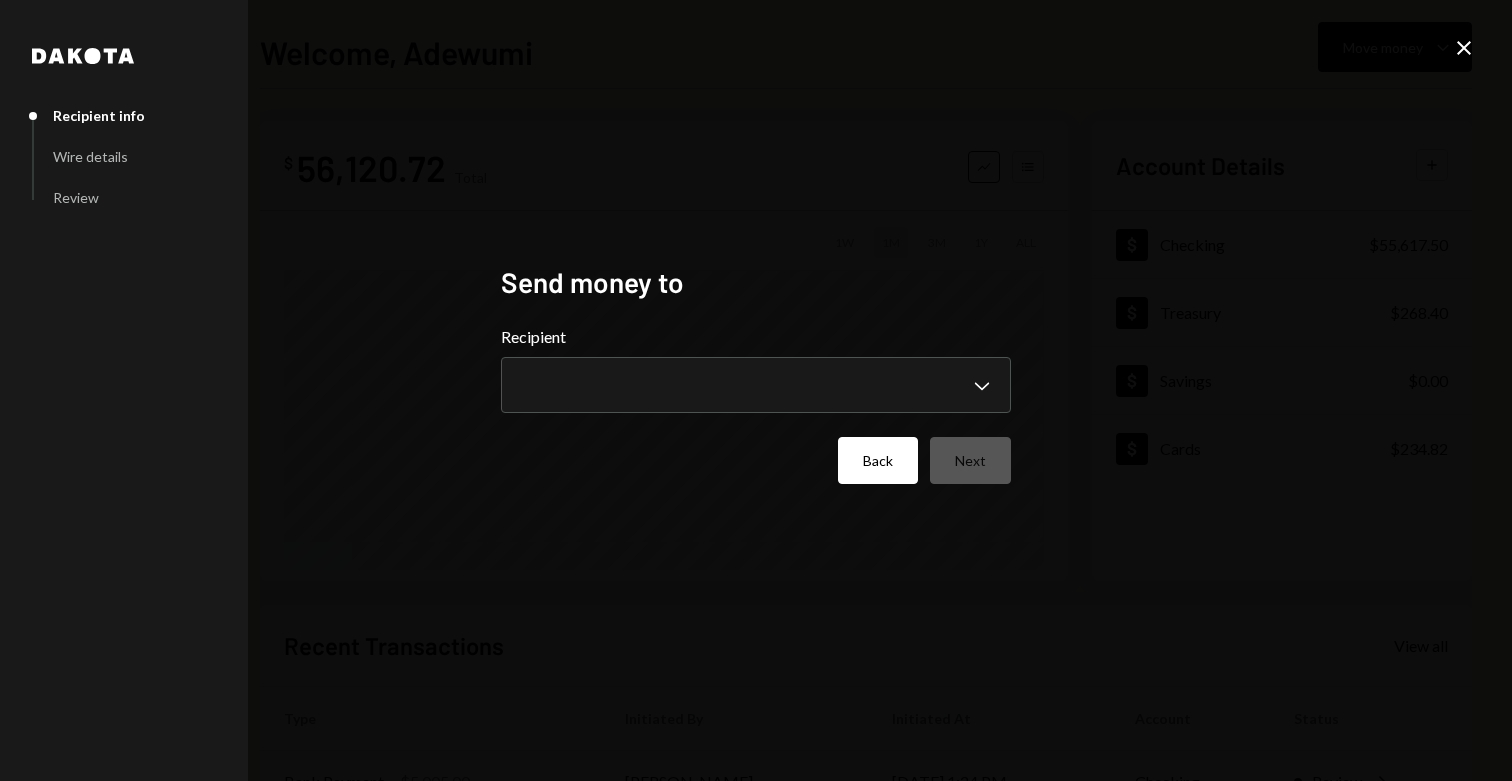 click on "Back" at bounding box center (878, 460) 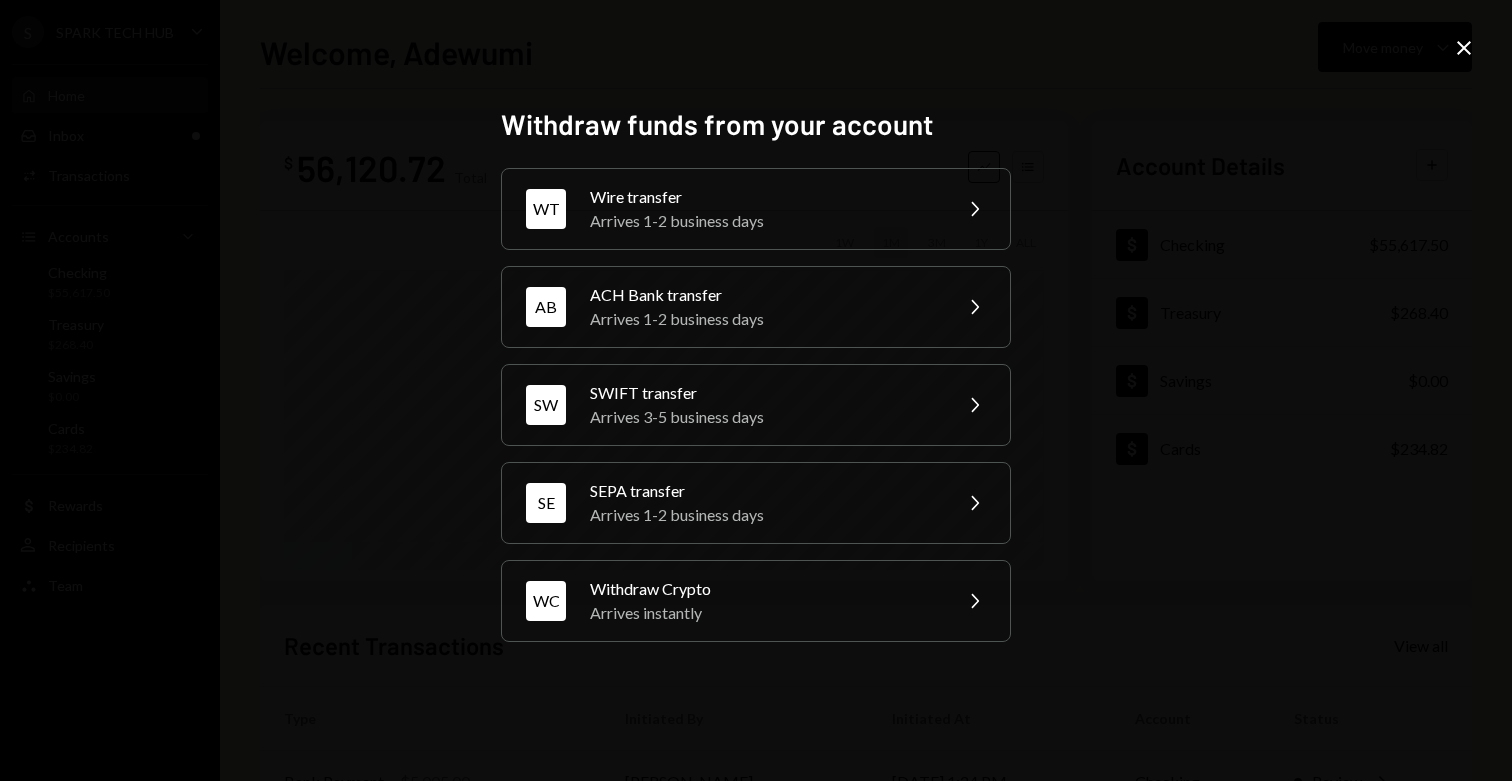 click on "Withdraw funds from your account WT Wire transfer Arrives 1-2 business days Chevron Right AB ACH Bank transfer Arrives 1-2 business days Chevron Right SW SWIFT transfer Arrives 3-5 business days Chevron Right SE SEPA transfer Arrives 1-2 business days Chevron Right WC Withdraw Crypto Arrives instantly Chevron Right Close" at bounding box center (756, 390) 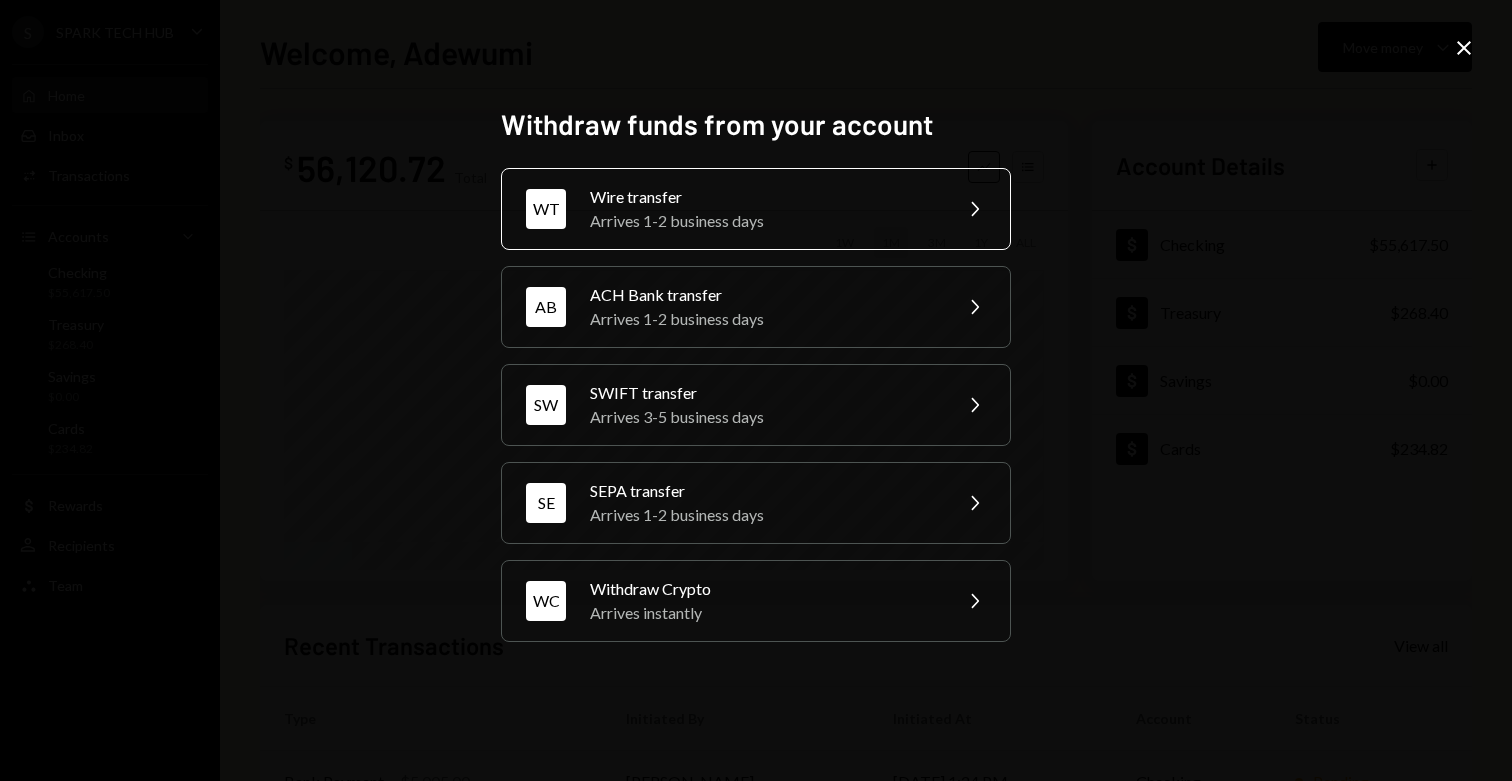 click on "Arrives 1-2 business days" at bounding box center (764, 221) 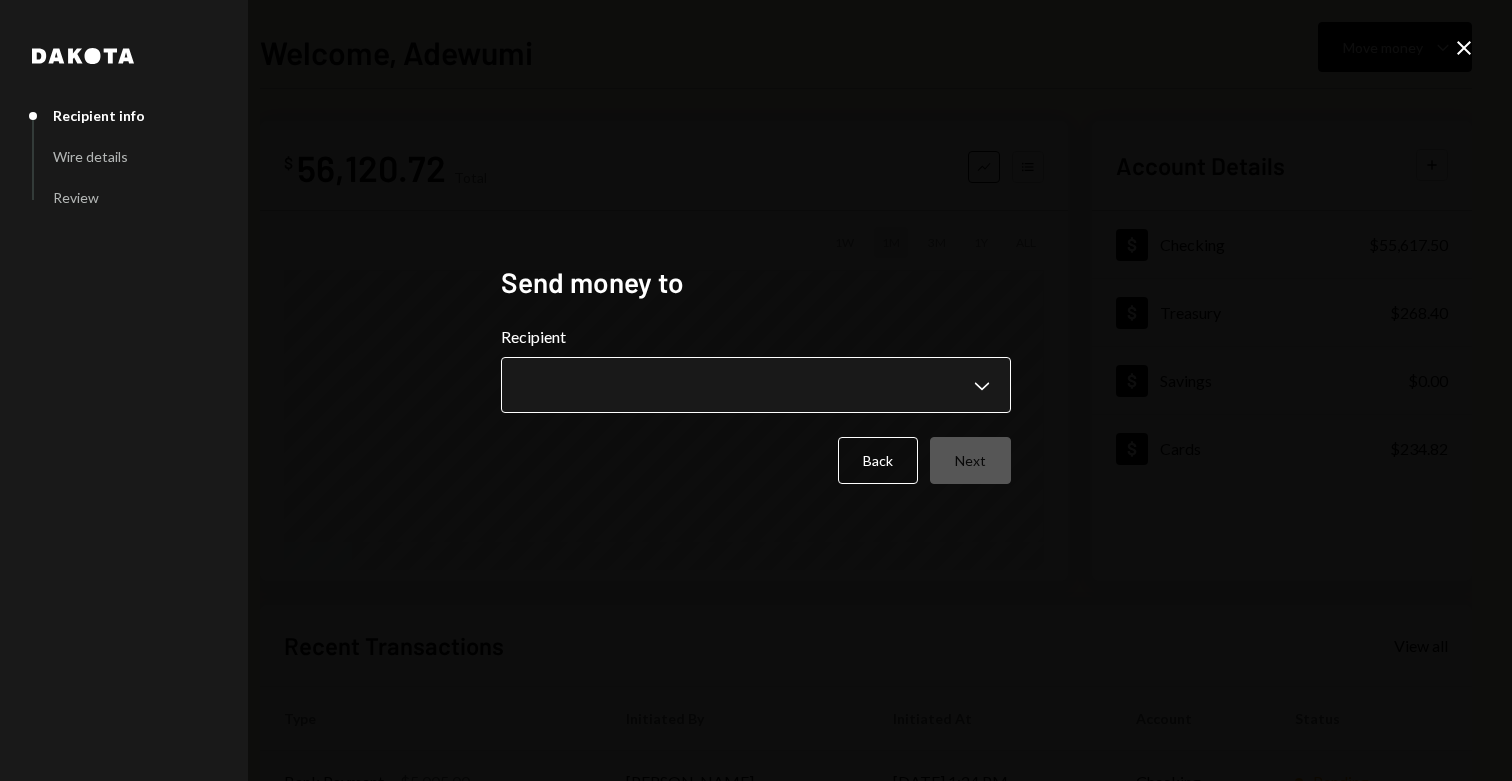 click on "**********" at bounding box center (756, 390) 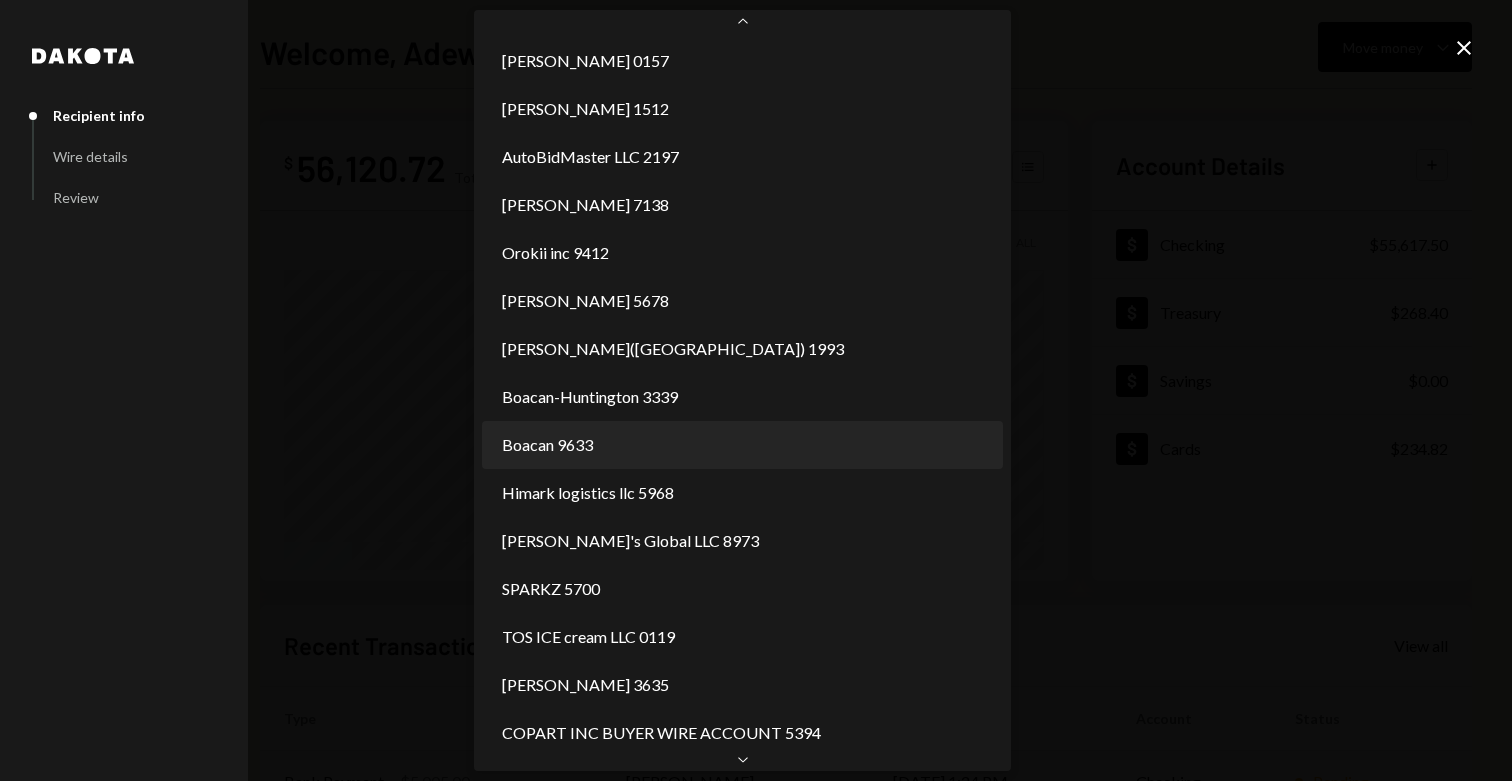 scroll, scrollTop: 820, scrollLeft: 0, axis: vertical 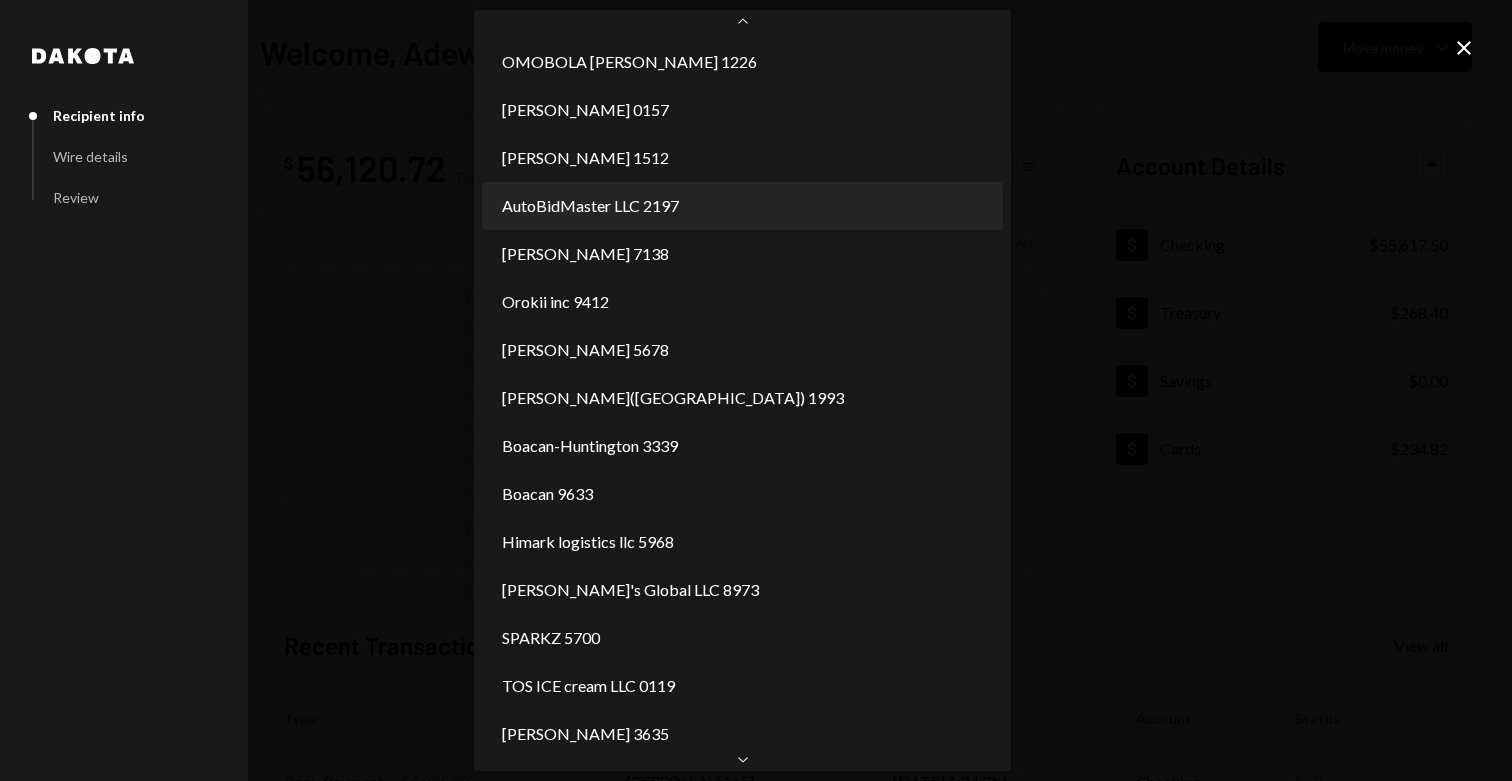 select on "**********" 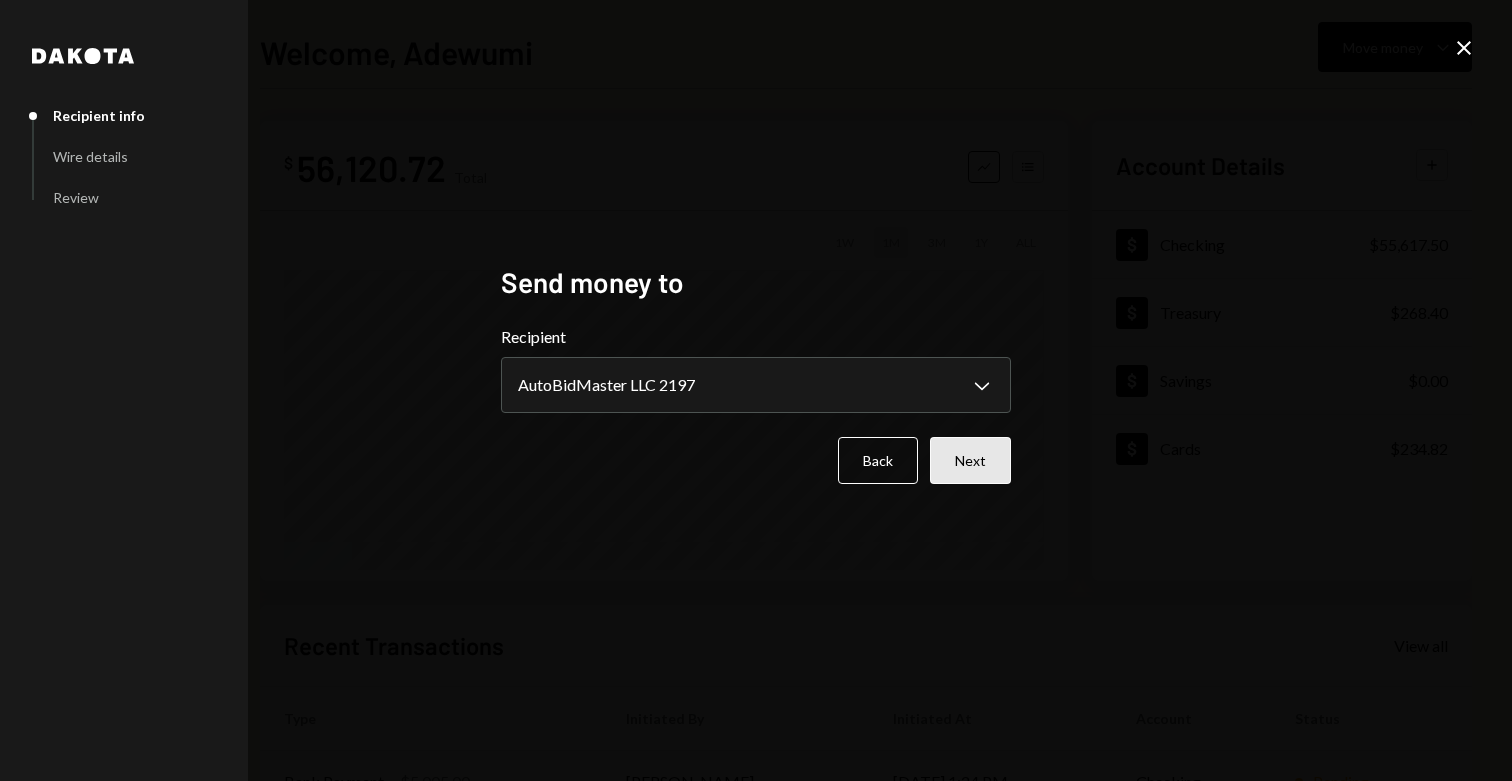click on "Next" at bounding box center (970, 460) 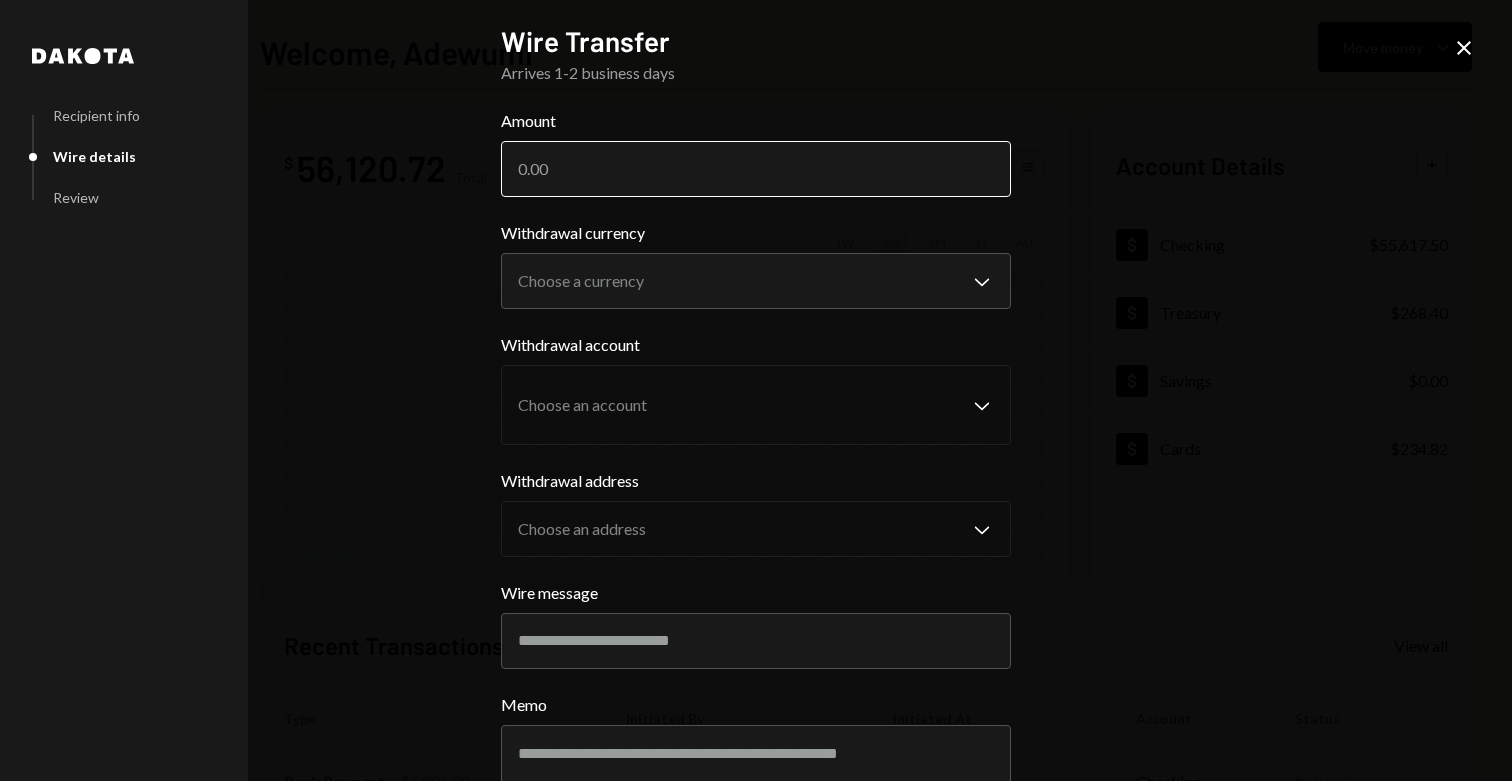 click on "Amount" at bounding box center (756, 169) 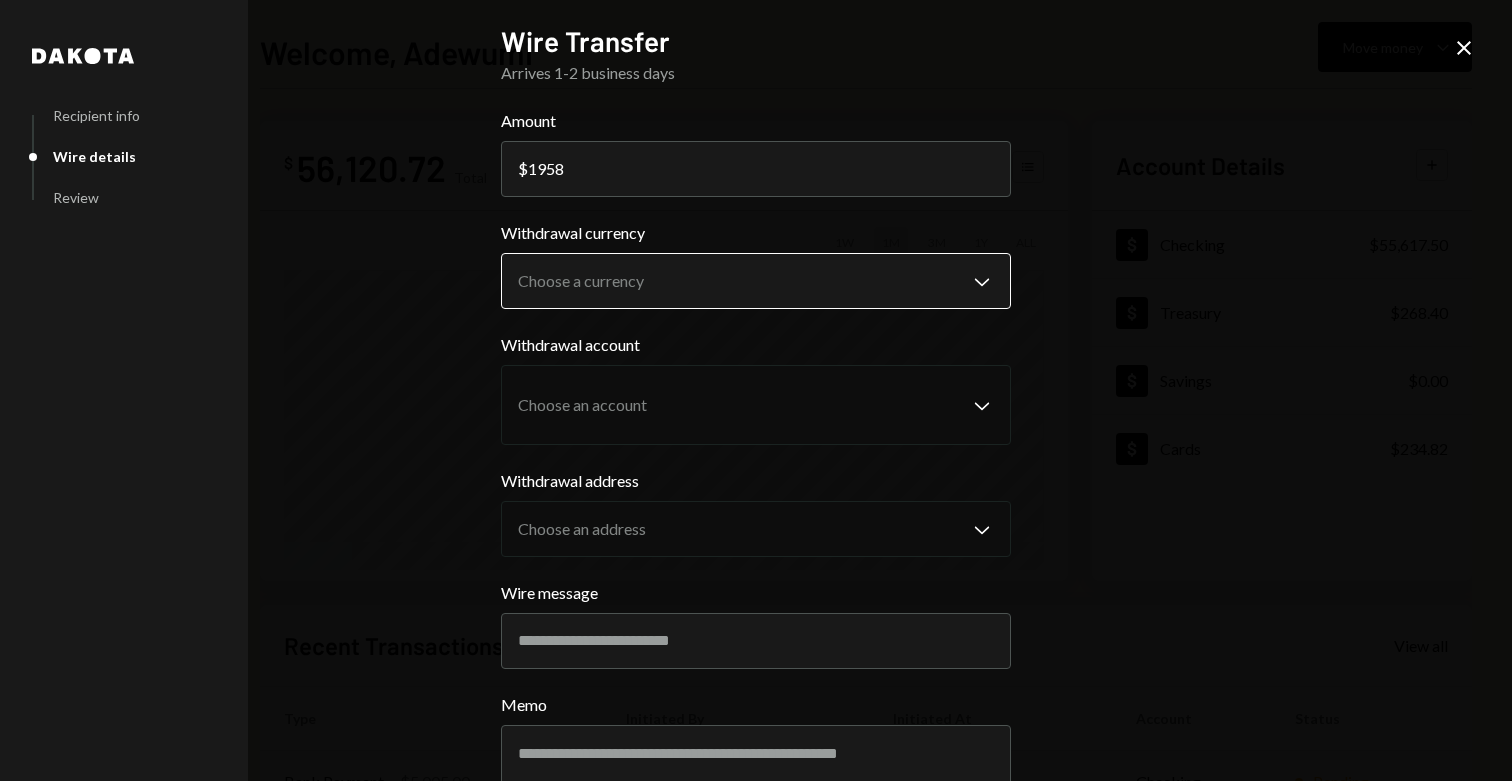 type on "1958" 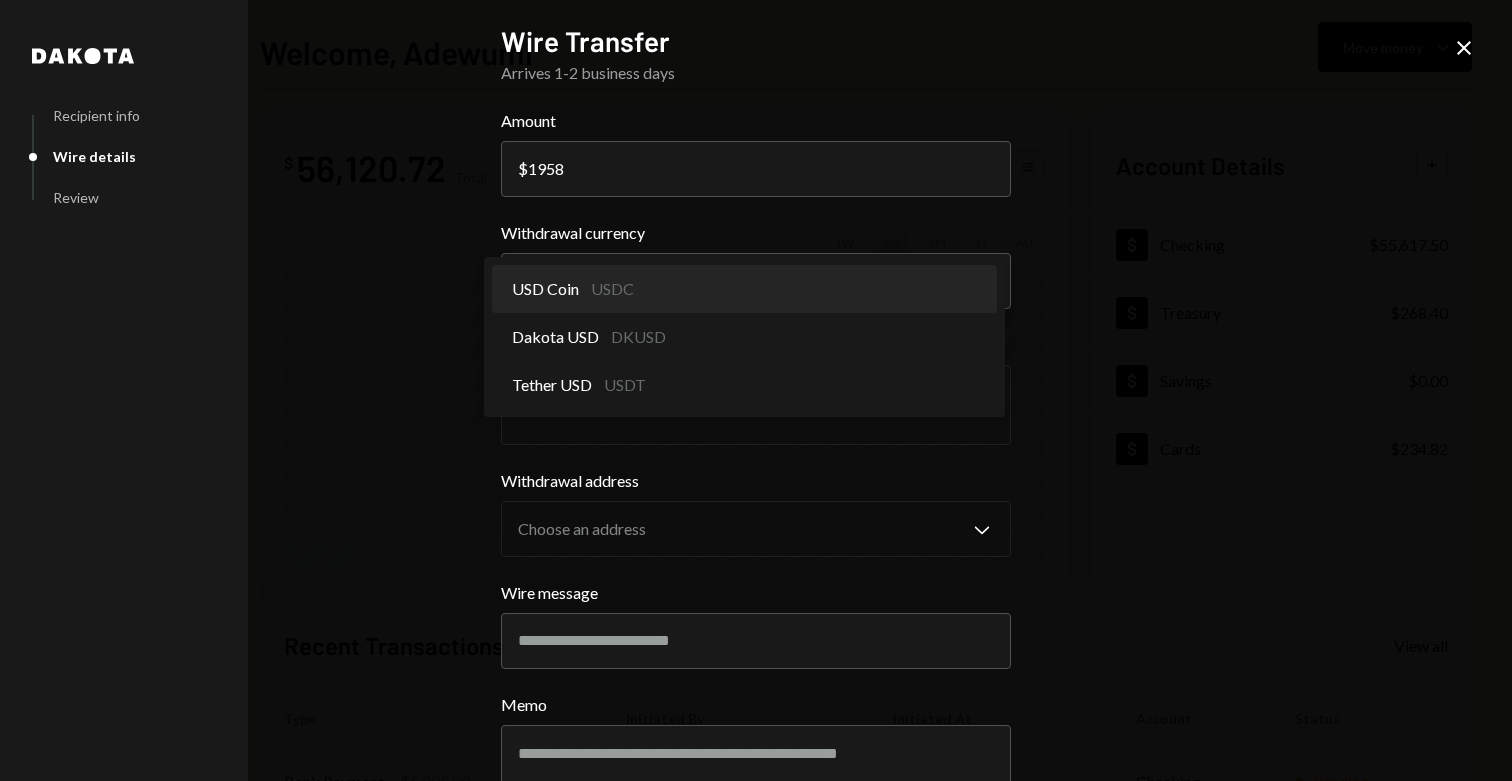 select on "****" 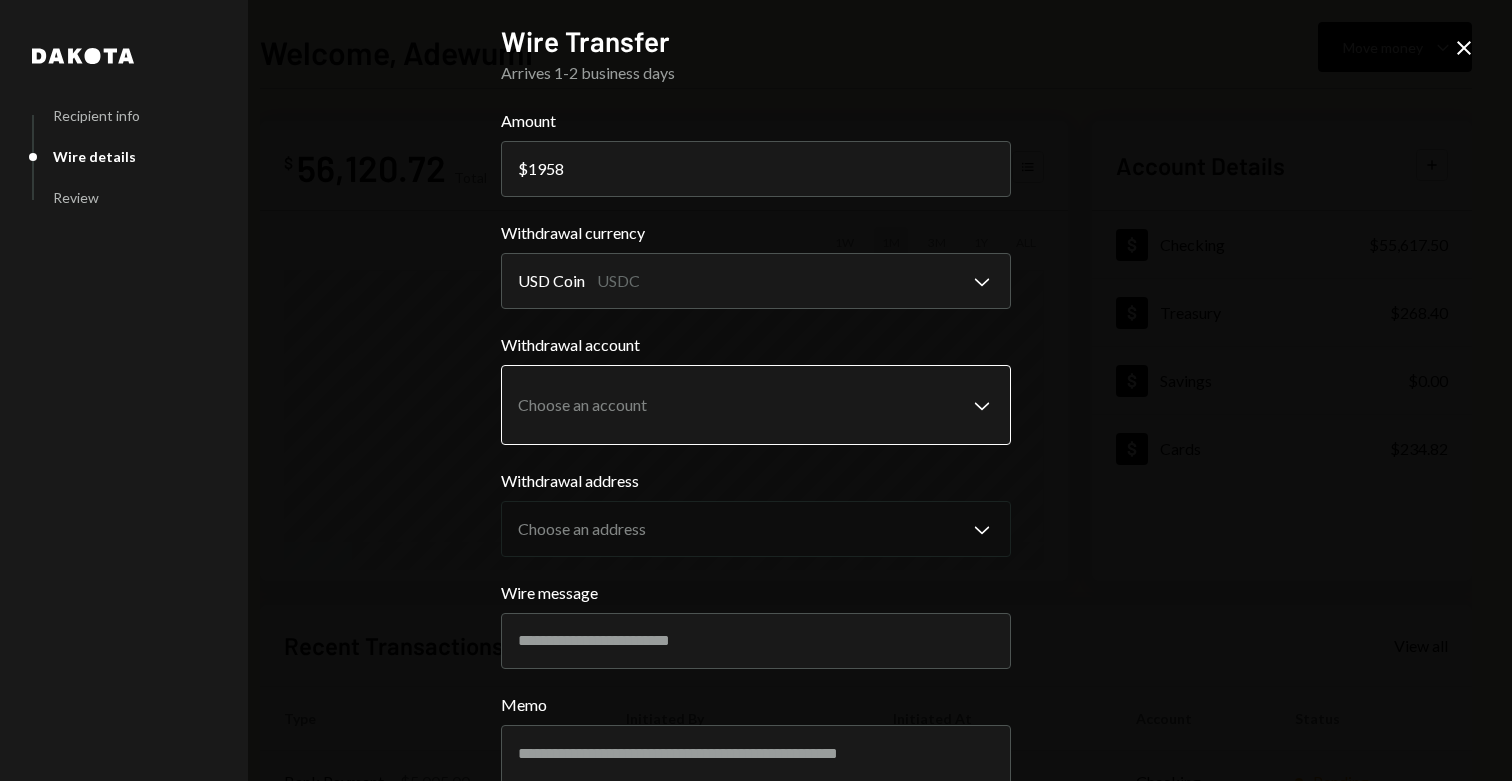 click on "S SPARK TECH HUB Caret Down Home Home Inbox Inbox Activities Transactions Accounts Accounts Caret Down Checking $55,617.50 Treasury $268.40 Savings $0.00 Cards $234.82 Dollar Rewards User Recipients Team Team Welcome, Adewumi Move money Caret Down $ 56,120.72 Total Graph Accounts 1W 1M 3M 1Y ALL Account Details Plus Dollar Checking $55,617.50 Dollar Treasury $268.40 Dollar Savings $0.00 Dollar Cards $234.82 Recent Transactions View all Type Initiated By Initiated At Account Status Bank Payment $5,005.00 Adewumi Hammed 07/24/25 1:24 PM Checking Pending Withdrawal 33,000  USDC Adewumi Hammed 07/24/25 10:58 AM Checking Completed Deposit 54,986.571  USDC 0xAe4F...eF6Ab4 Copy 07/24/25 10:56 AM Checking Completed Bank Payment $3,498.49 Adewumi Hammed 07/24/25 10:48 AM Checking Completed Bank Payment $10,302.05 Adewumi Hammed 07/24/25 9:08 AM Checking Completed /dashboard Dakota Recipient info Wire details Review Wire Transfer Arrives 1-2 business days Amount $ 1958 Withdrawal currency USD Coin USDC Chevron Down" at bounding box center [756, 390] 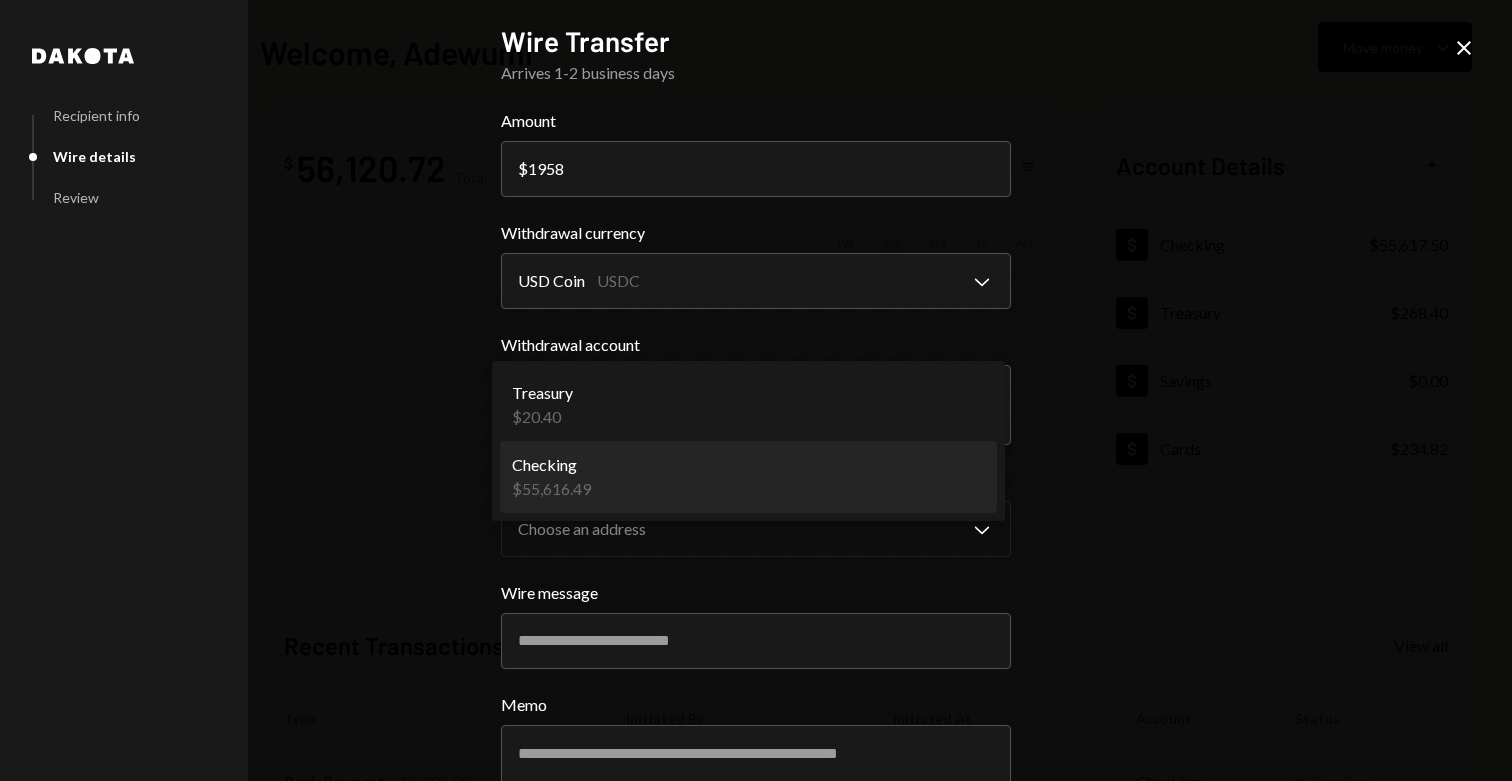 select on "**********" 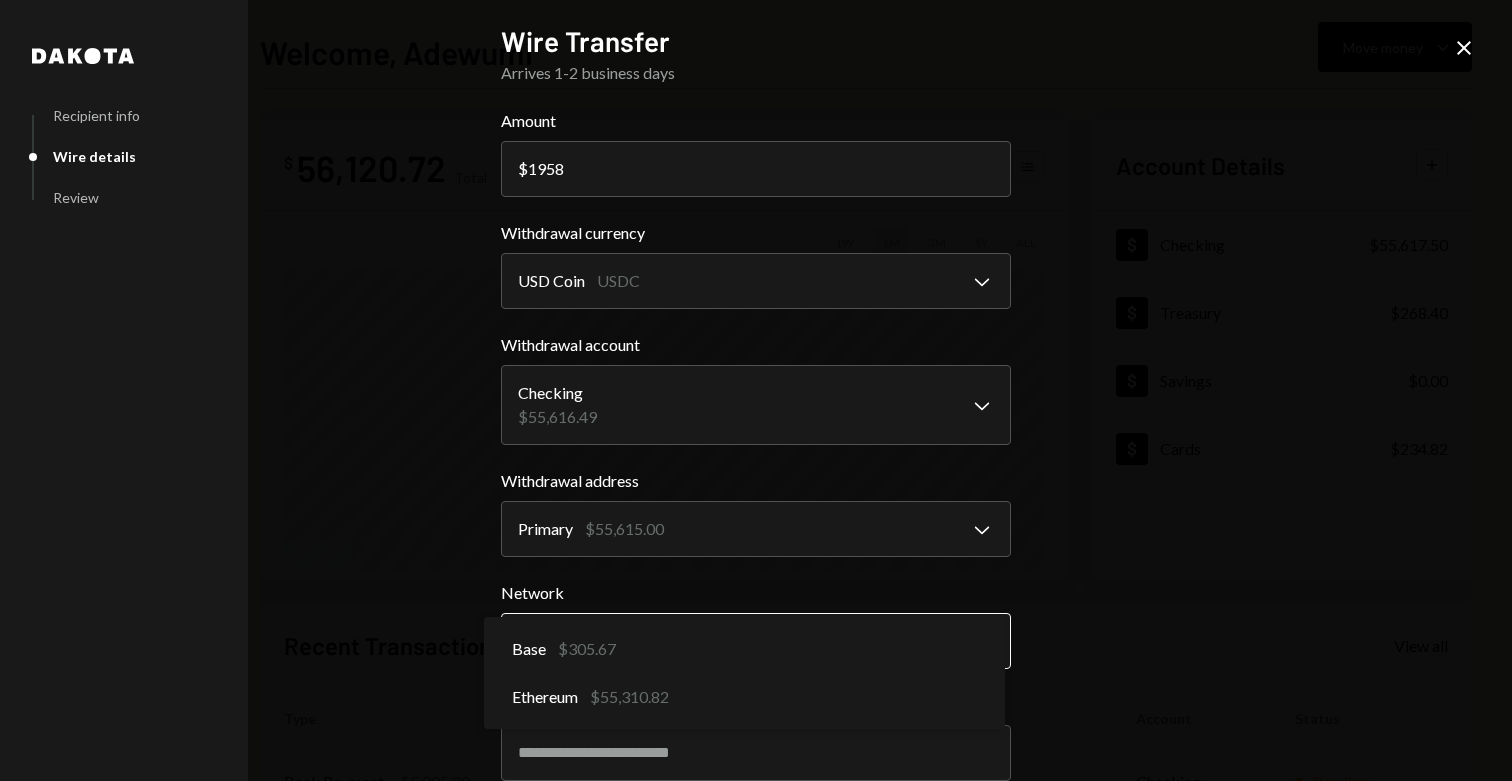 click on "S SPARK TECH HUB Caret Down Home Home Inbox Inbox Activities Transactions Accounts Accounts Caret Down Checking $55,617.50 Treasury $268.40 Savings $0.00 Cards $234.82 Dollar Rewards User Recipients Team Team Welcome, Adewumi Move money Caret Down $ 56,120.72 Total Graph Accounts 1W 1M 3M 1Y ALL Account Details Plus Dollar Checking $55,617.50 Dollar Treasury $268.40 Dollar Savings $0.00 Dollar Cards $234.82 Recent Transactions View all Type Initiated By Initiated At Account Status Bank Payment $5,005.00 Adewumi Hammed 07/24/25 1:24 PM Checking Pending Withdrawal 33,000  USDC Adewumi Hammed 07/24/25 10:58 AM Checking Completed Deposit 54,986.571  USDC 0xAe4F...eF6Ab4 Copy 07/24/25 10:56 AM Checking Completed Bank Payment $3,498.49 Adewumi Hammed 07/24/25 10:48 AM Checking Completed Bank Payment $10,302.05 Adewumi Hammed 07/24/25 9:08 AM Checking Completed /dashboard Dakota Recipient info Wire details Review Wire Transfer Arrives 1-2 business days Amount $ 1958 Withdrawal currency USD Coin USDC Chevron Down" at bounding box center (756, 390) 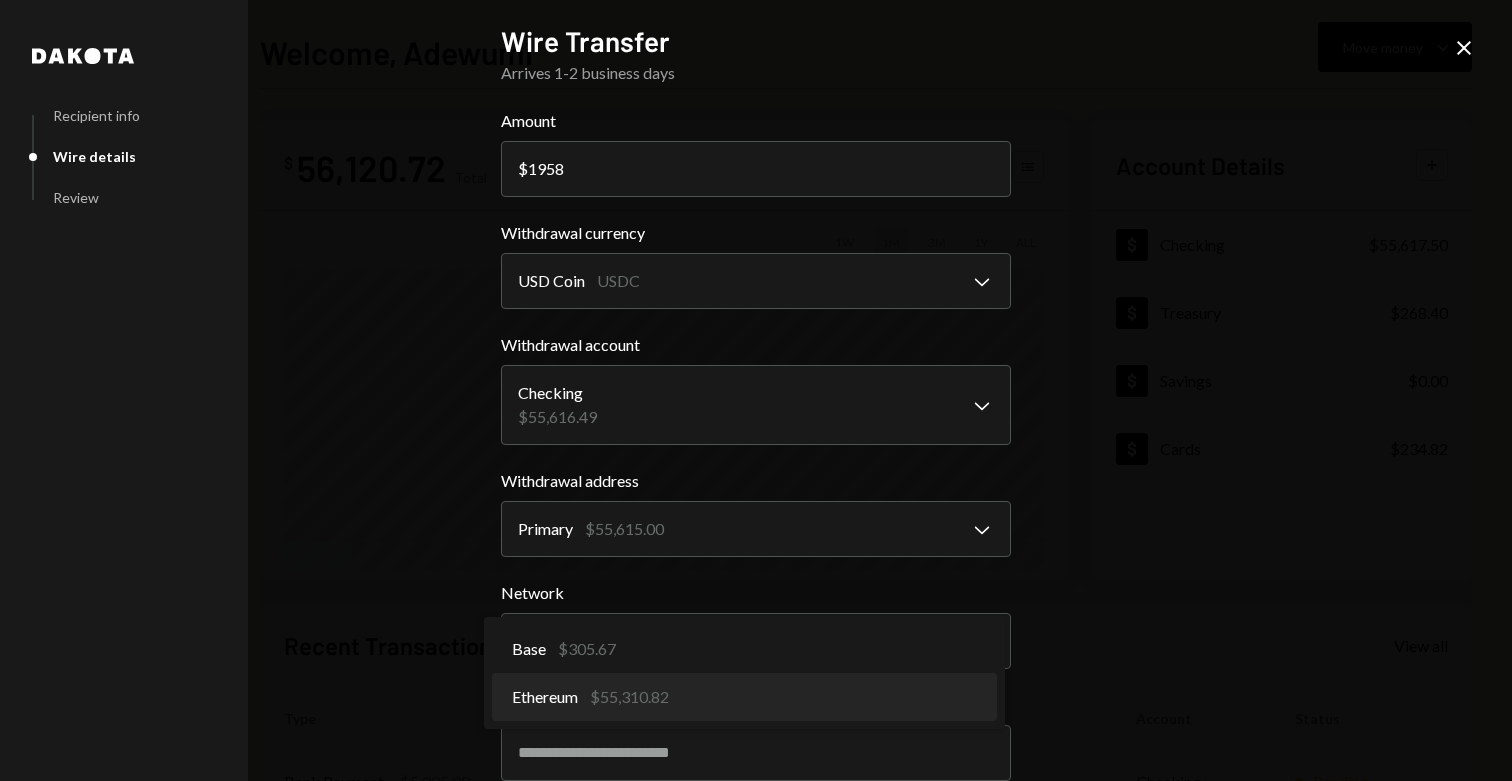 select on "**********" 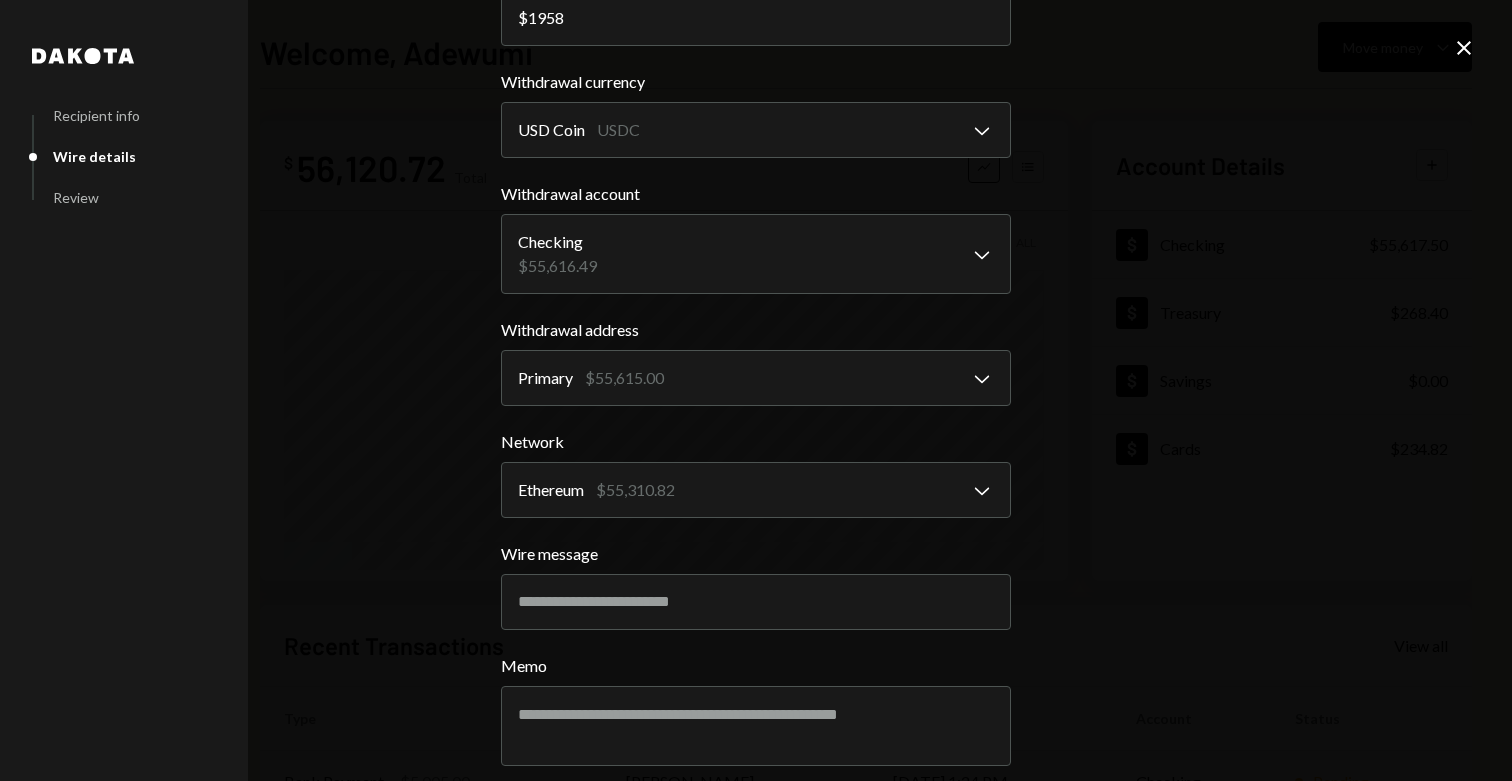 scroll, scrollTop: 238, scrollLeft: 0, axis: vertical 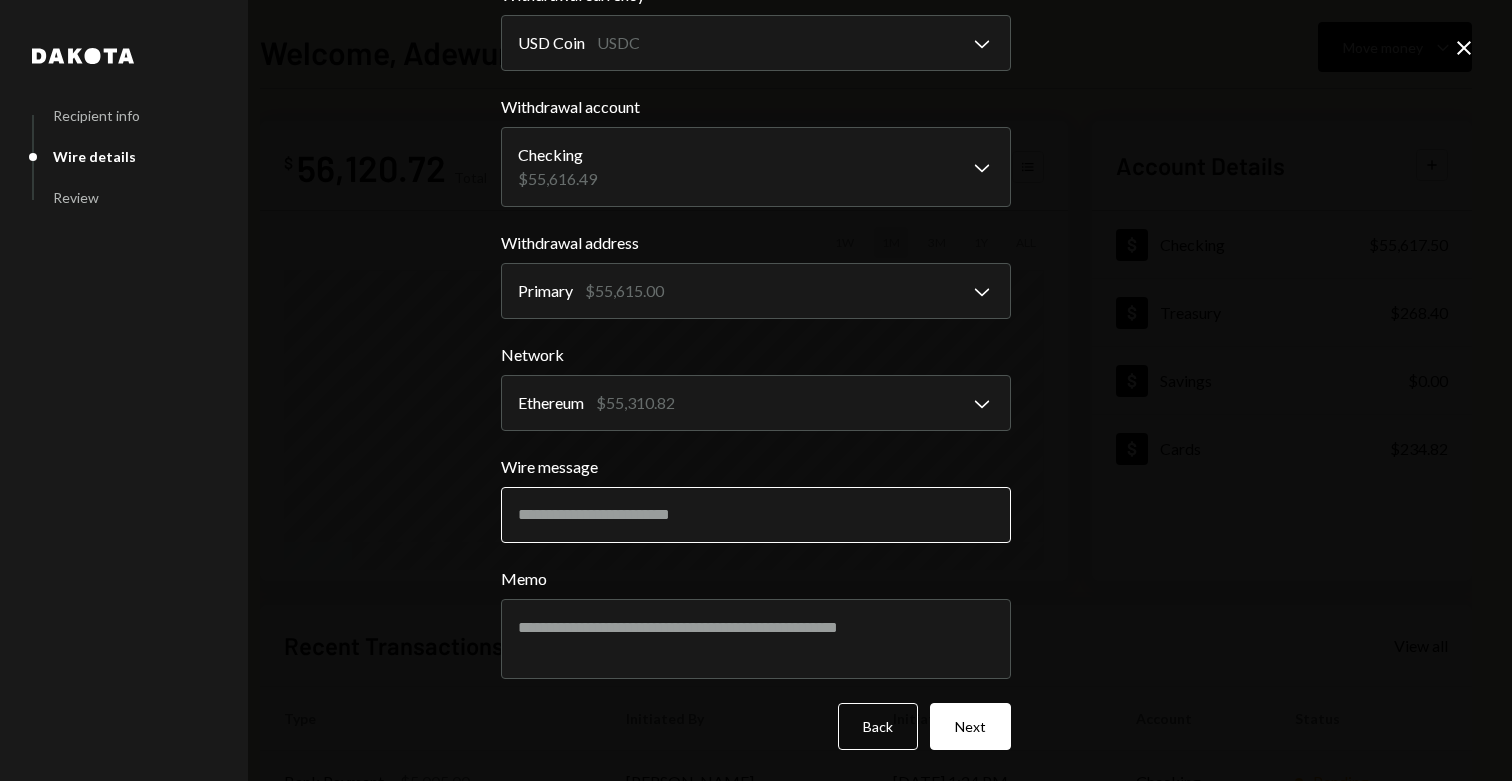 click on "Wire message" at bounding box center (756, 515) 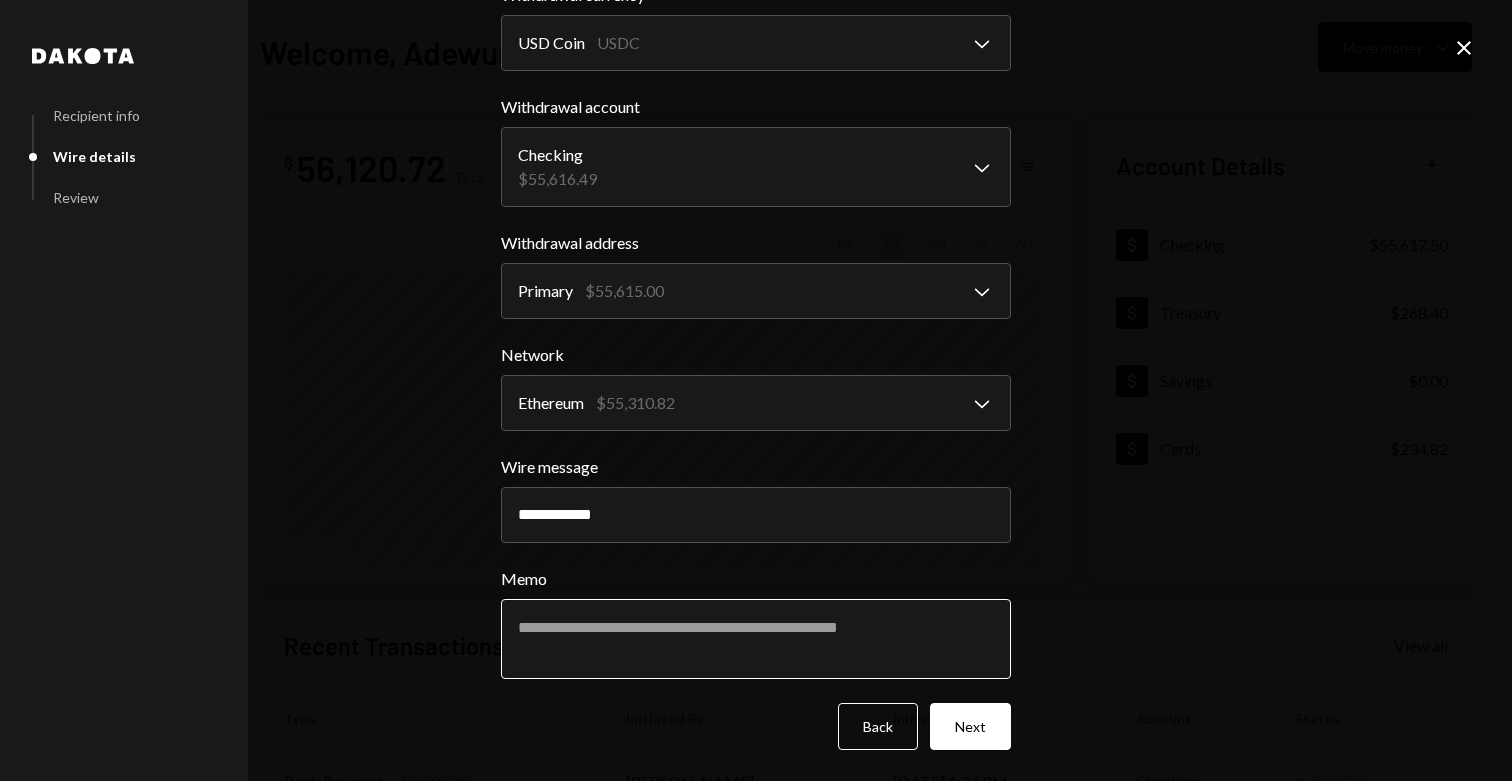 type on "**********" 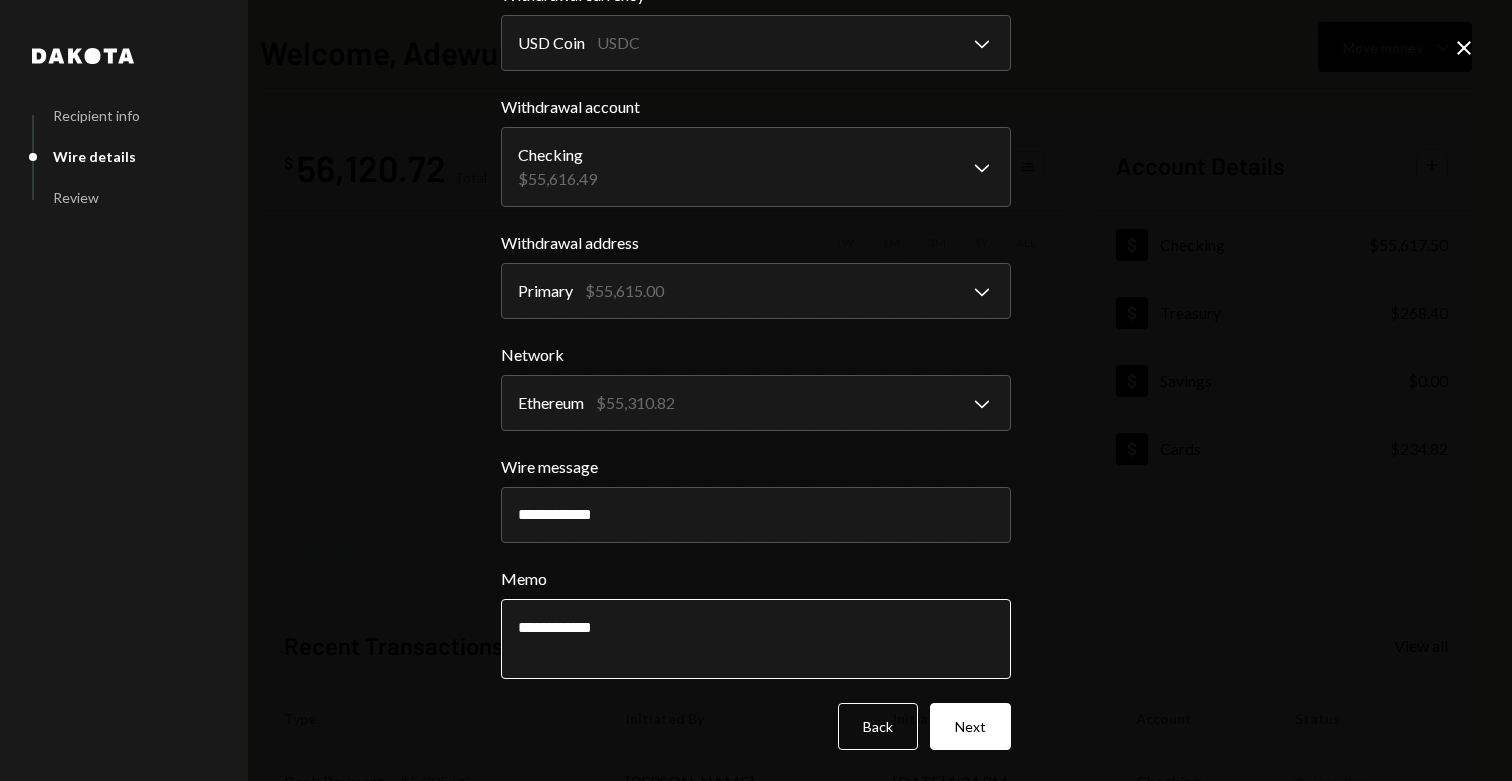 type on "**********" 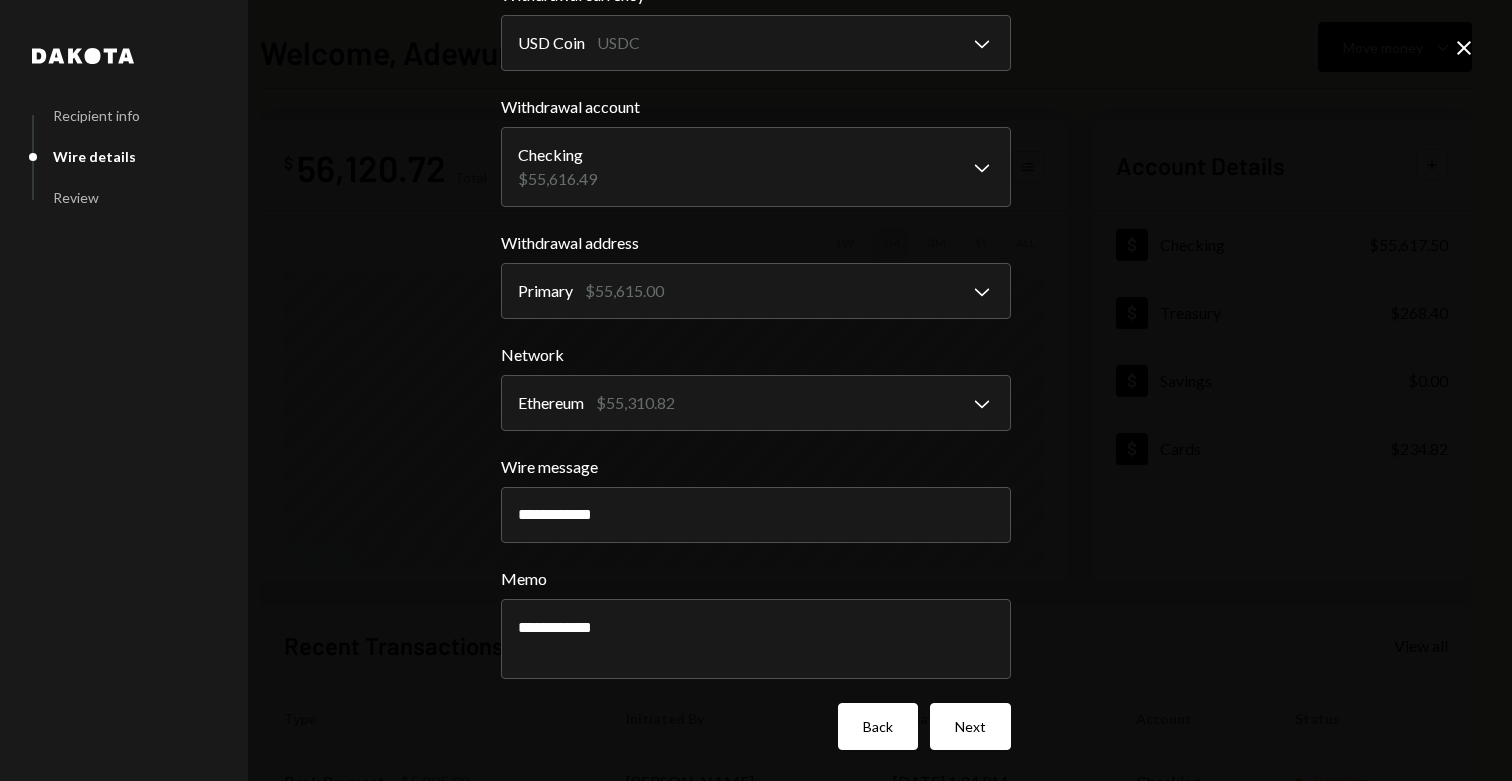 click on "Back" at bounding box center (878, 726) 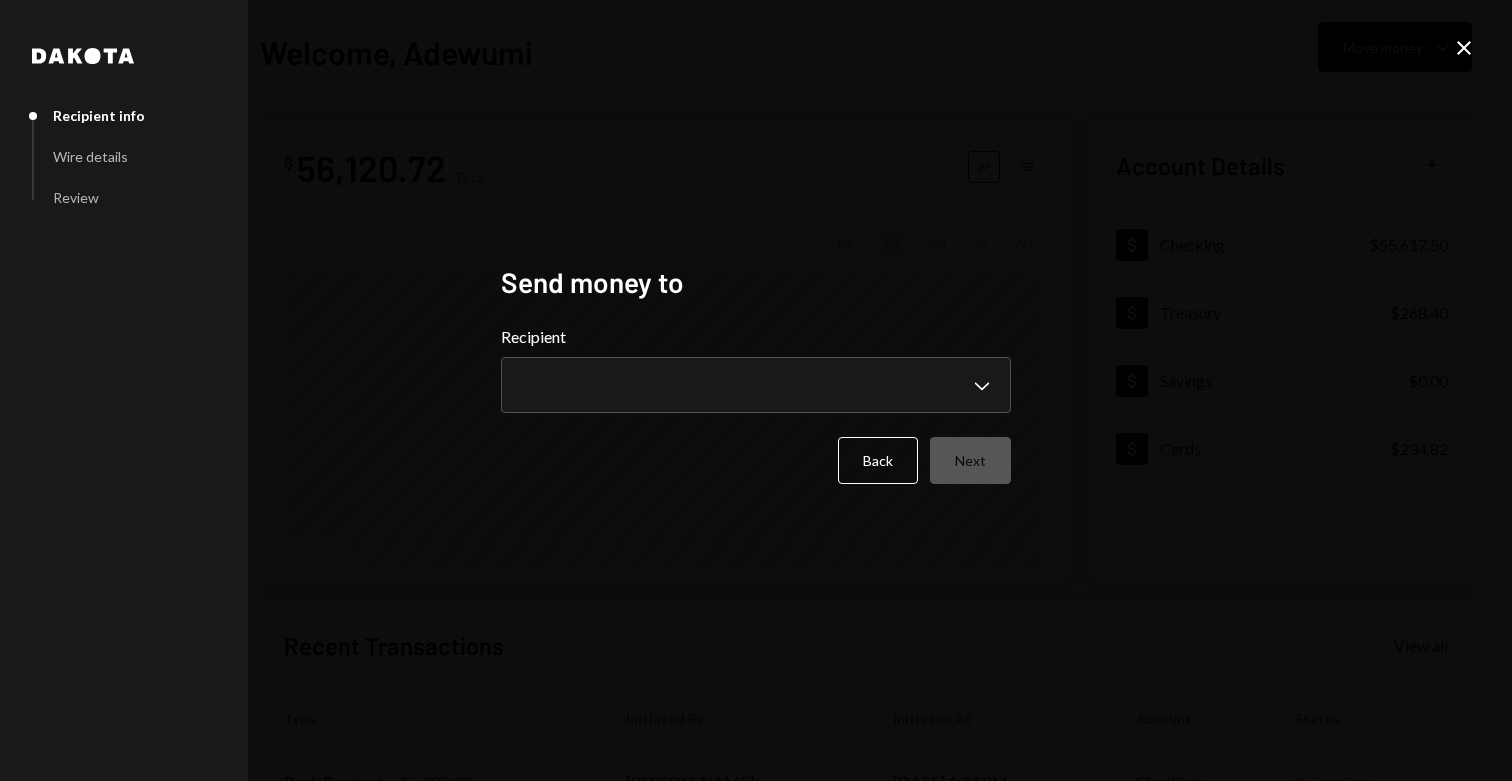 scroll, scrollTop: 0, scrollLeft: 0, axis: both 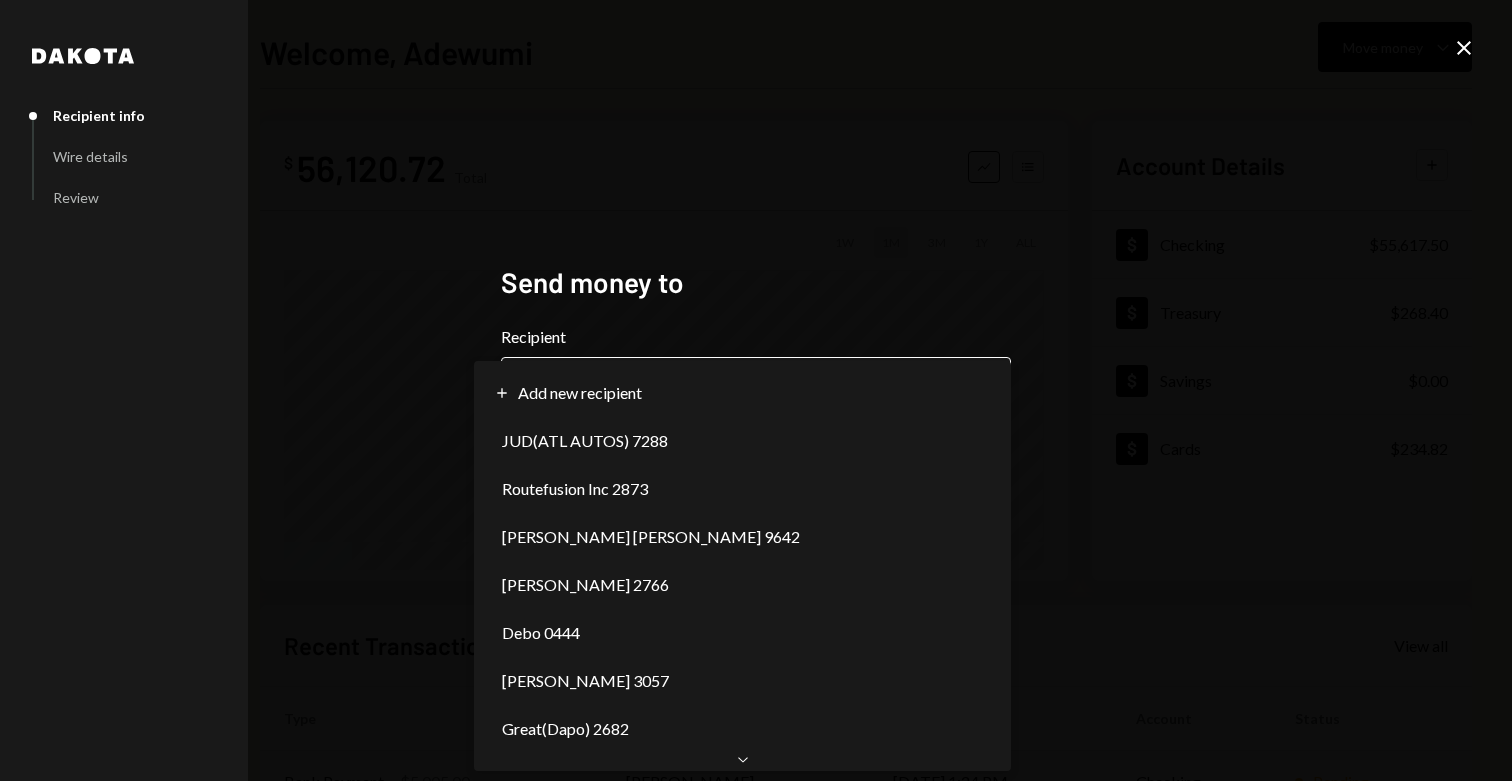 click on "**********" at bounding box center (756, 390) 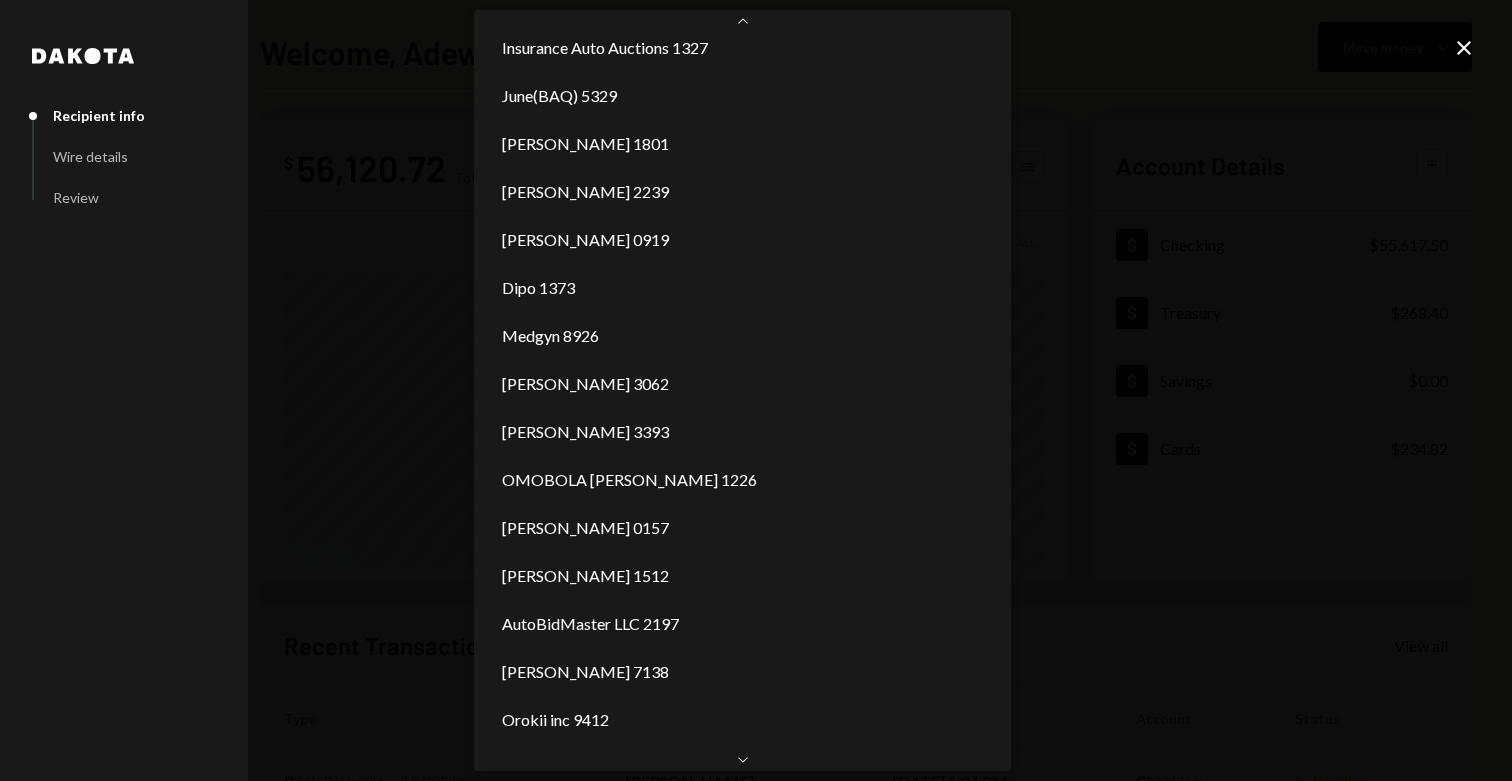 scroll, scrollTop: 405, scrollLeft: 0, axis: vertical 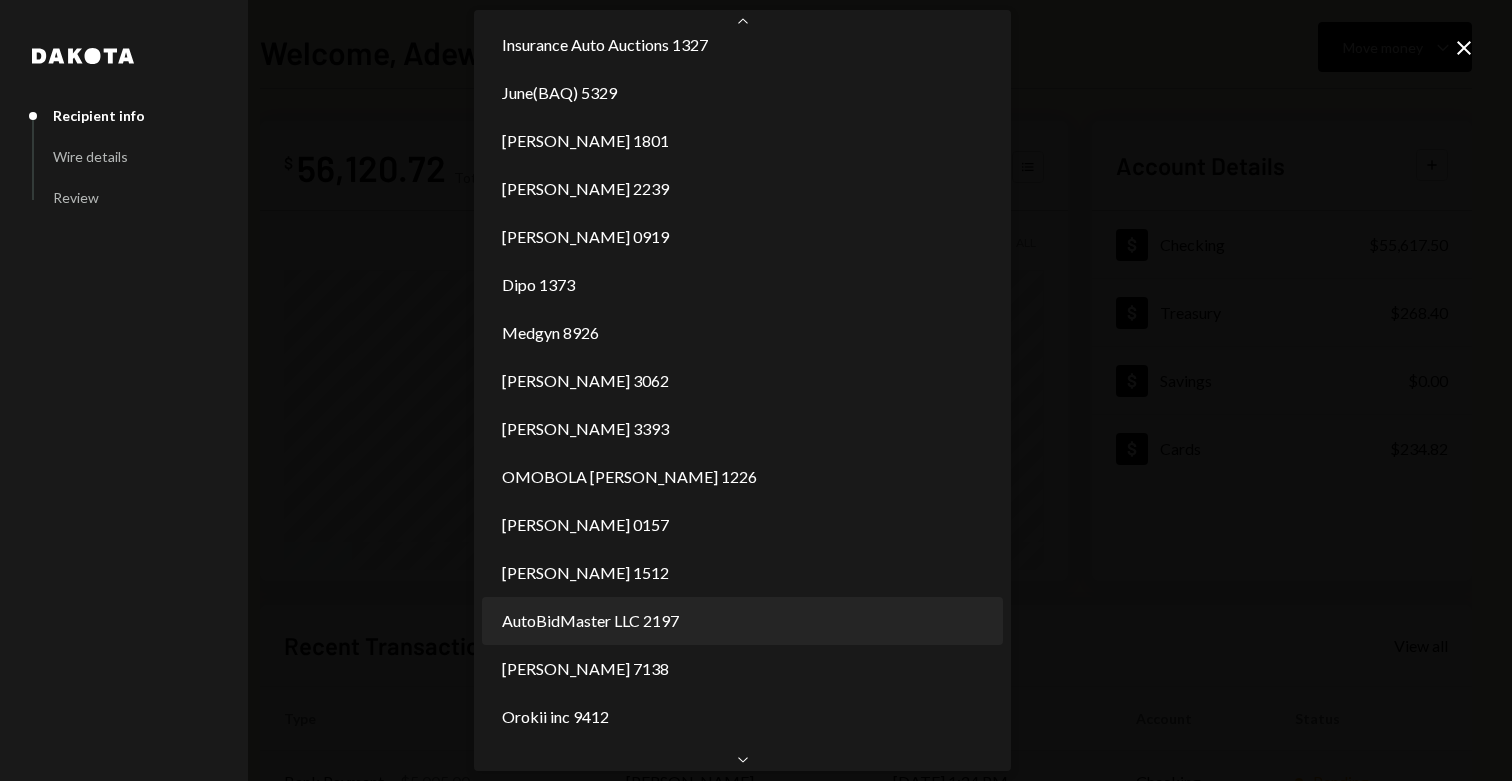 select on "**********" 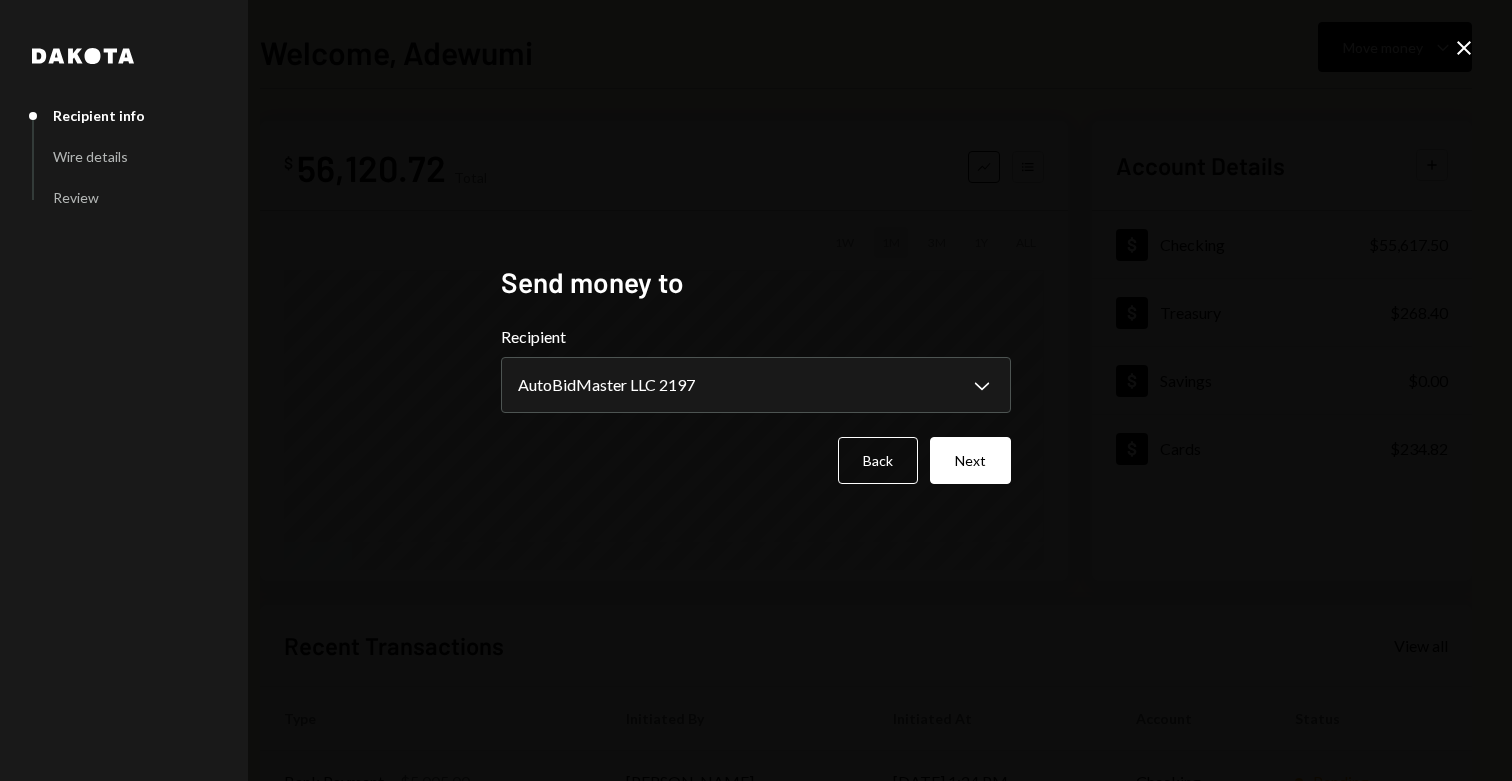 click on "**********" at bounding box center [756, 391] 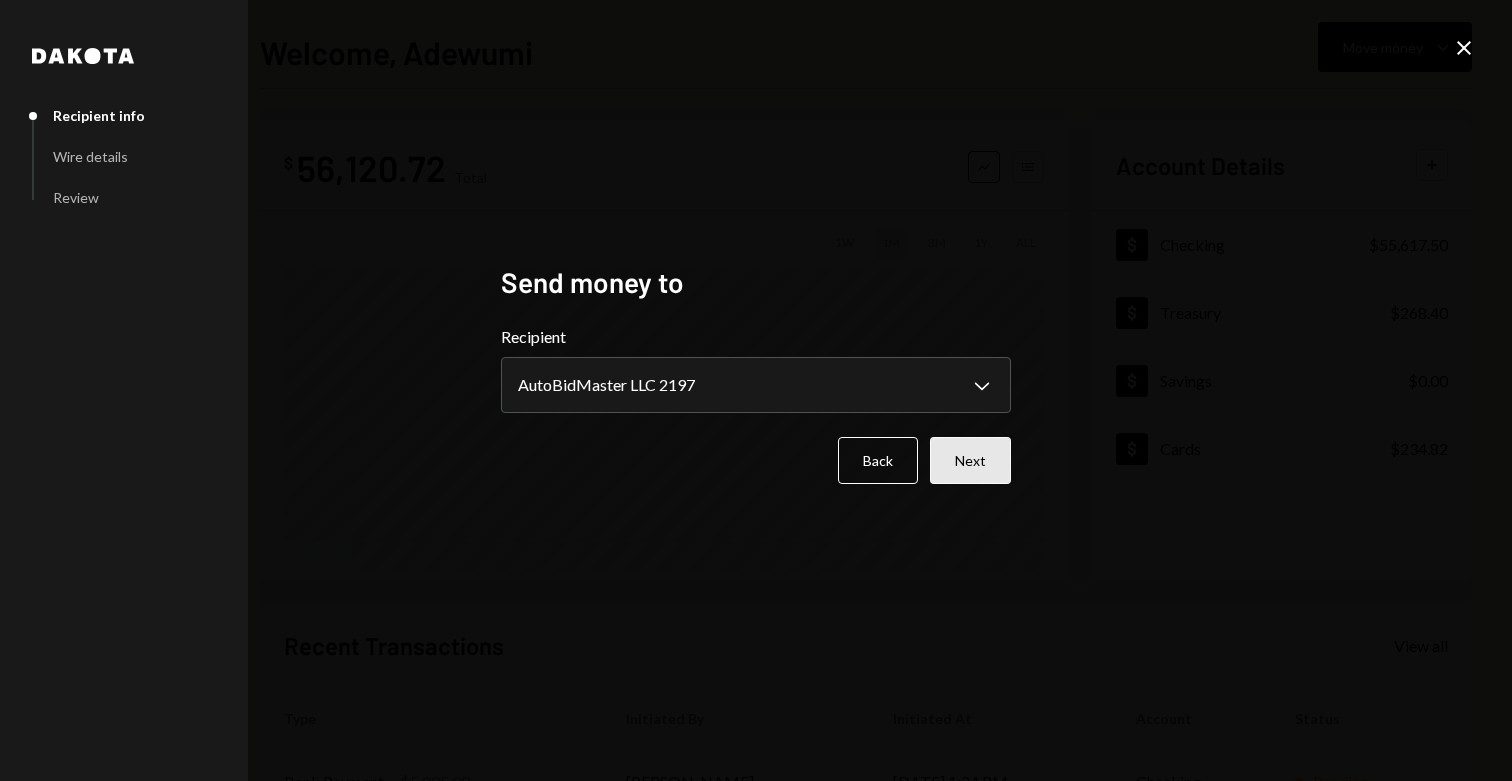 click on "Next" at bounding box center [970, 460] 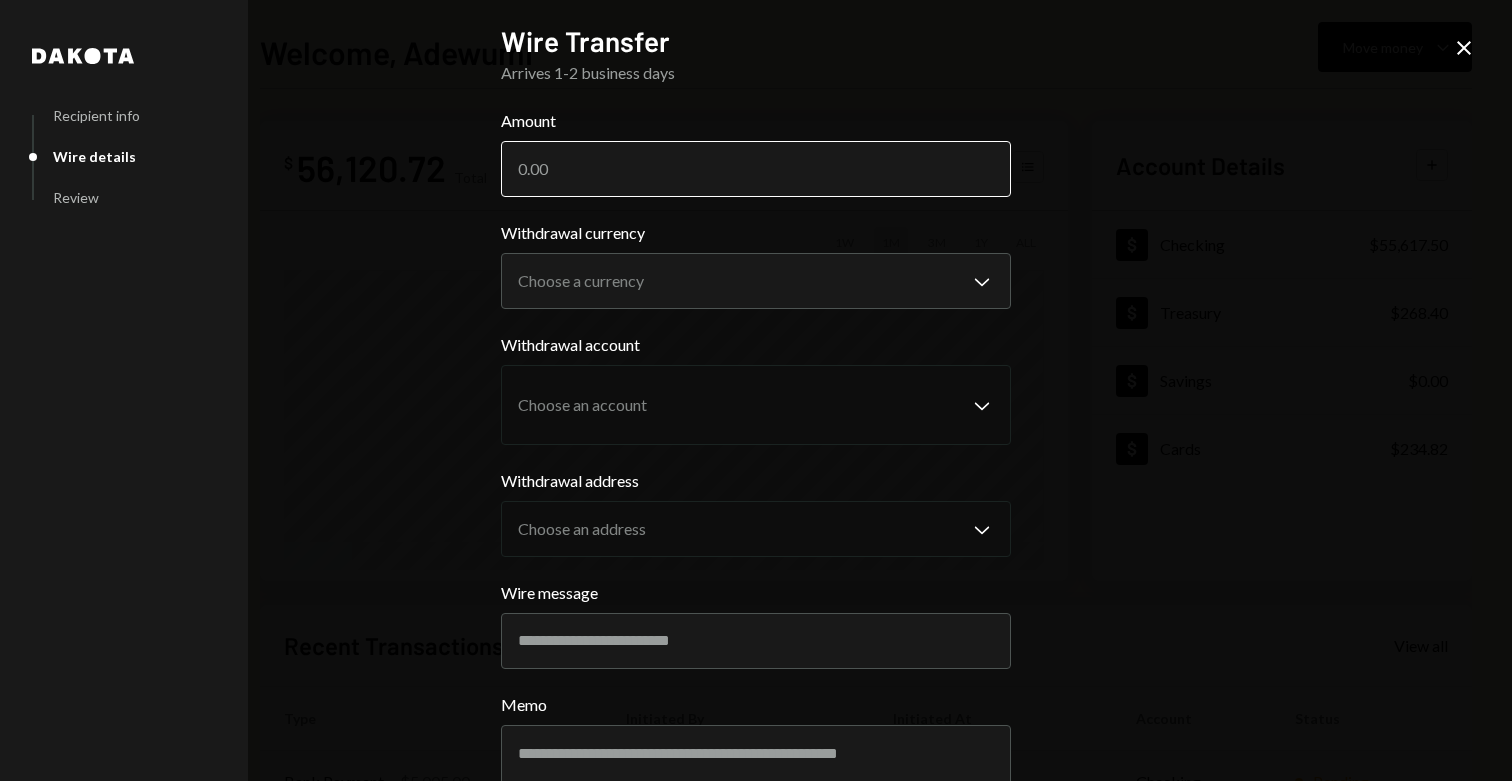 click on "Amount" at bounding box center (756, 169) 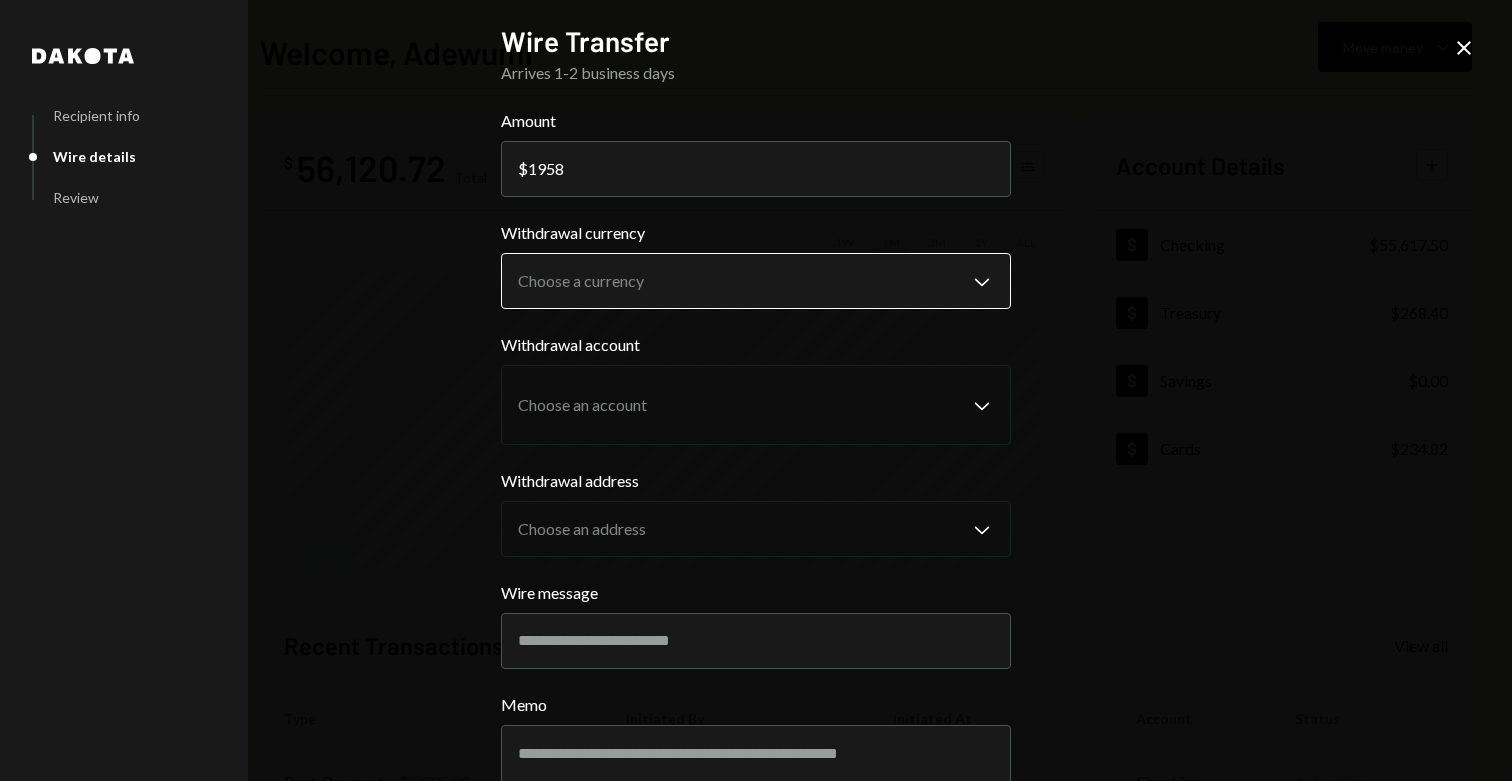 type on "1958" 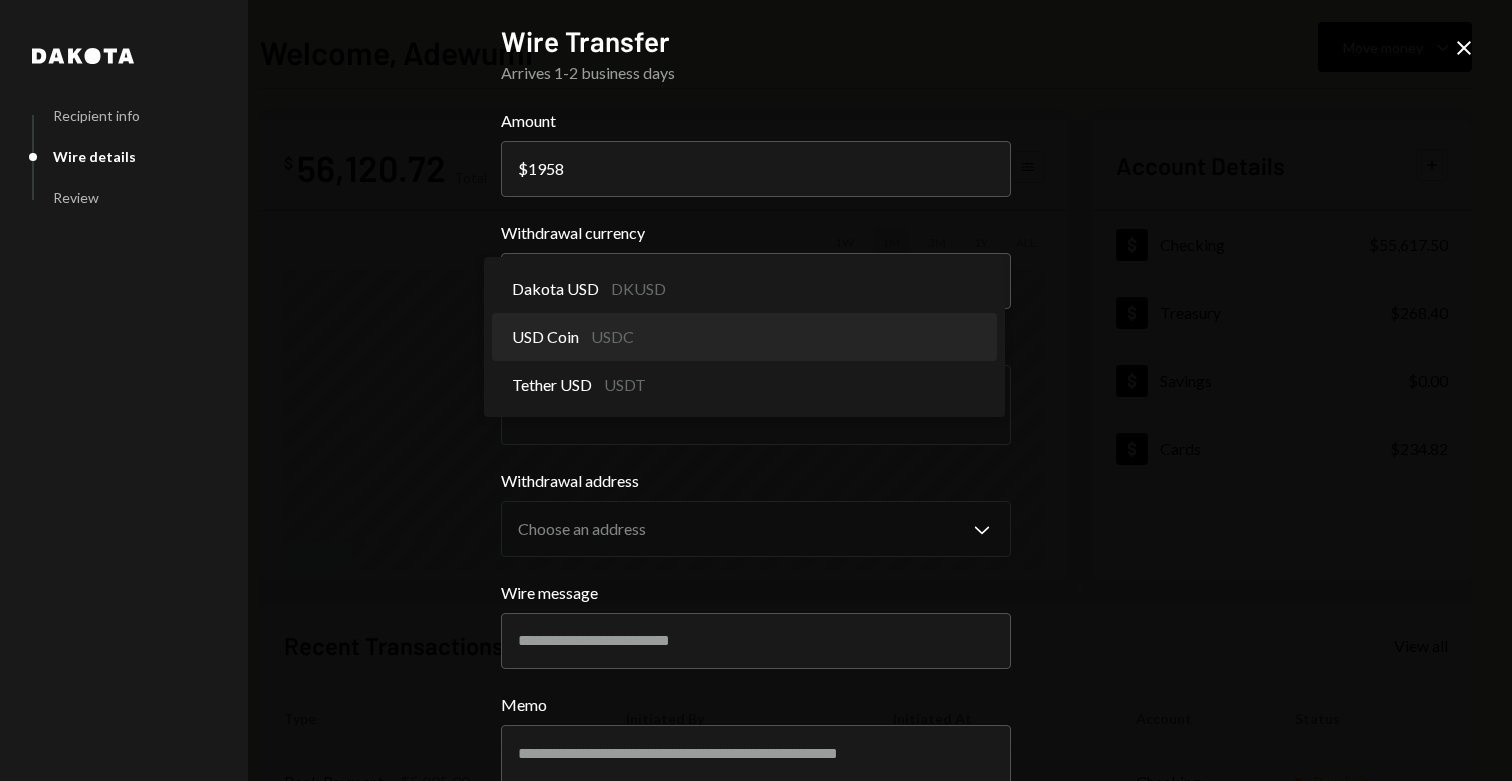 select on "****" 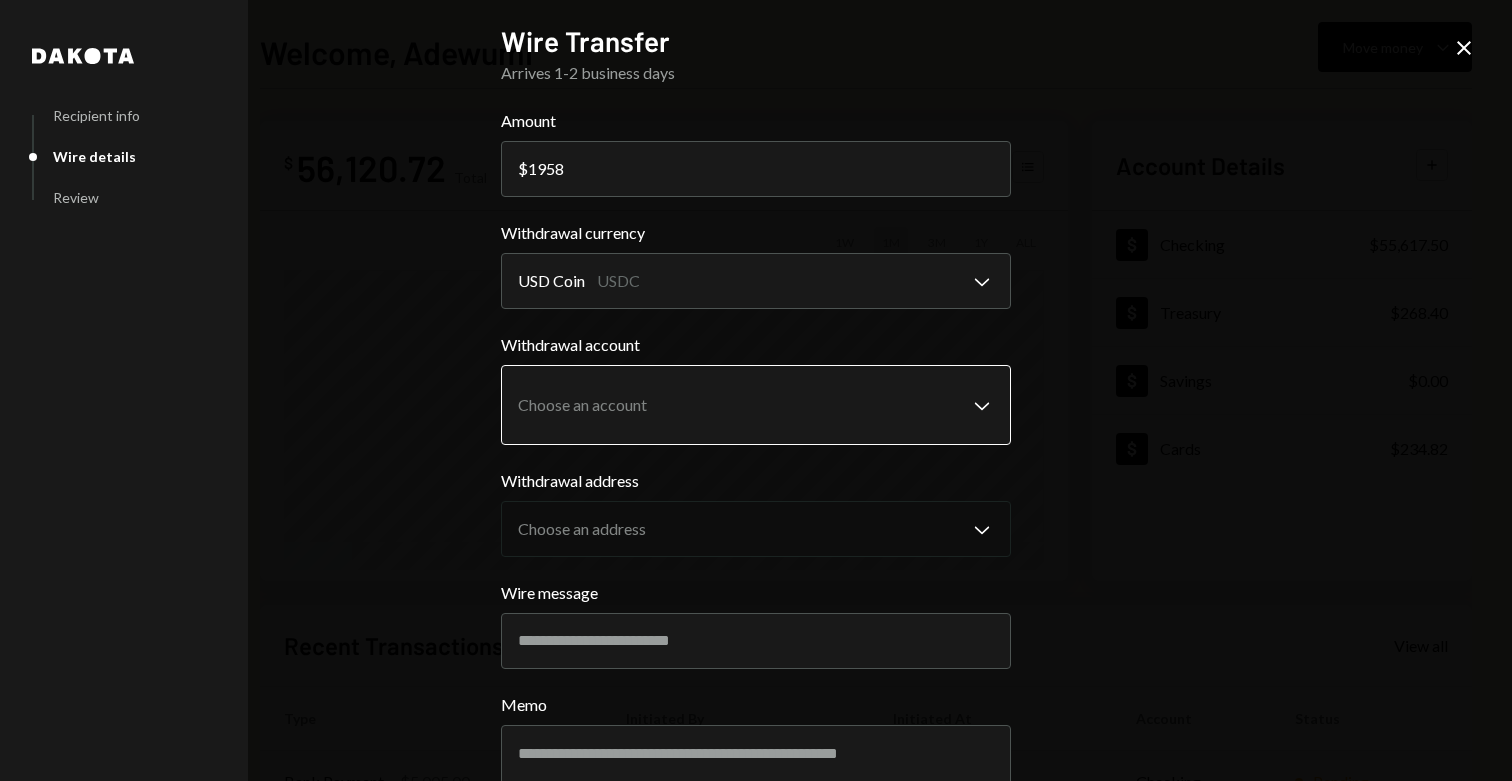 click on "S SPARK TECH HUB Caret Down Home Home Inbox Inbox Activities Transactions Accounts Accounts Caret Down Checking $55,617.50 Treasury $268.40 Savings $0.00 Cards $234.82 Dollar Rewards User Recipients Team Team Welcome, Adewumi Move money Caret Down $ 56,120.72 Total Graph Accounts 1W 1M 3M 1Y ALL Account Details Plus Dollar Checking $55,617.50 Dollar Treasury $268.40 Dollar Savings $0.00 Dollar Cards $234.82 Recent Transactions View all Type Initiated By Initiated At Account Status Bank Payment $5,005.00 Adewumi Hammed 07/24/25 1:24 PM Checking Pending Withdrawal 33,000  USDC Adewumi Hammed 07/24/25 10:58 AM Checking Completed Deposit 54,986.571  USDC 0xAe4F...eF6Ab4 Copy 07/24/25 10:56 AM Checking Completed Bank Payment $3,498.49 Adewumi Hammed 07/24/25 10:48 AM Checking Completed Bank Payment $10,302.05 Adewumi Hammed 07/24/25 9:08 AM Checking Completed /dashboard Dakota Recipient info Wire details Review Wire Transfer Arrives 1-2 business days Amount $ 1958 Withdrawal currency USD Coin USDC Chevron Down" at bounding box center [756, 390] 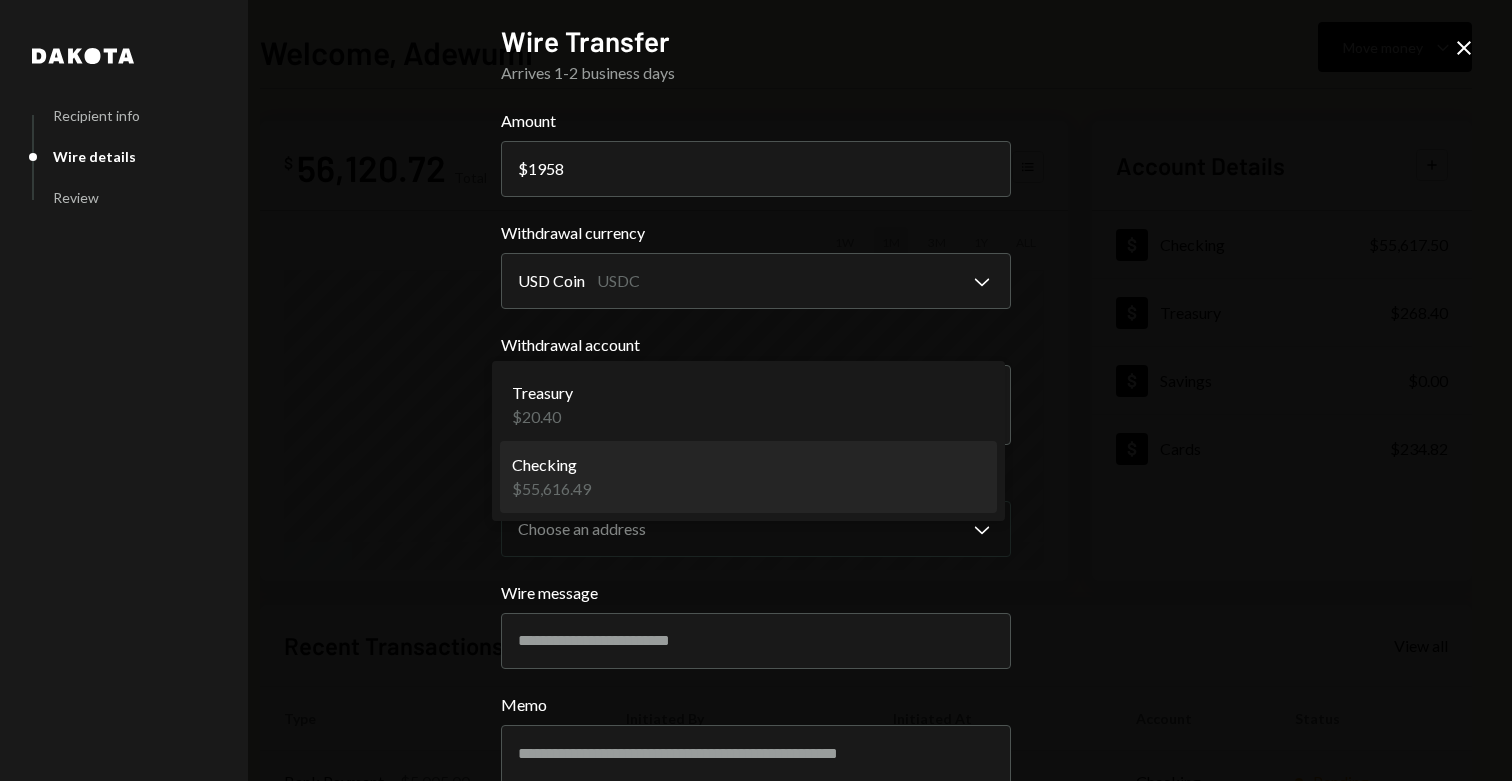 select on "**********" 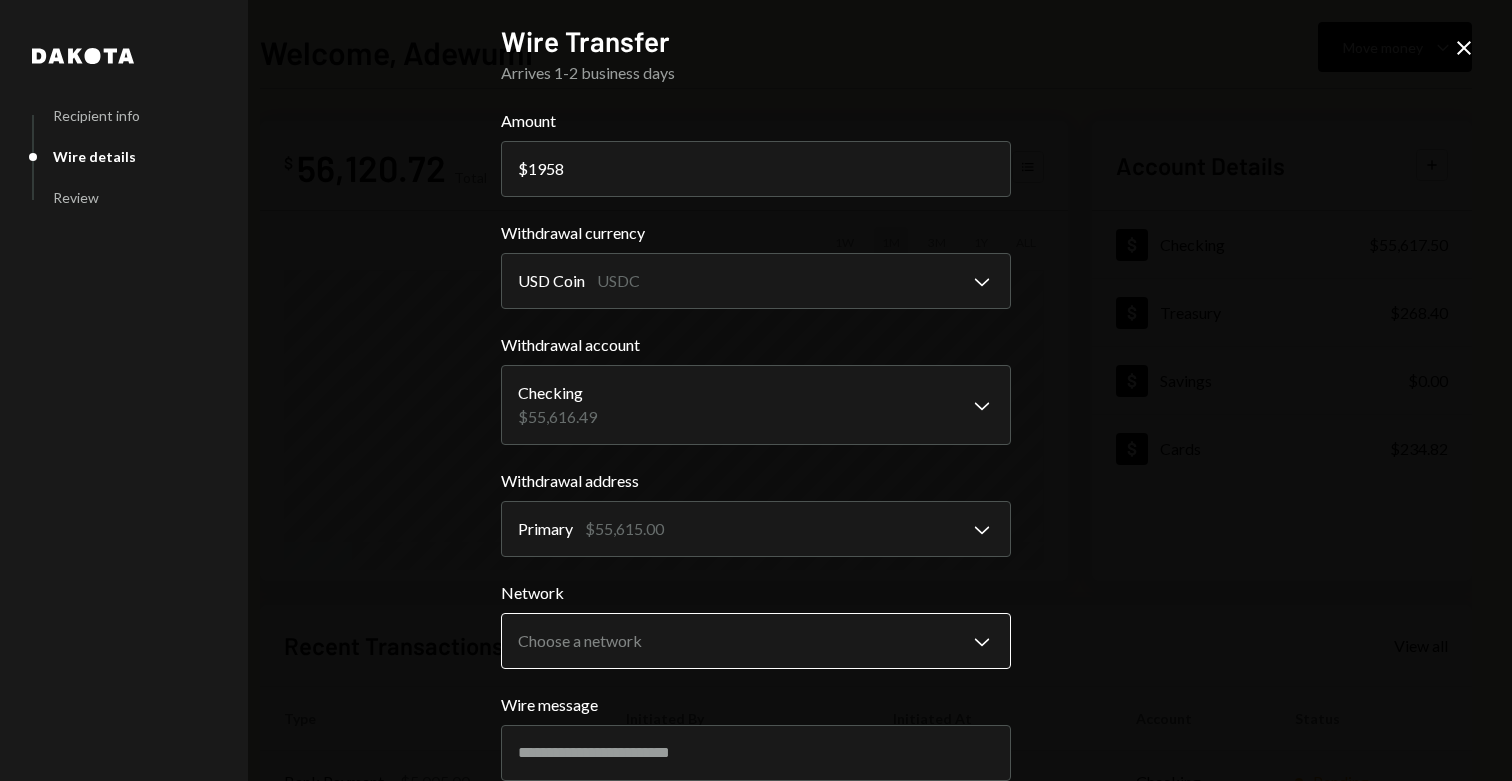 click on "S SPARK TECH HUB Caret Down Home Home Inbox Inbox Activities Transactions Accounts Accounts Caret Down Checking $55,617.50 Treasury $268.40 Savings $0.00 Cards $234.82 Dollar Rewards User Recipients Team Team Welcome, Adewumi Move money Caret Down $ 56,120.72 Total Graph Accounts 1W 1M 3M 1Y ALL Account Details Plus Dollar Checking $55,617.50 Dollar Treasury $268.40 Dollar Savings $0.00 Dollar Cards $234.82 Recent Transactions View all Type Initiated By Initiated At Account Status Bank Payment $5,005.00 Adewumi Hammed 07/24/25 1:24 PM Checking Pending Withdrawal 33,000  USDC Adewumi Hammed 07/24/25 10:58 AM Checking Completed Deposit 54,986.571  USDC 0xAe4F...eF6Ab4 Copy 07/24/25 10:56 AM Checking Completed Bank Payment $3,498.49 Adewumi Hammed 07/24/25 10:48 AM Checking Completed Bank Payment $10,302.05 Adewumi Hammed 07/24/25 9:08 AM Checking Completed /dashboard Dakota Recipient info Wire details Review Wire Transfer Arrives 1-2 business days Amount $ 1958 Withdrawal currency USD Coin USDC Chevron Down" at bounding box center (756, 390) 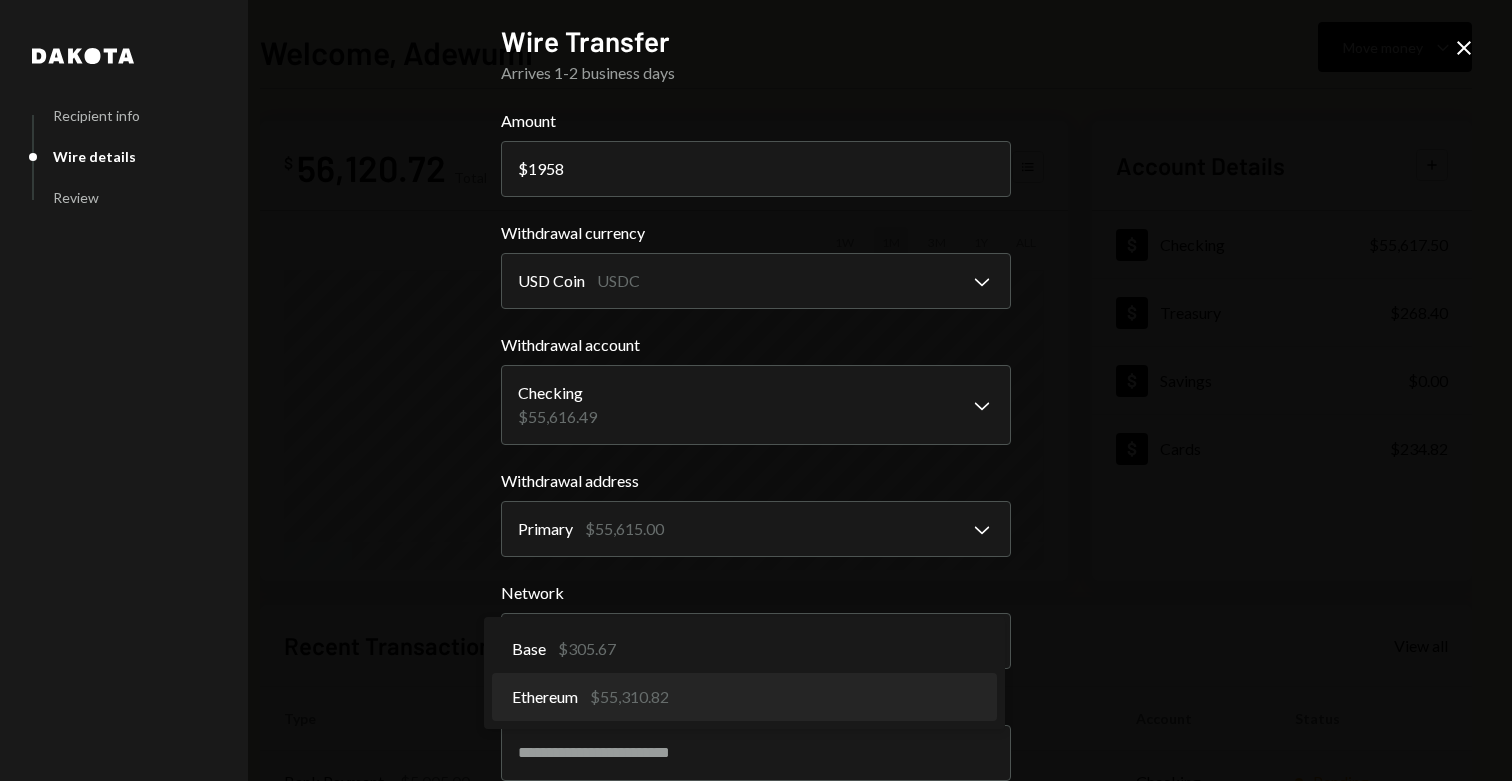 select on "**********" 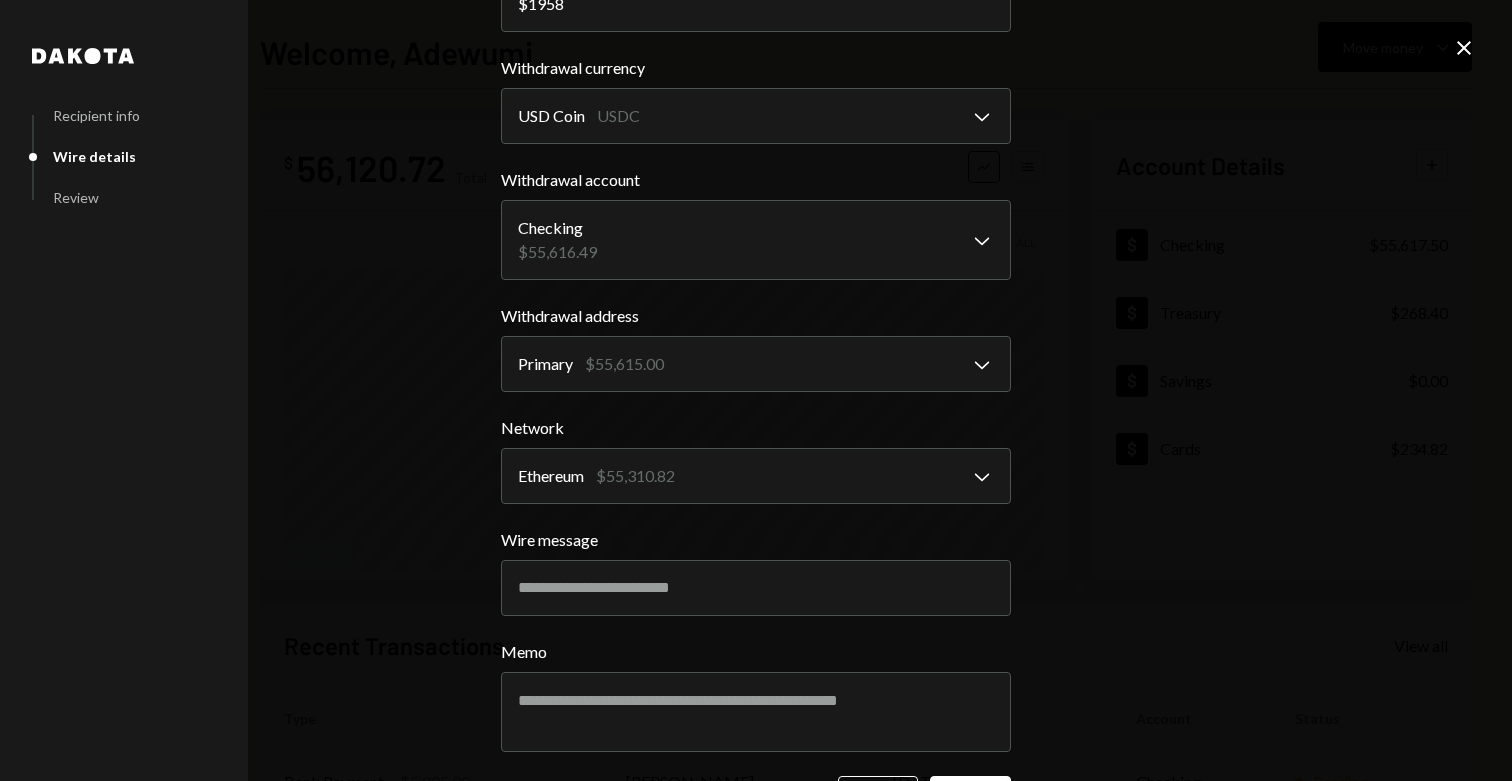 scroll, scrollTop: 238, scrollLeft: 0, axis: vertical 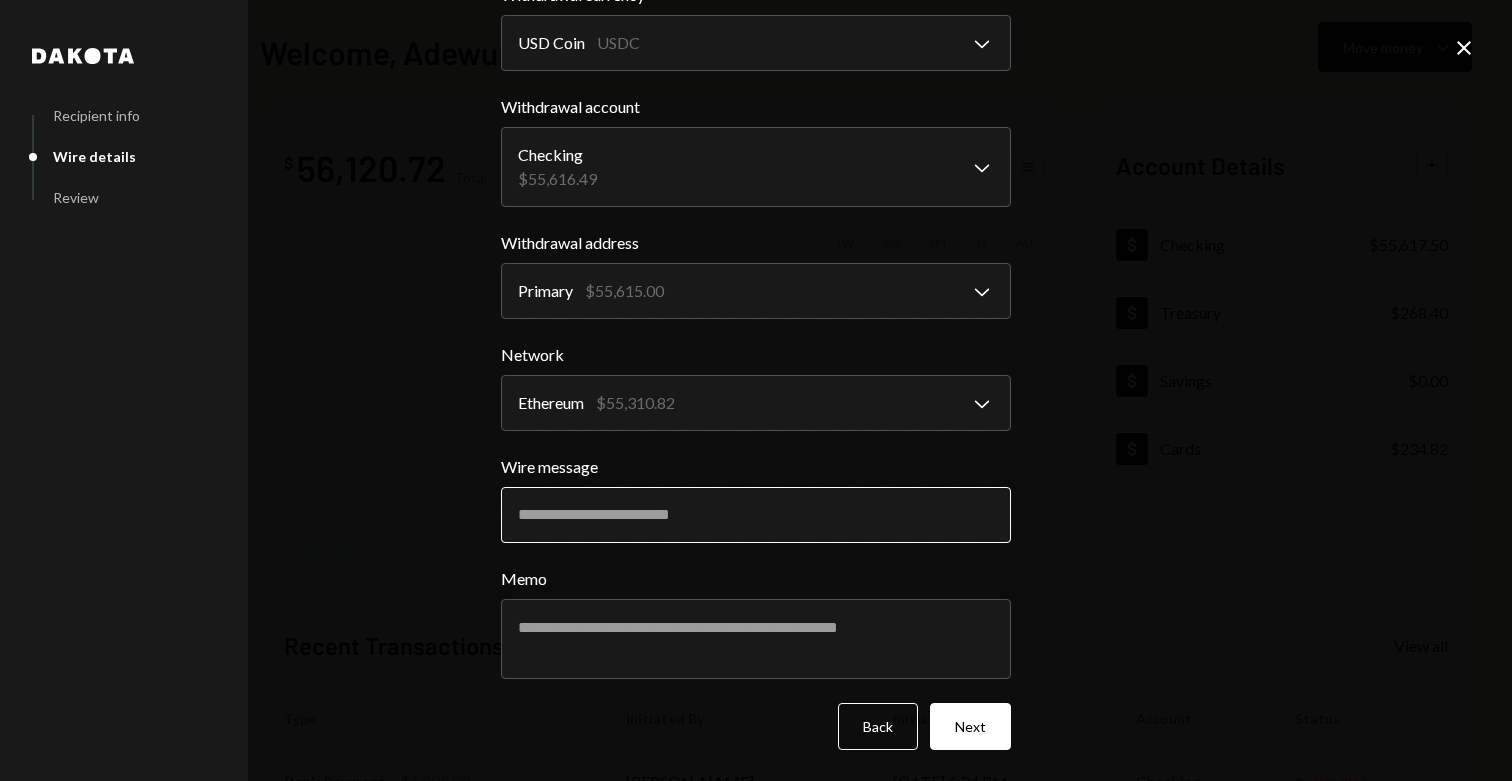 click on "Wire message" at bounding box center [756, 515] 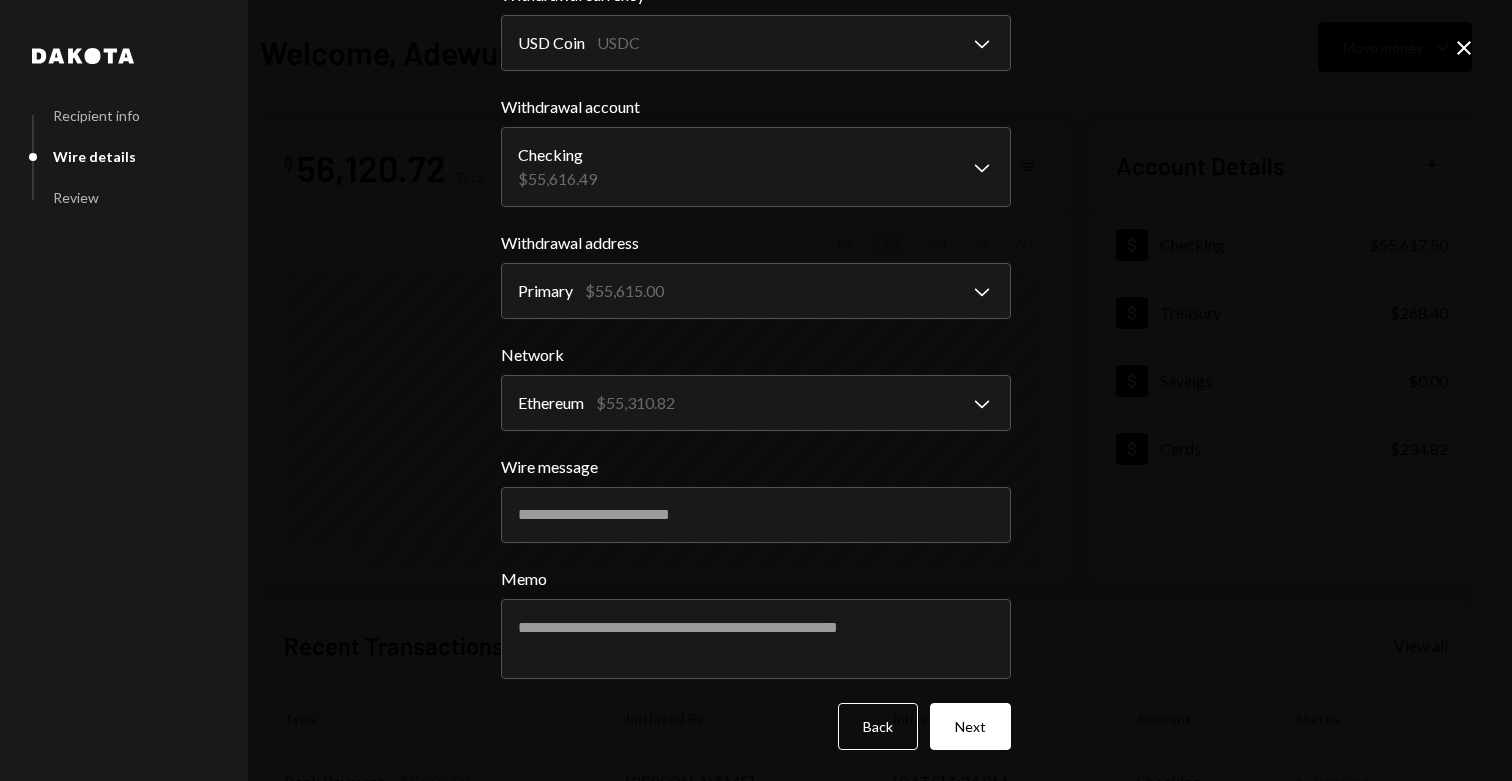 paste on "**********" 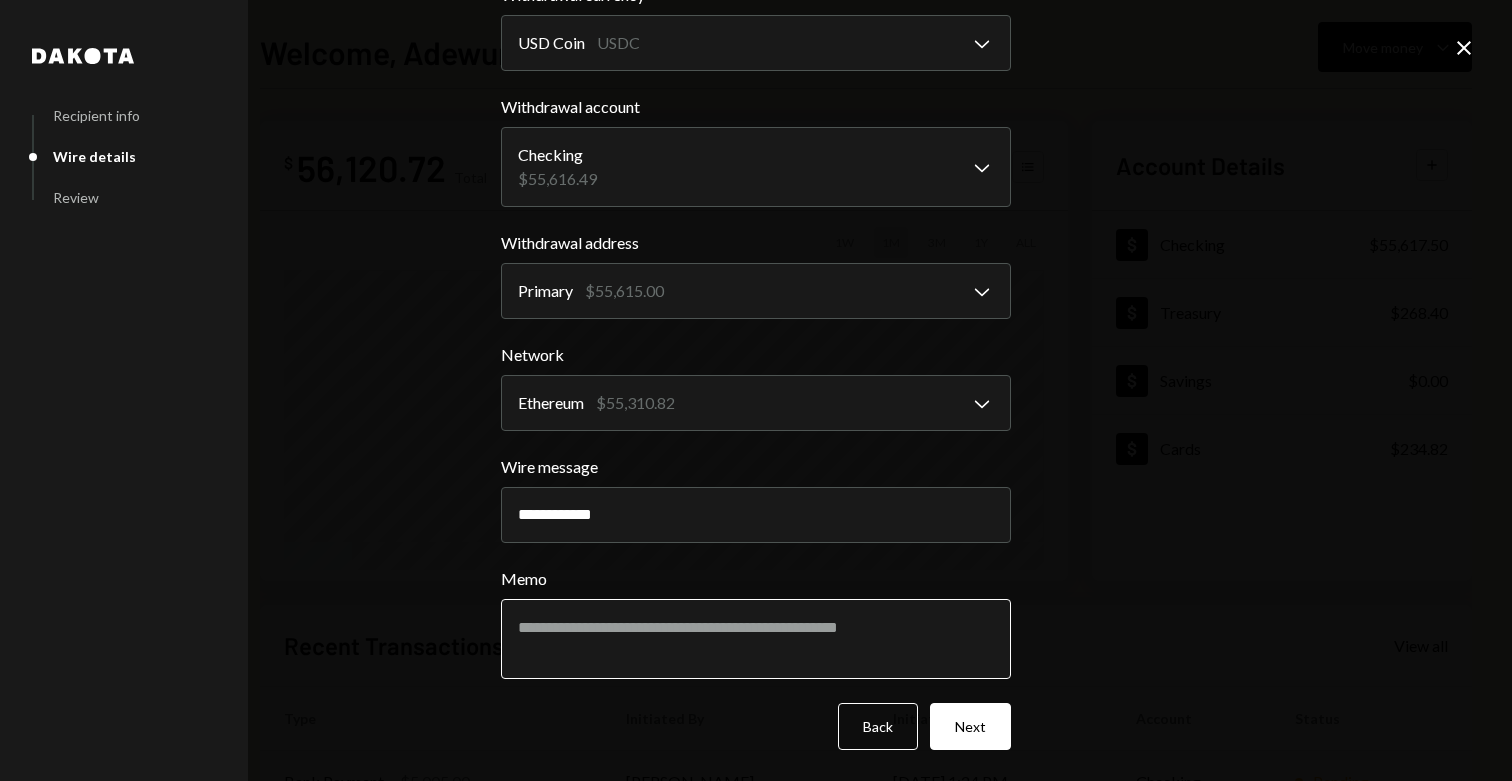type on "**********" 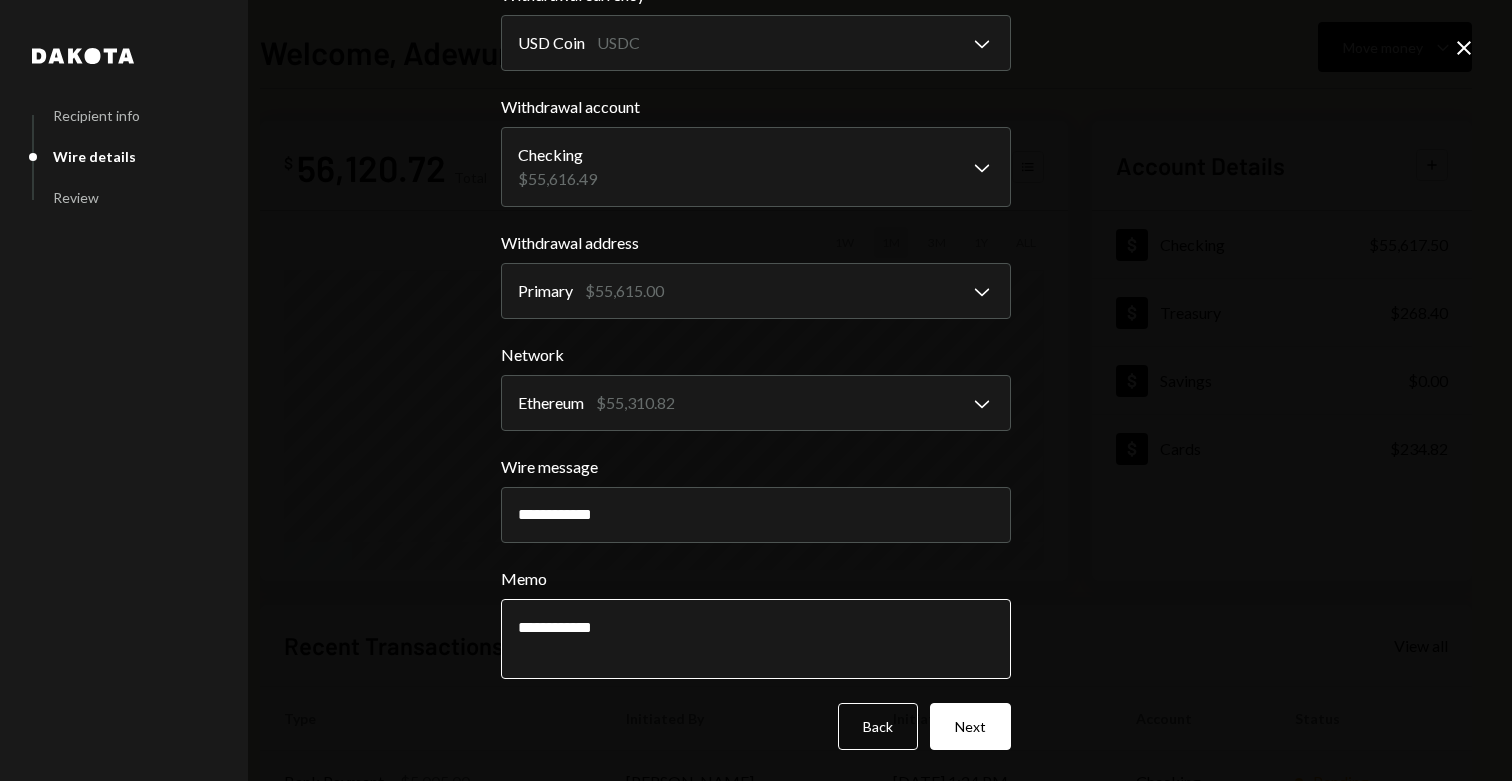 type on "**********" 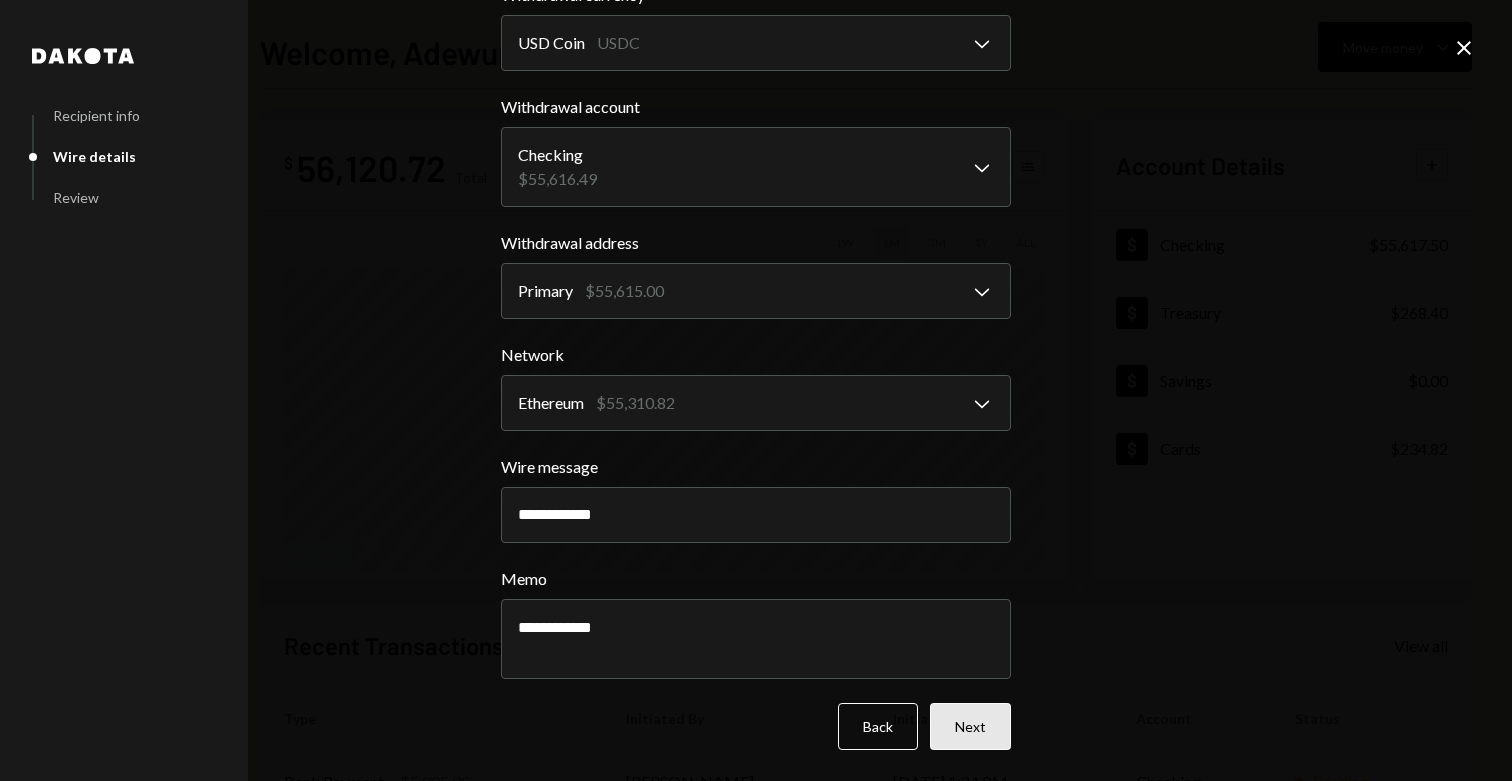 click on "Next" at bounding box center (970, 726) 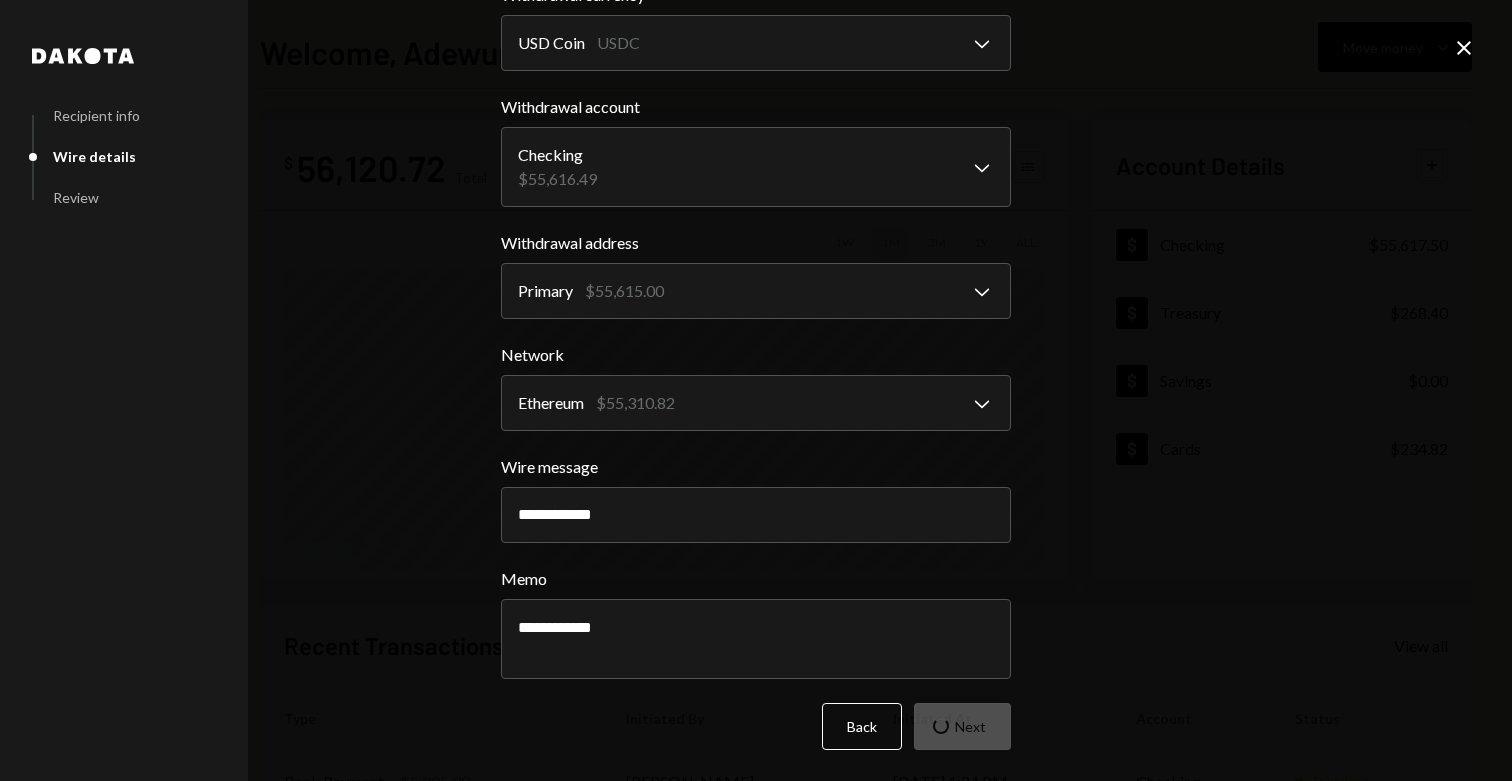 scroll, scrollTop: 0, scrollLeft: 0, axis: both 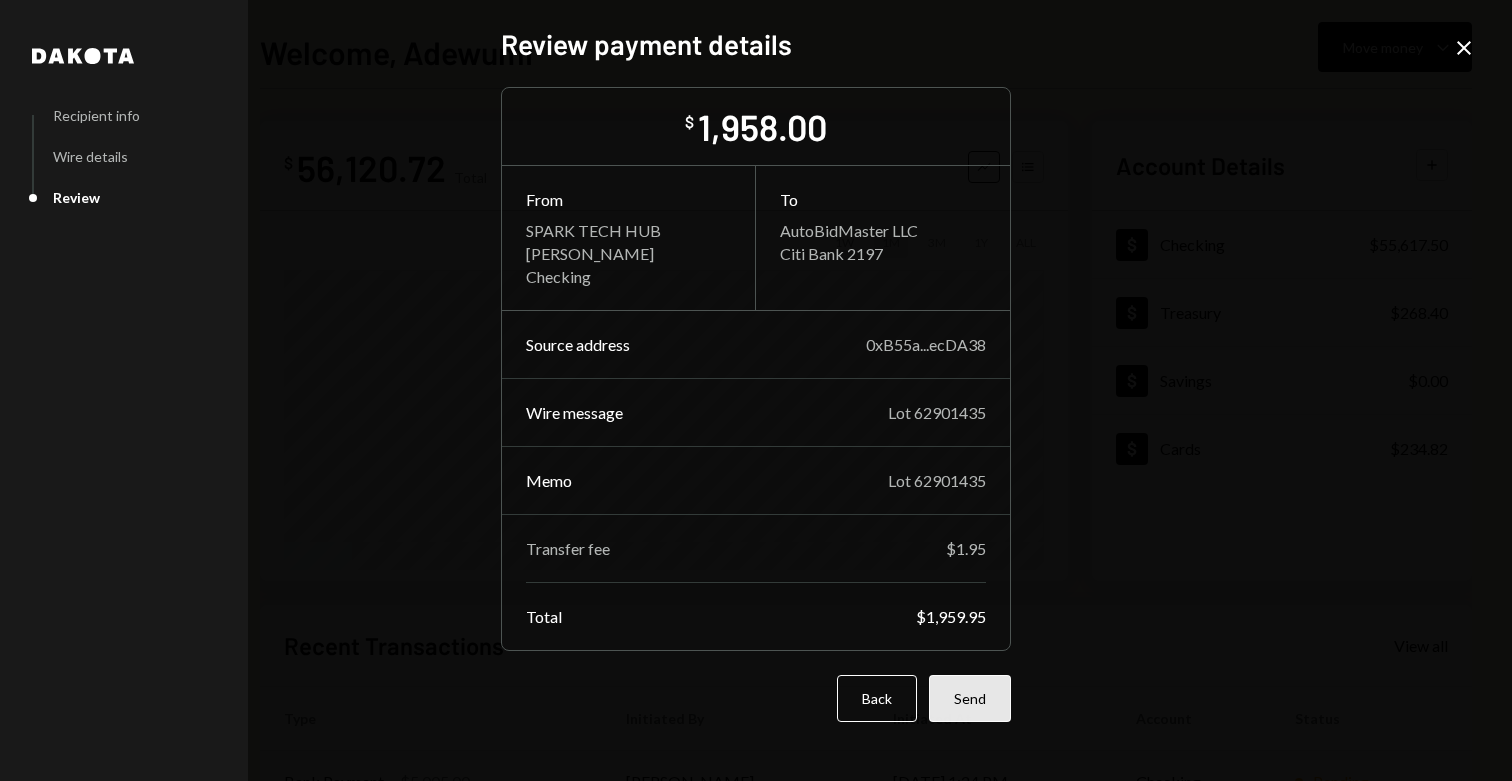 click on "Send" at bounding box center [970, 698] 